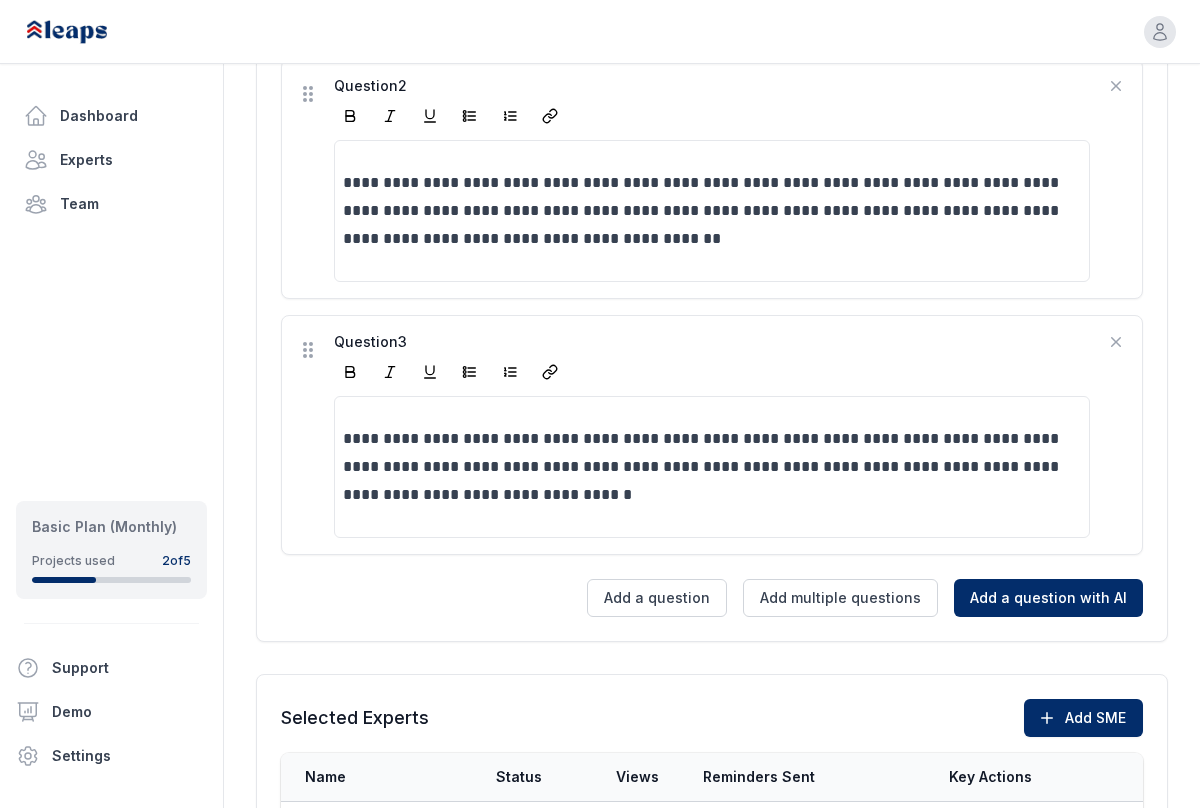 scroll, scrollTop: 1025, scrollLeft: 0, axis: vertical 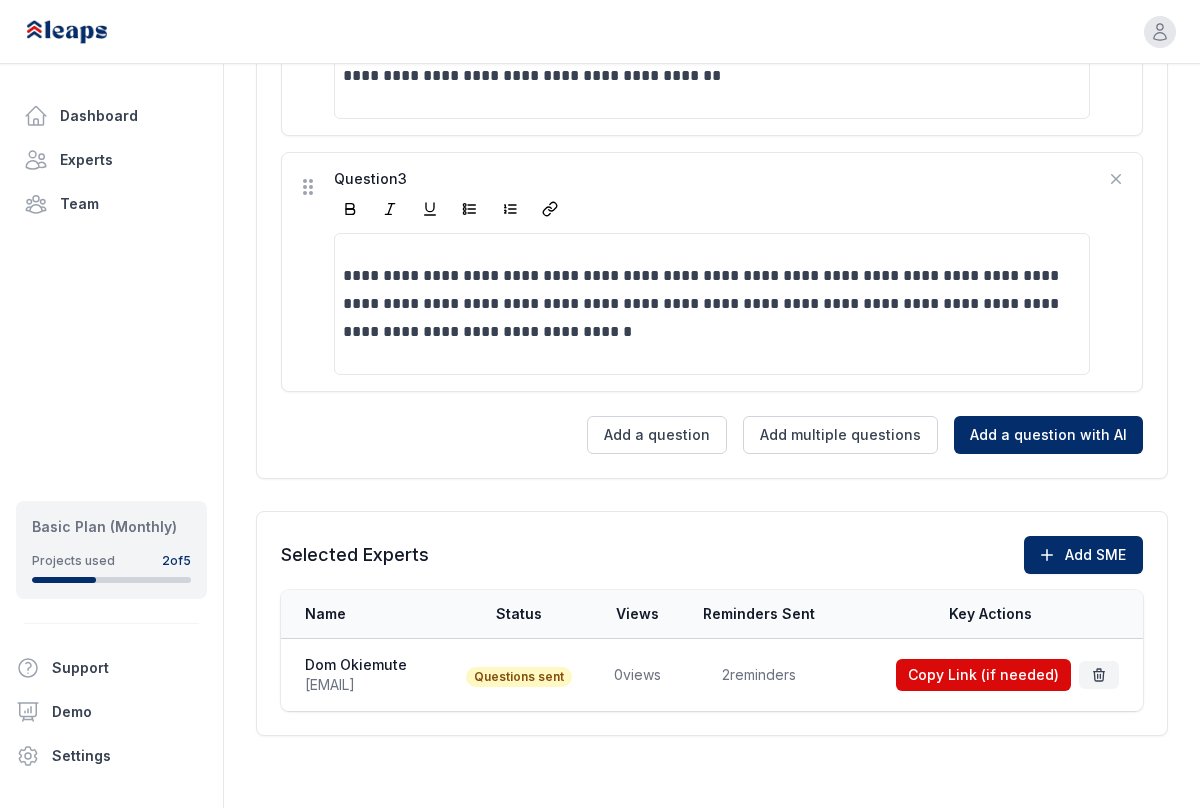click on "2  reminders" at bounding box center (759, 675) 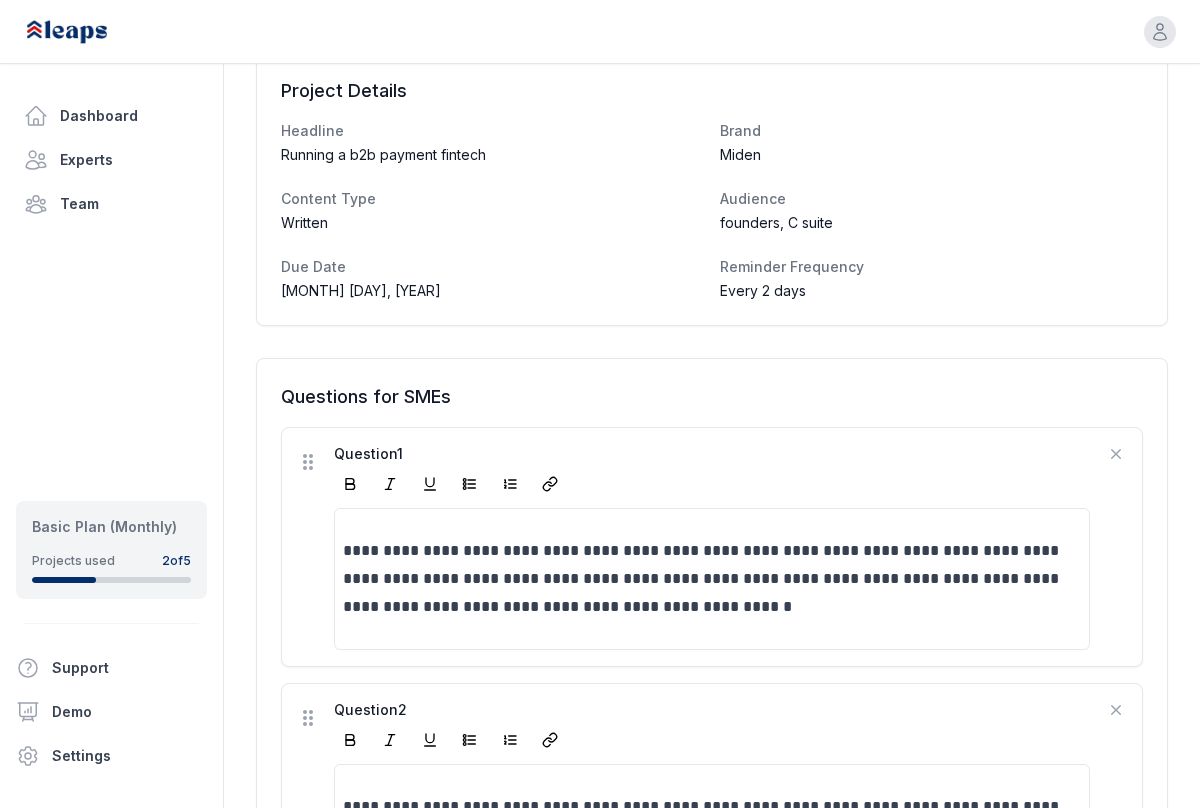scroll, scrollTop: 166, scrollLeft: 0, axis: vertical 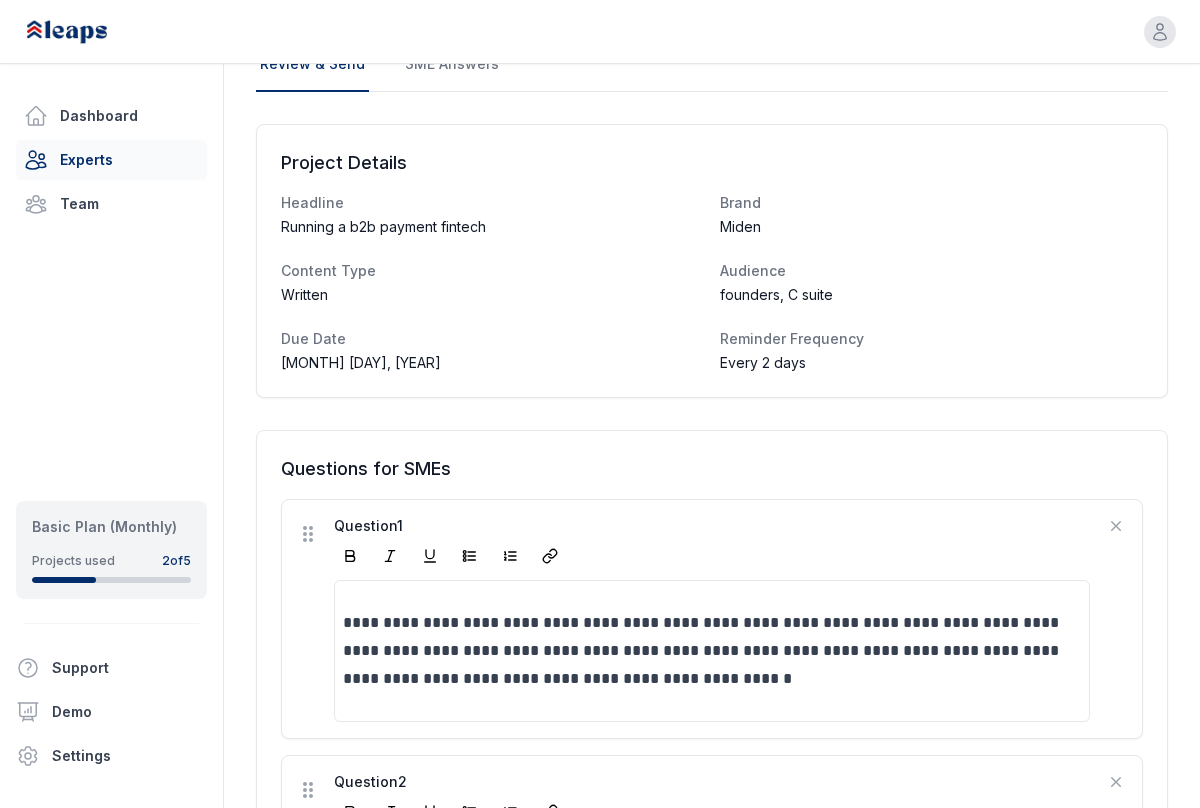 click on "Experts" at bounding box center (111, 160) 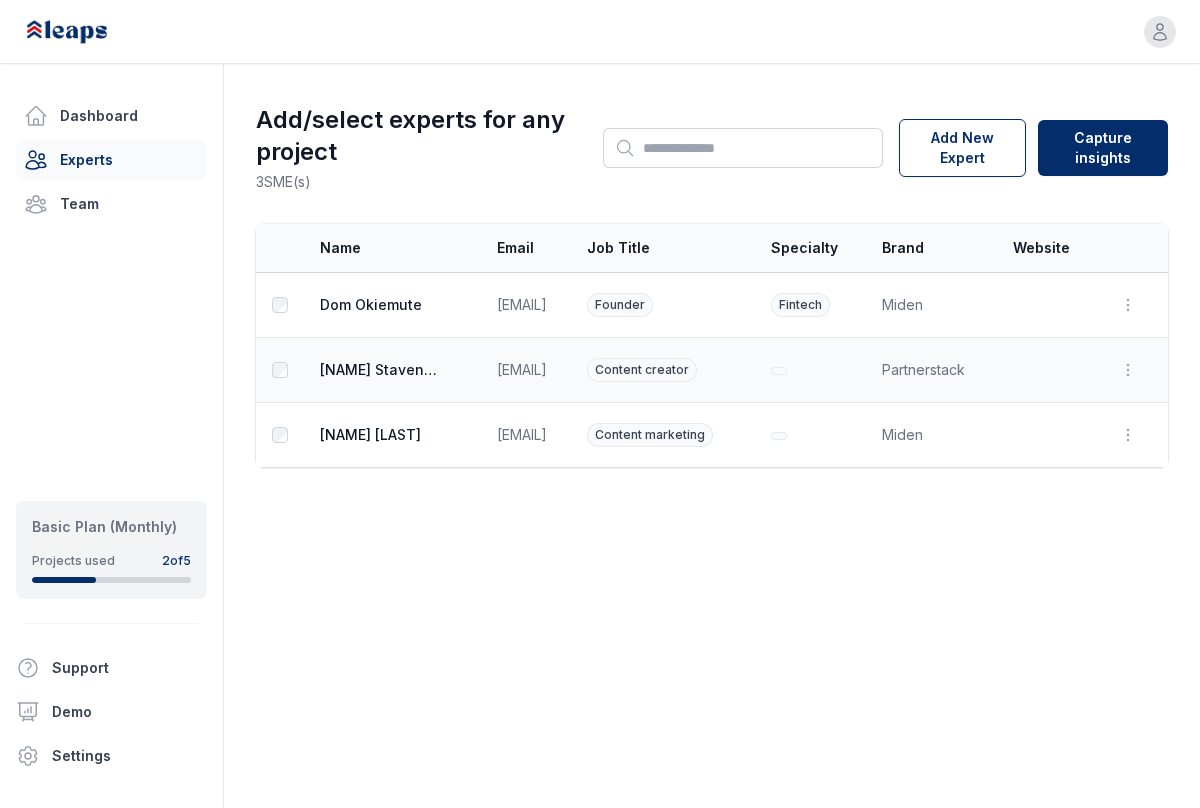 click on "[NAME]" at bounding box center [380, 370] 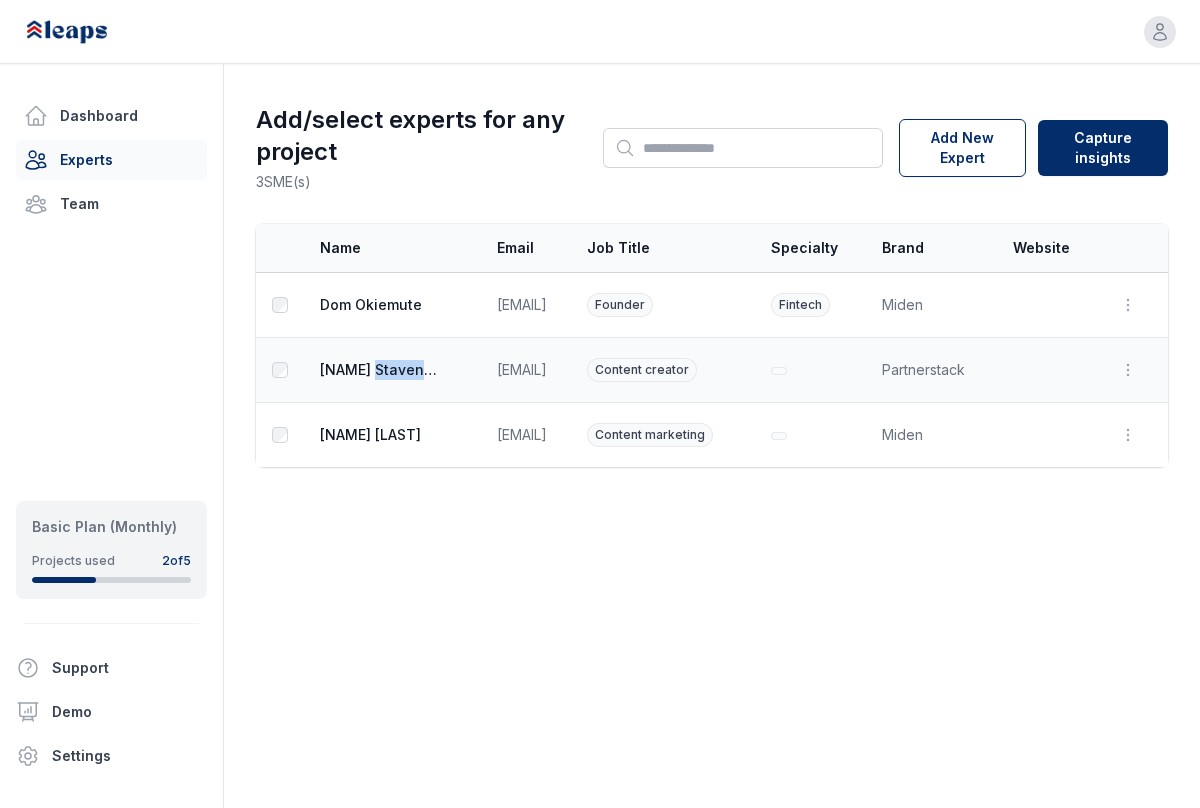click on "[NAME]" at bounding box center (380, 370) 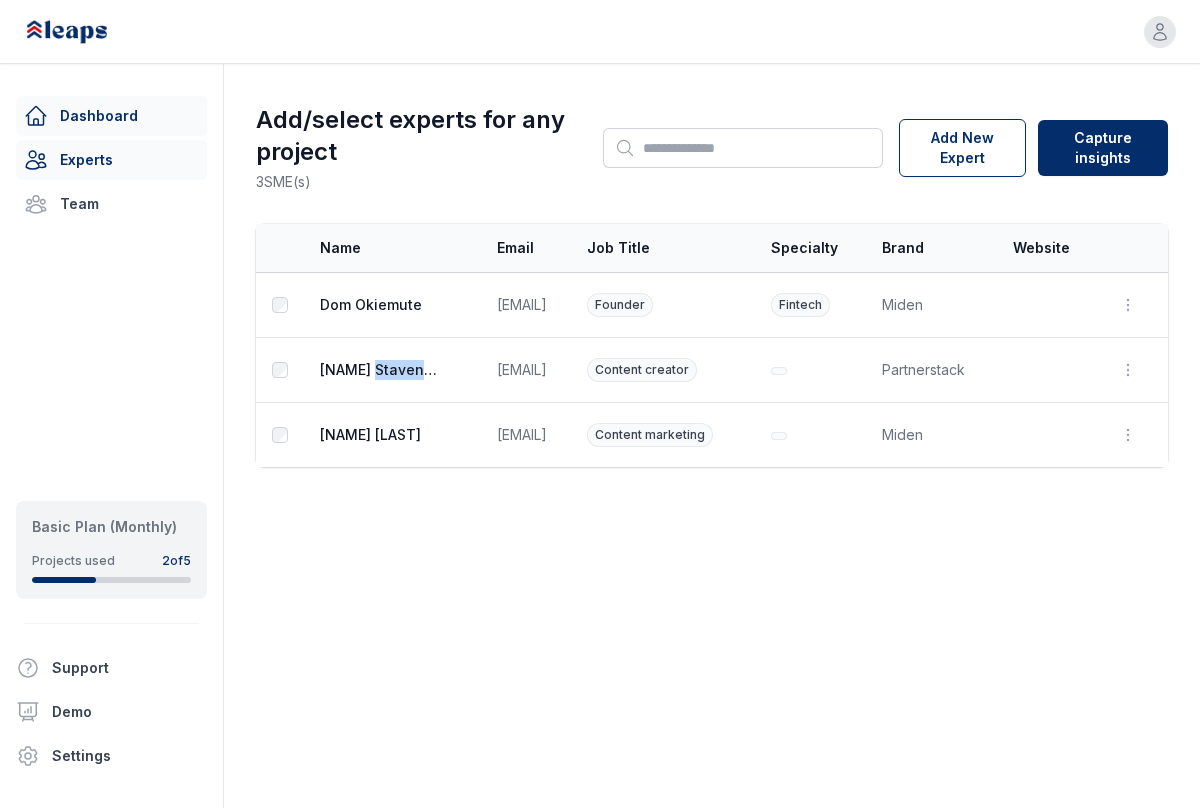 click on "Dashboard" at bounding box center [111, 116] 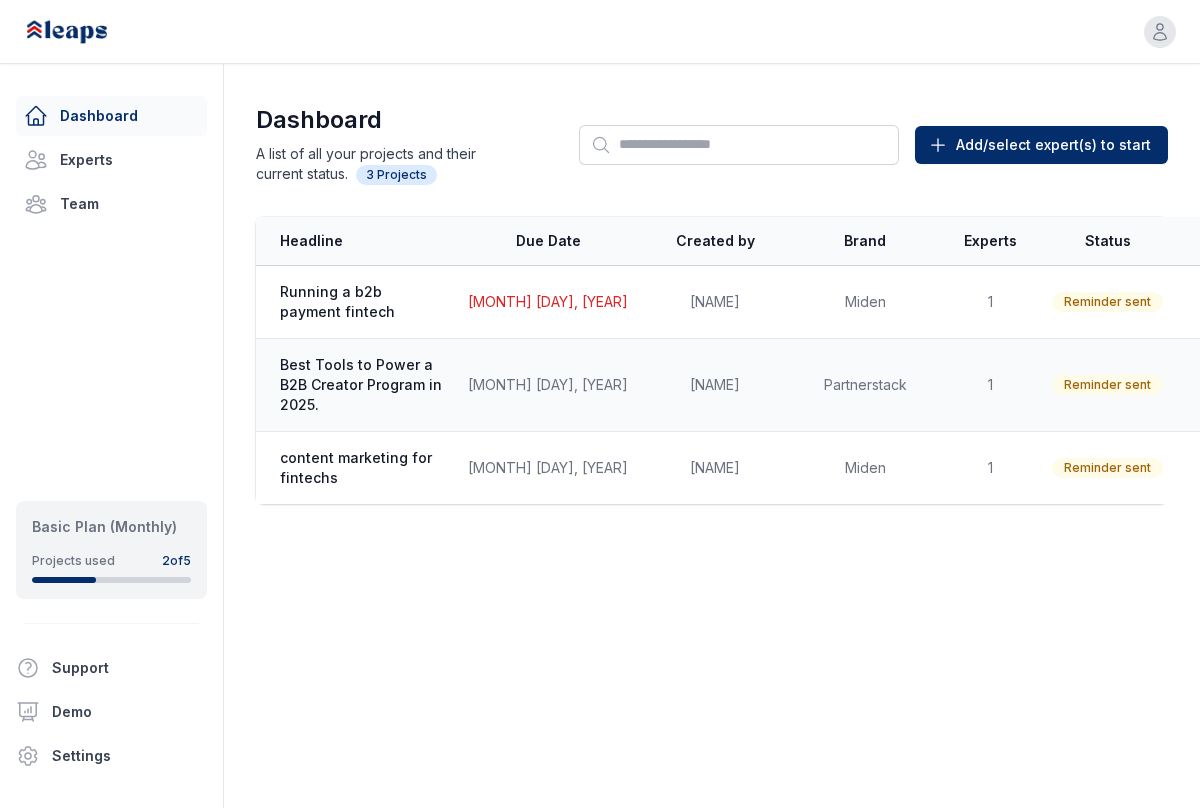 click on "Best Tools to Power a B2B Creator Program in 2025." at bounding box center [362, 385] 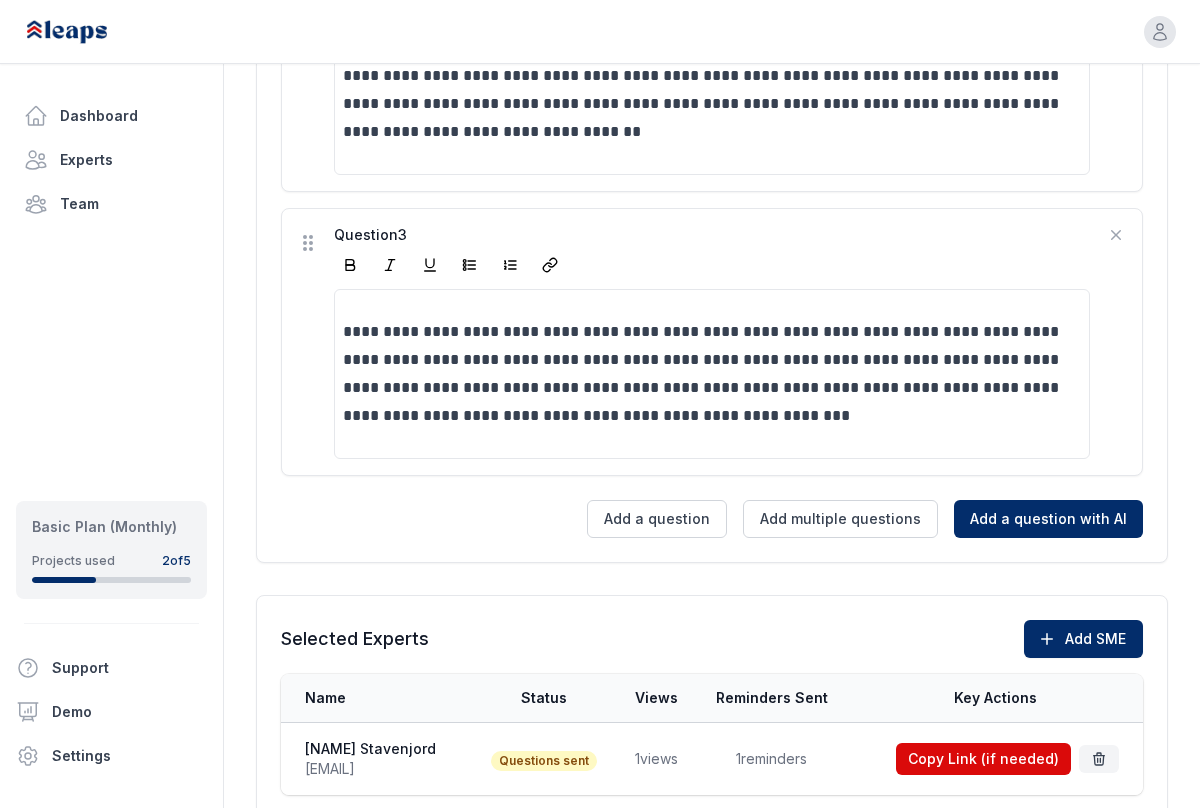 scroll, scrollTop: 1045, scrollLeft: 0, axis: vertical 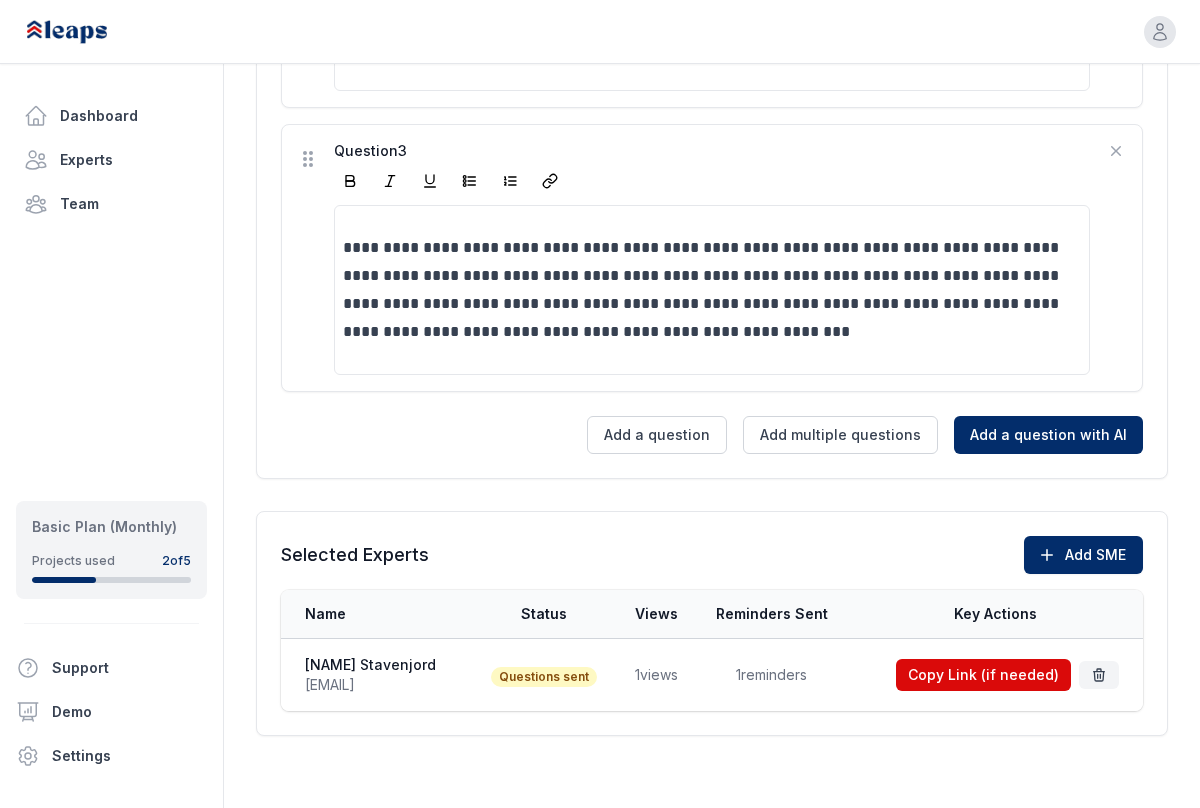 click on "1  views" at bounding box center (656, 675) 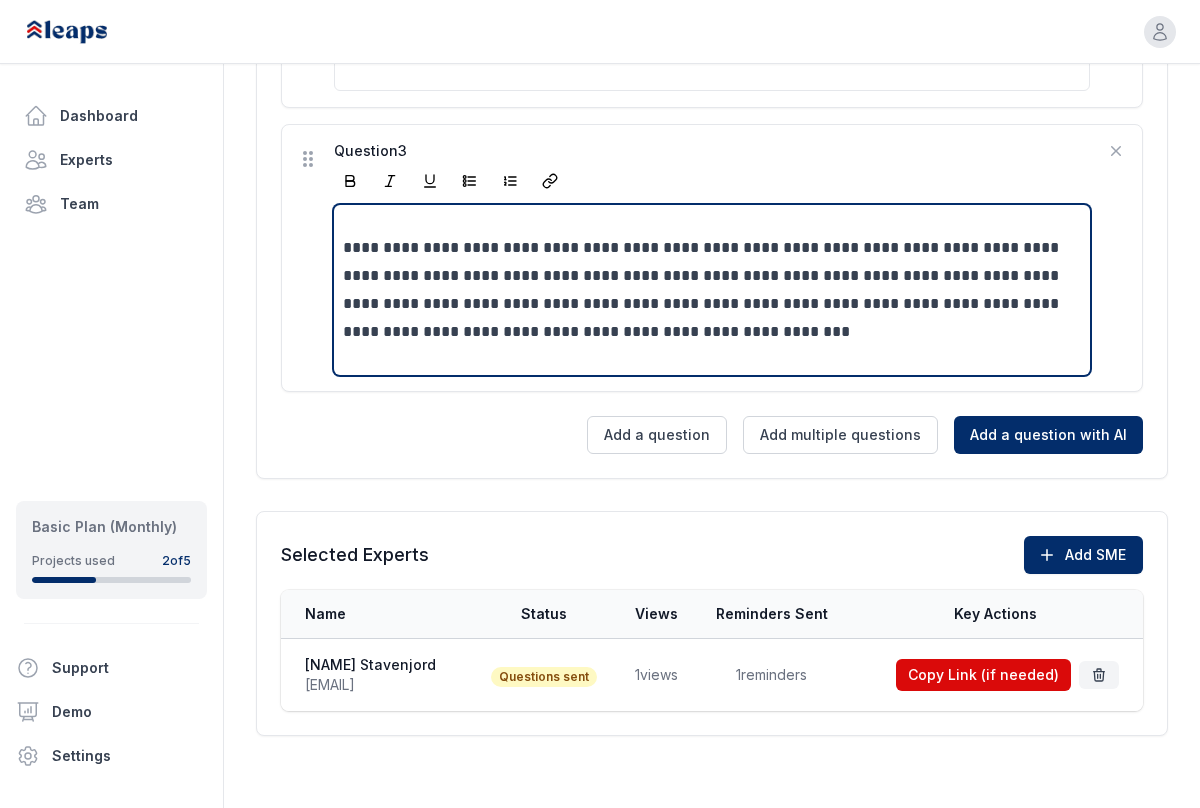 click on "**********" at bounding box center [712, 290] 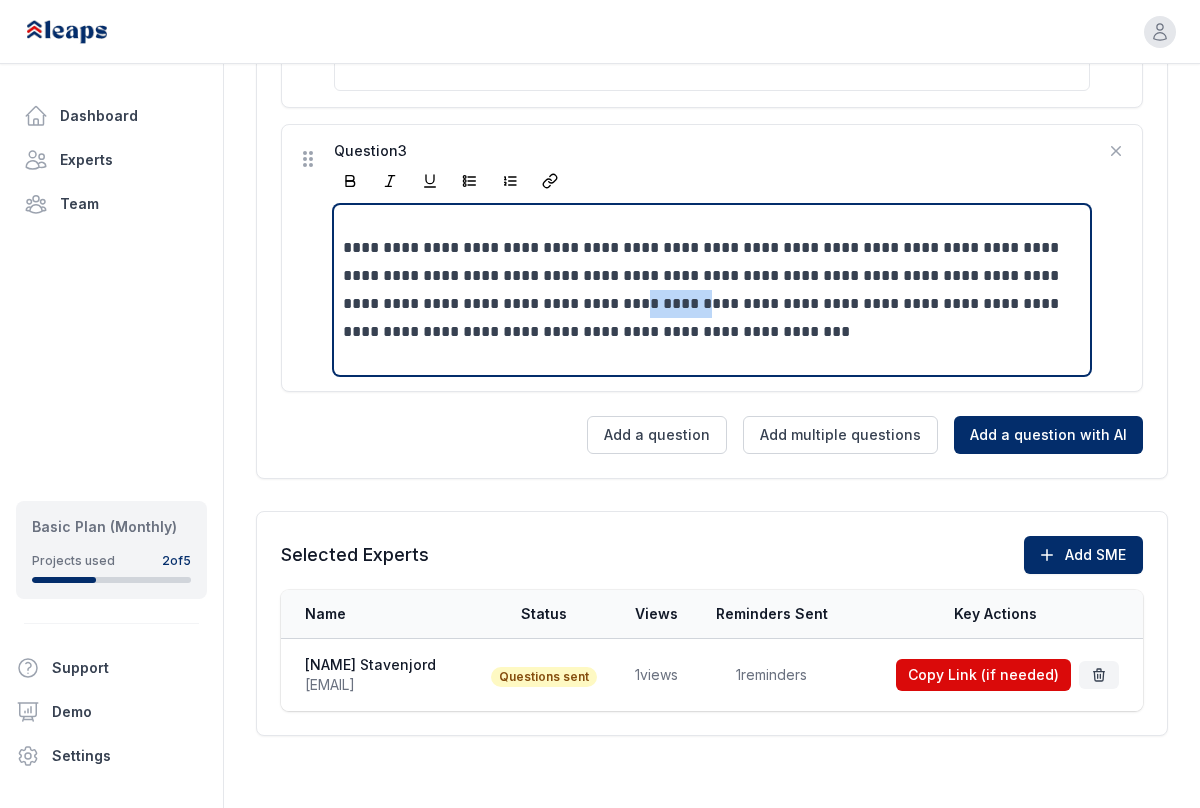 click on "**********" at bounding box center (712, 290) 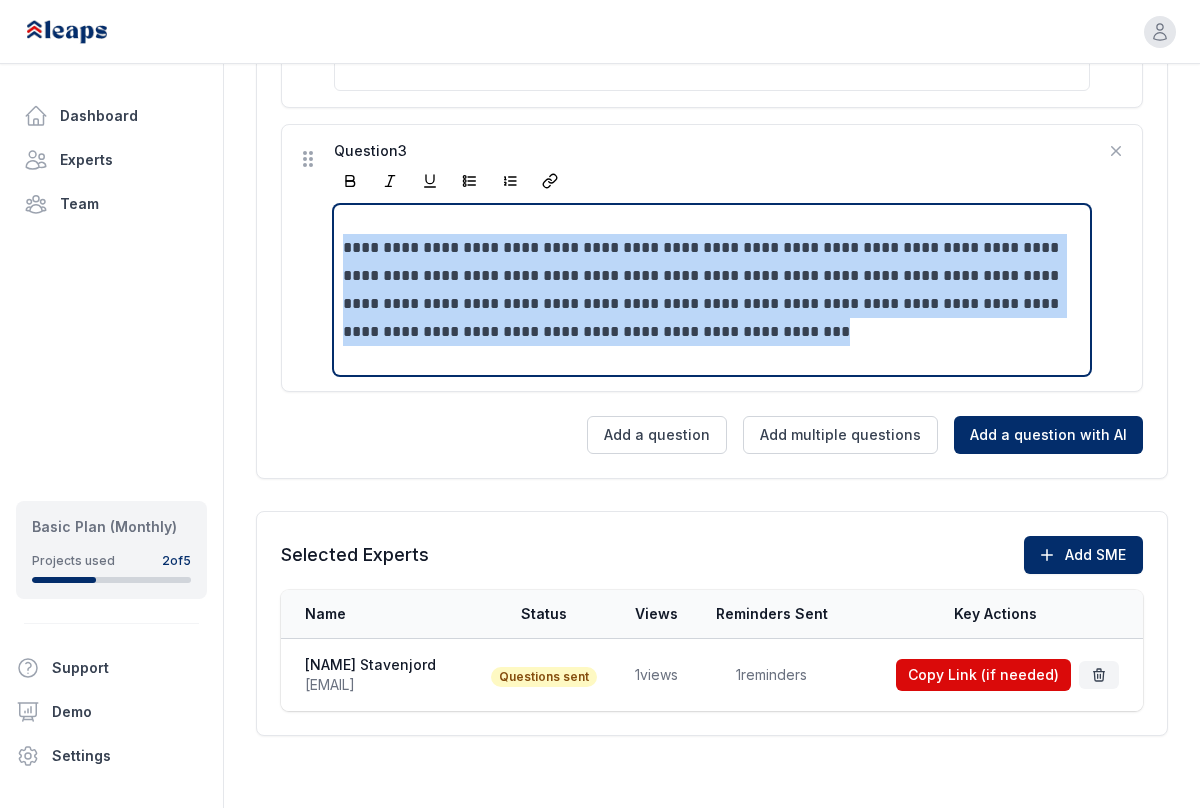 click on "**********" at bounding box center [712, 290] 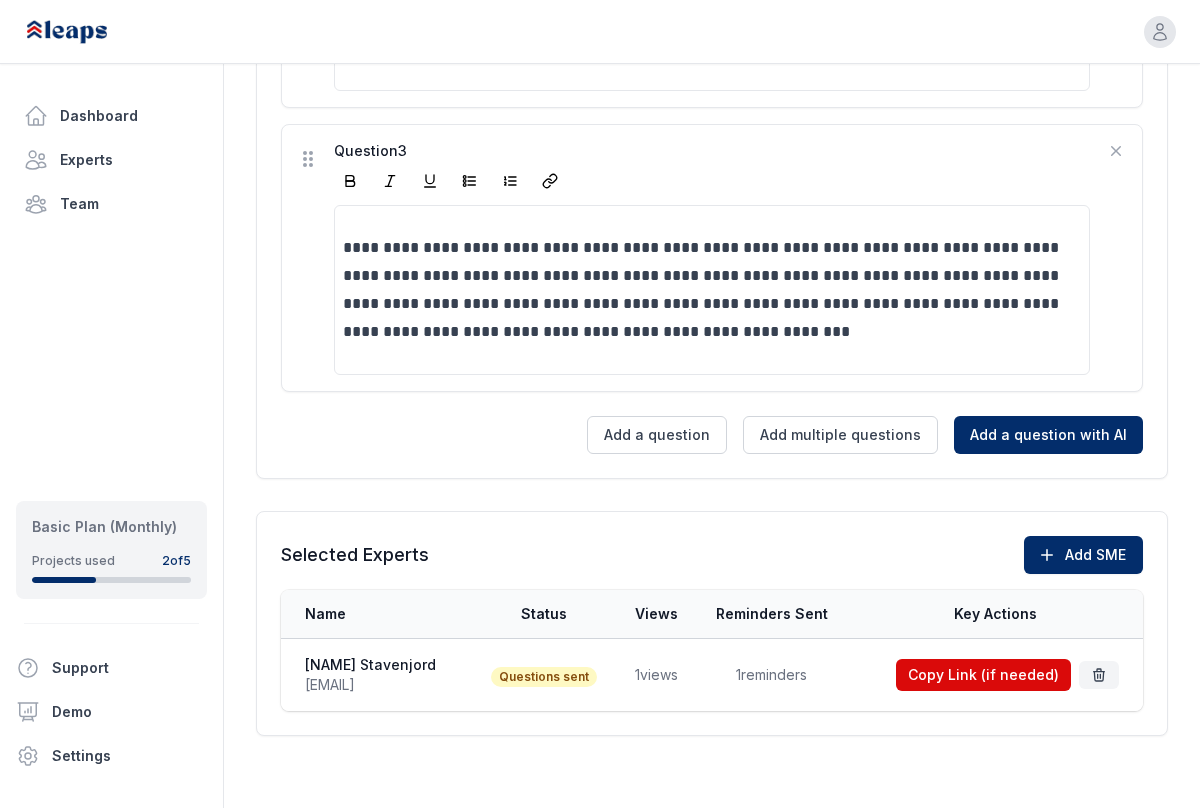 click on "**********" at bounding box center [712, 258] 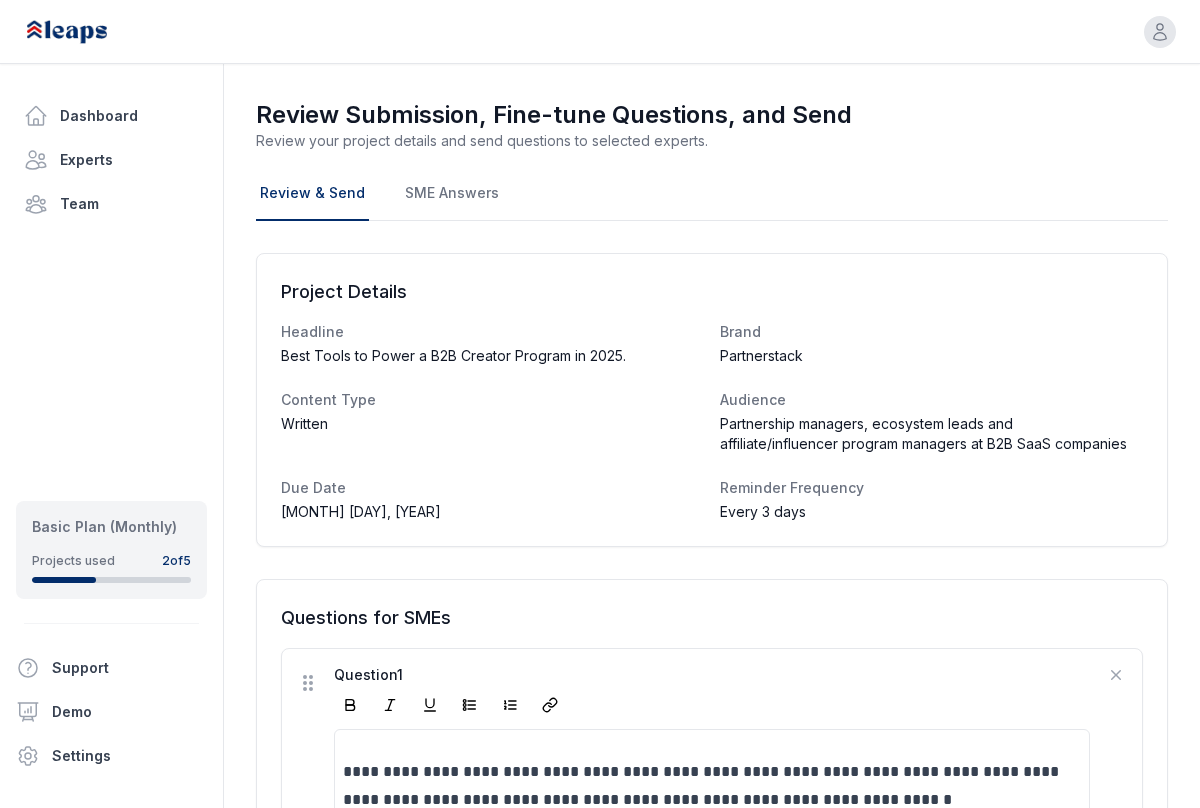 scroll, scrollTop: 0, scrollLeft: 0, axis: both 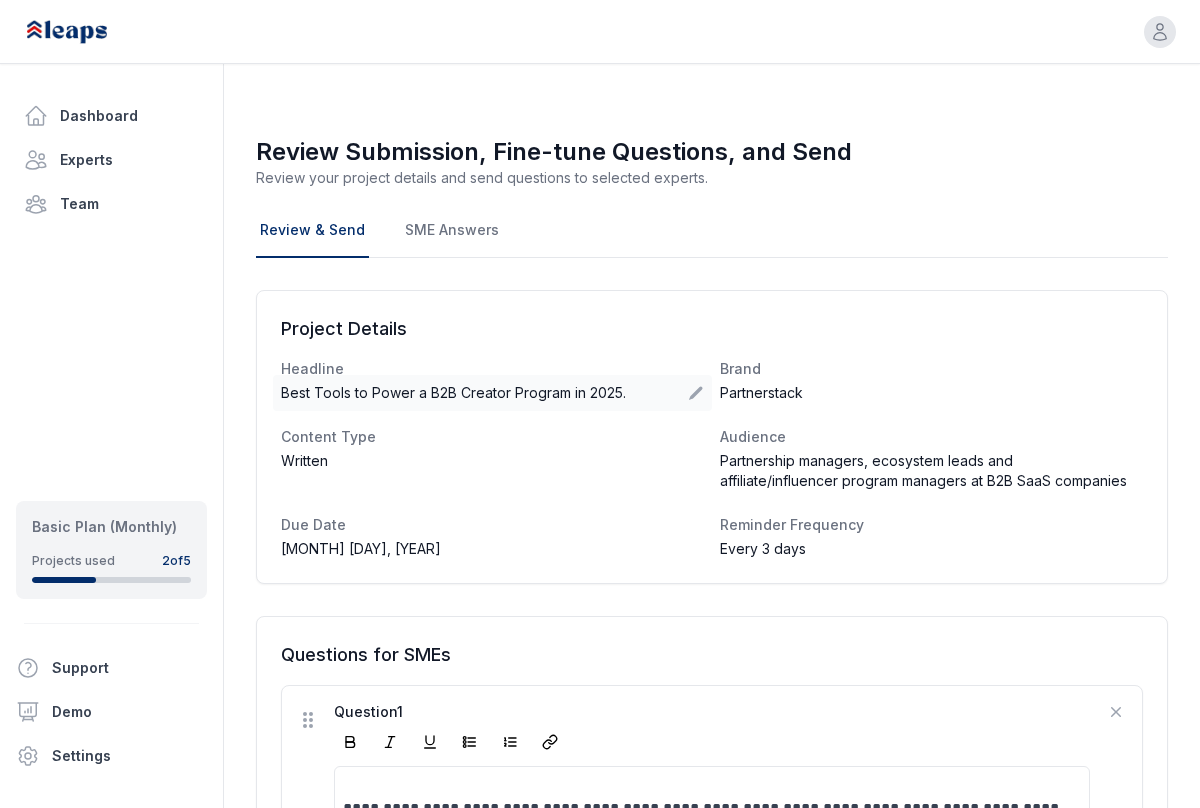 click on "Best Tools to Power a B2B Creator Program in 2025." at bounding box center (453, 393) 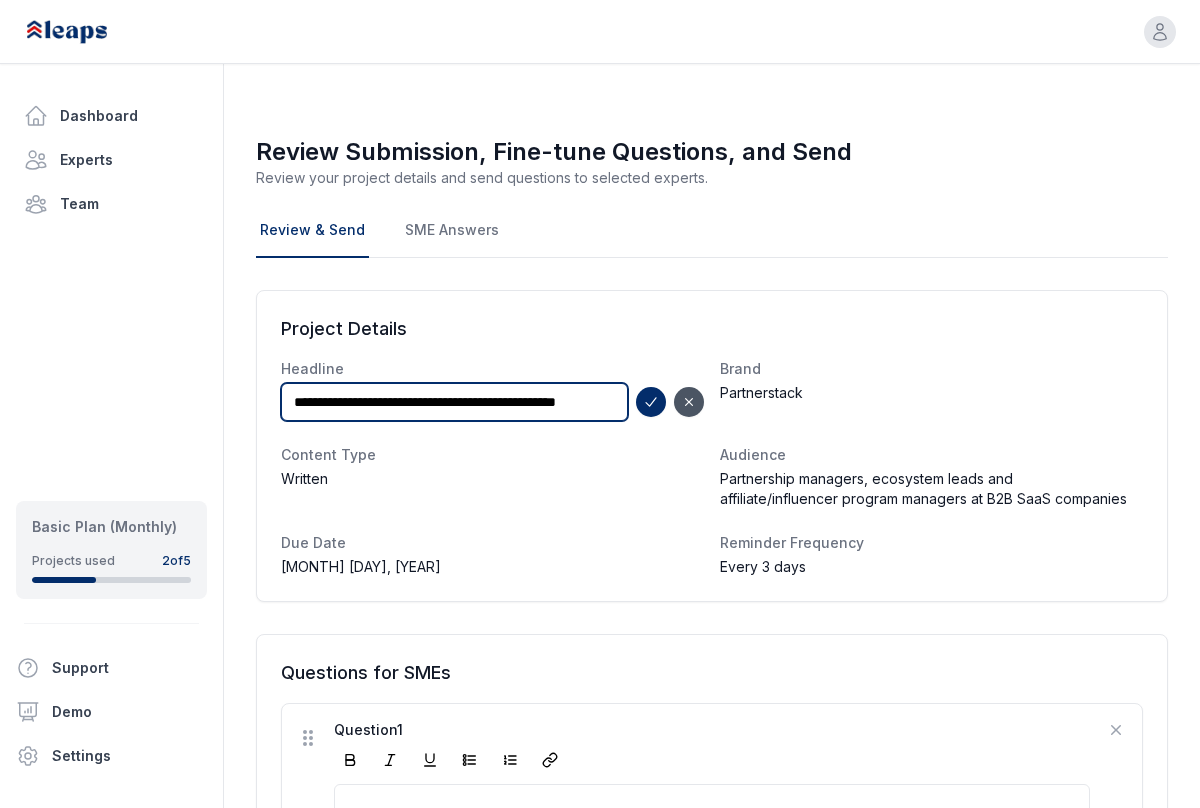 click on "**********" at bounding box center [454, 402] 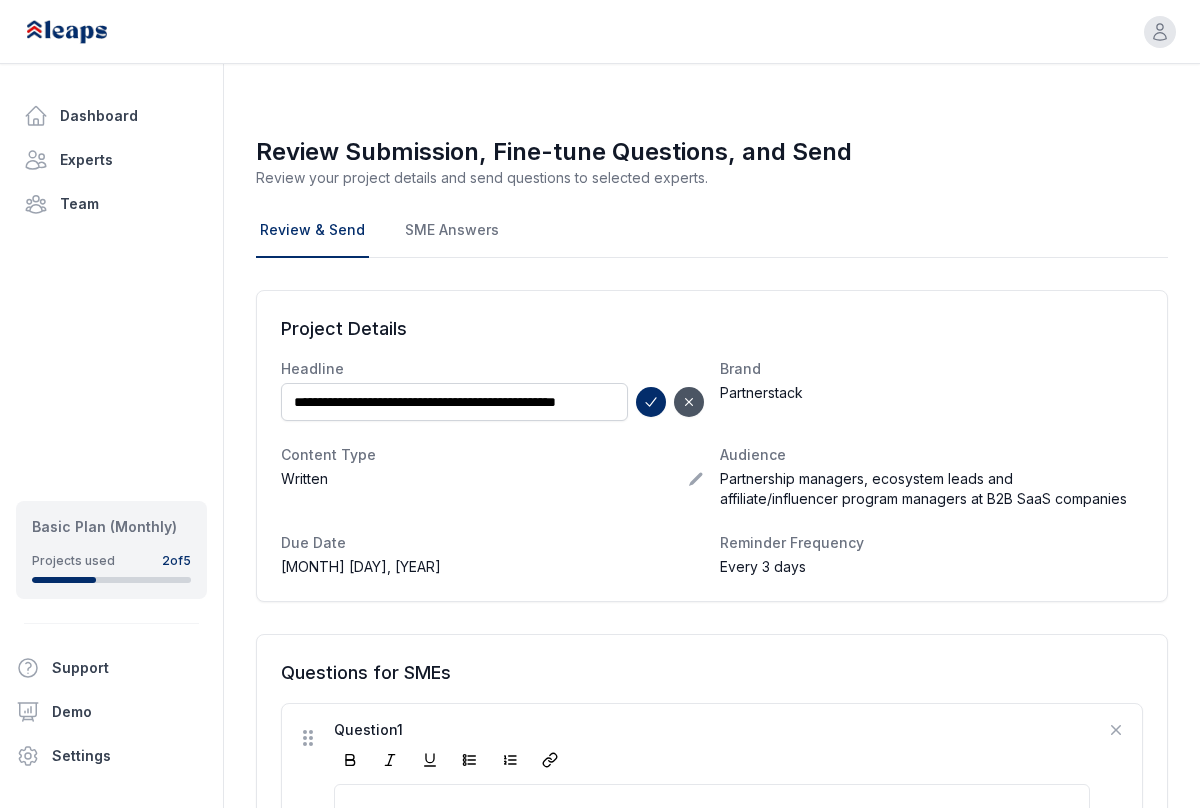 click on "Content Type" at bounding box center (492, 455) 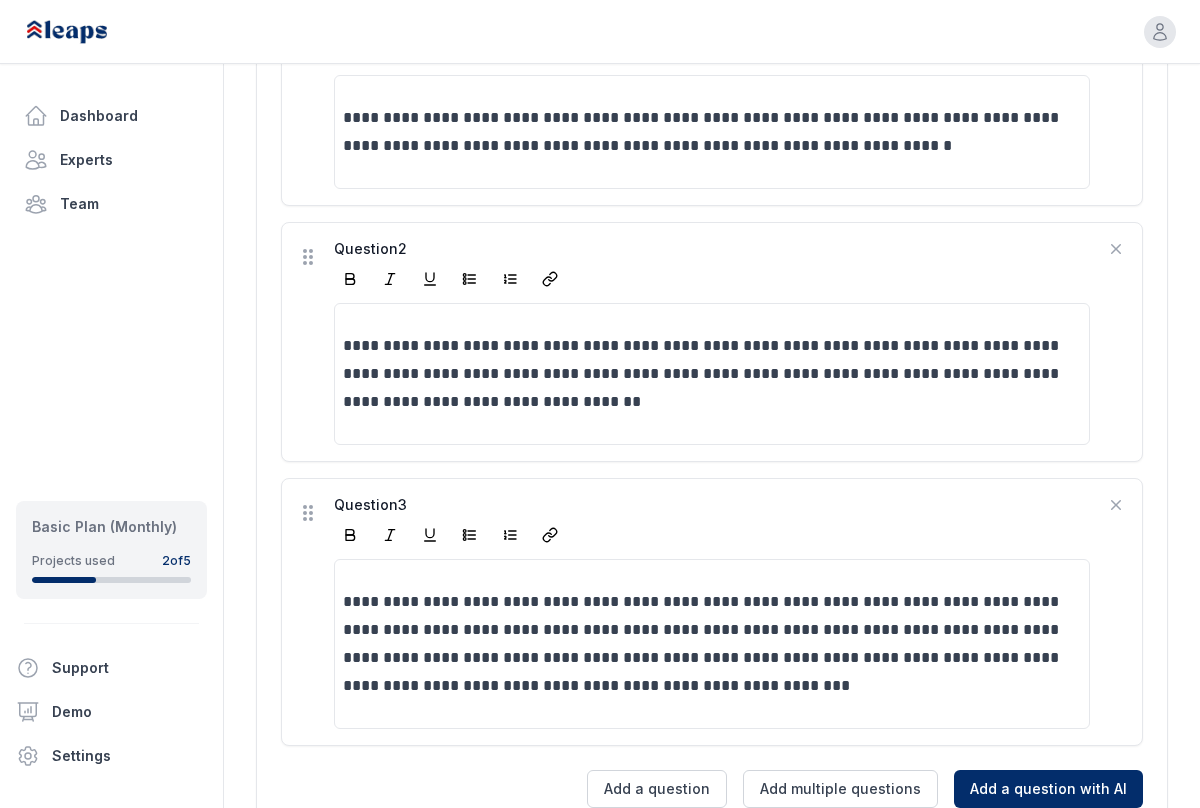 scroll, scrollTop: 1063, scrollLeft: 0, axis: vertical 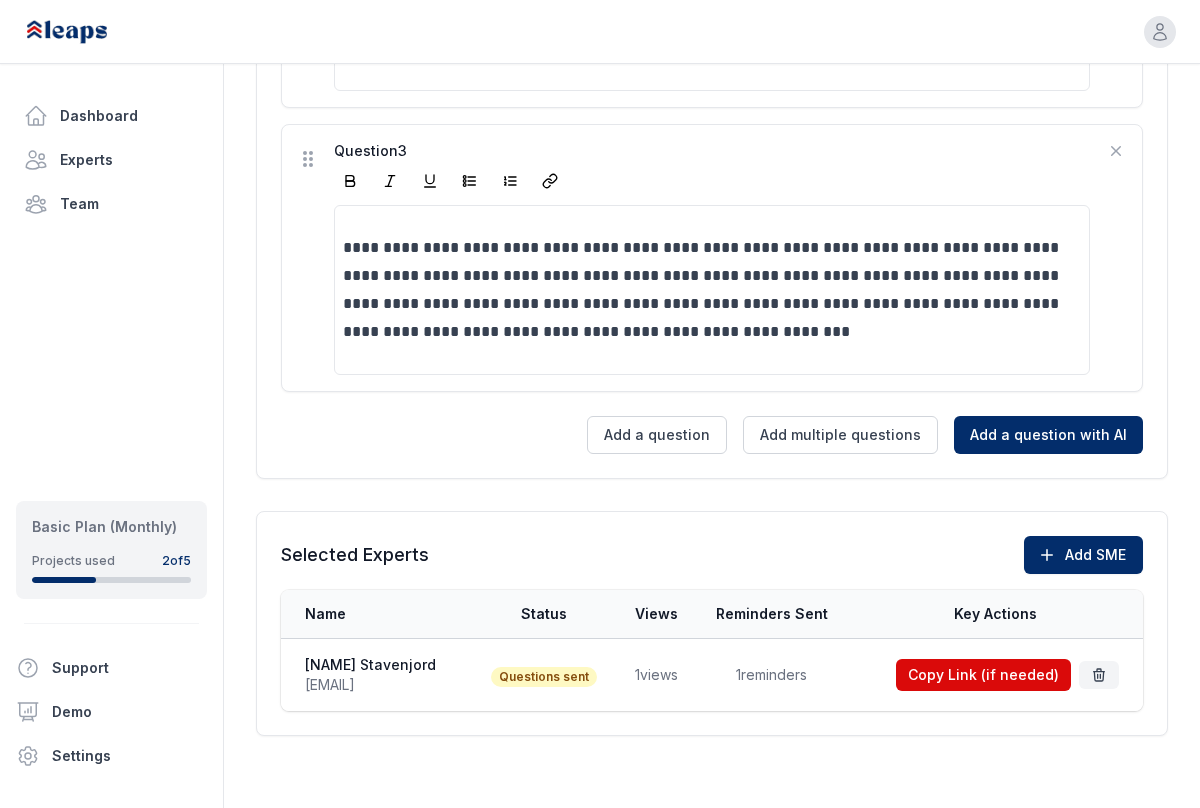 click on "1  views" at bounding box center (656, 675) 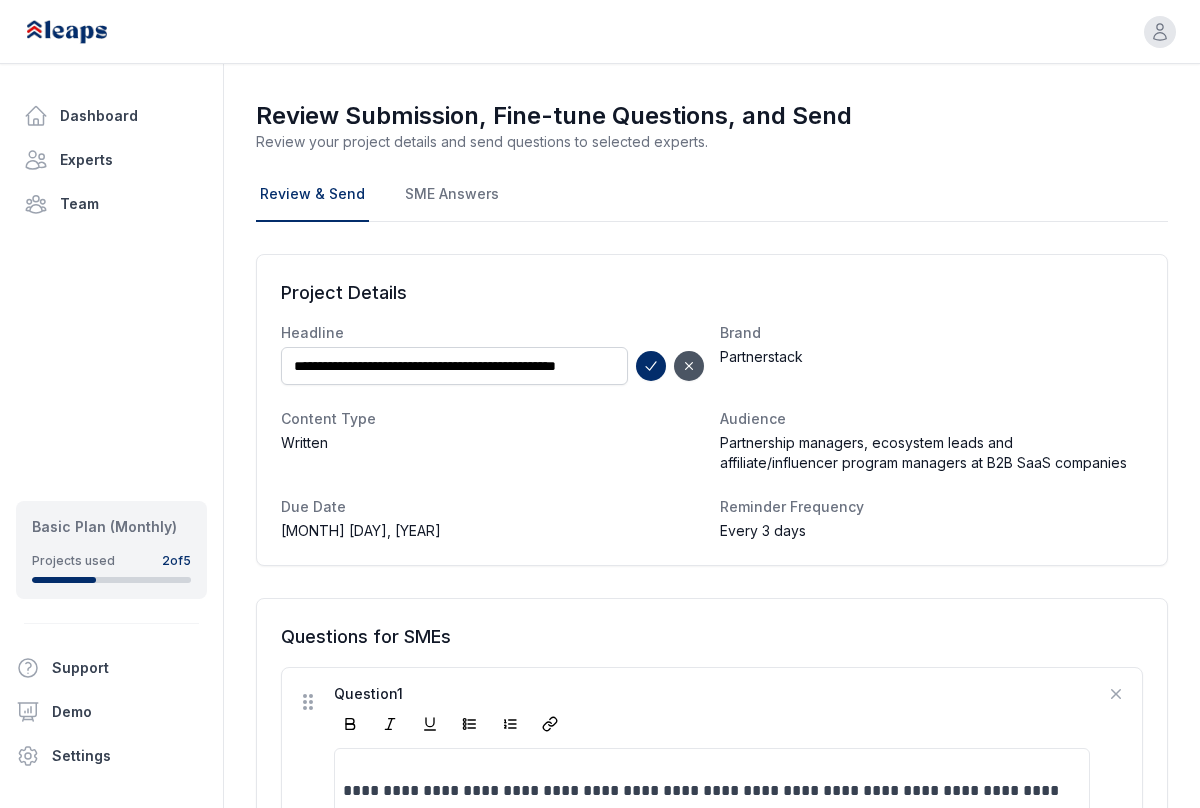 scroll, scrollTop: 0, scrollLeft: 0, axis: both 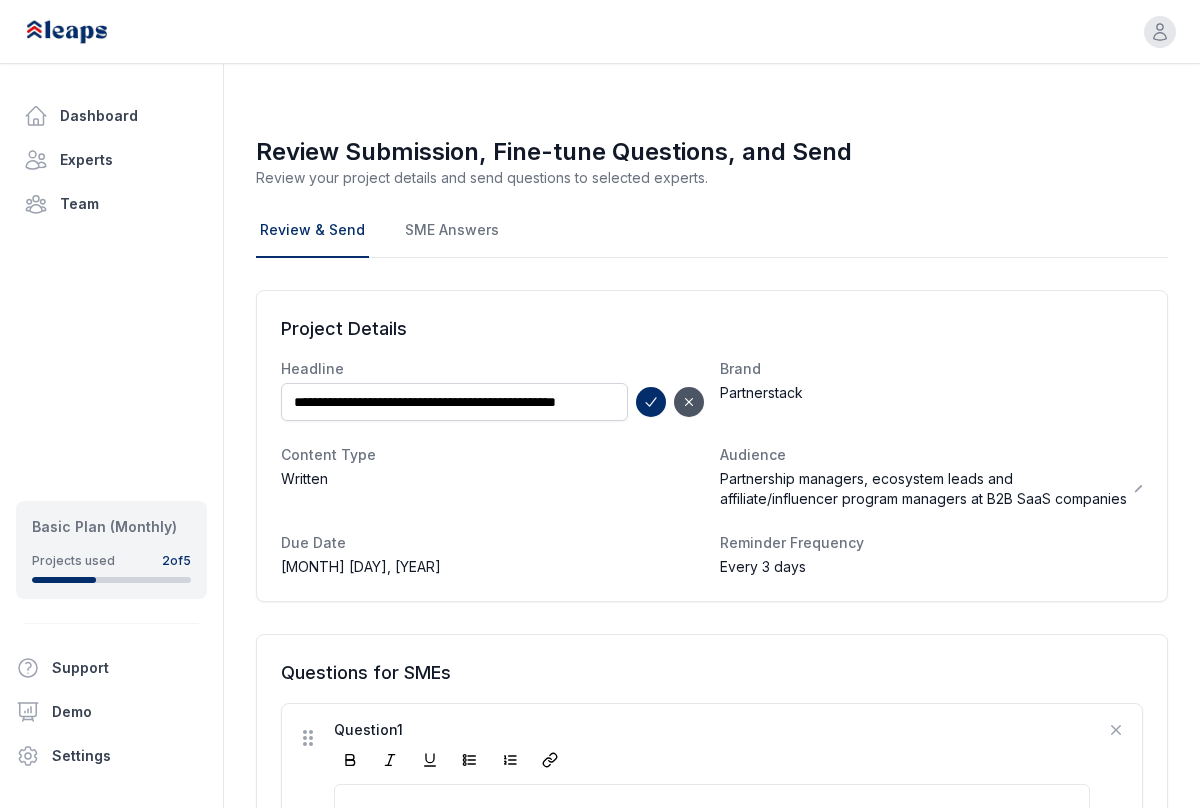 click on "Audience" at bounding box center (931, 455) 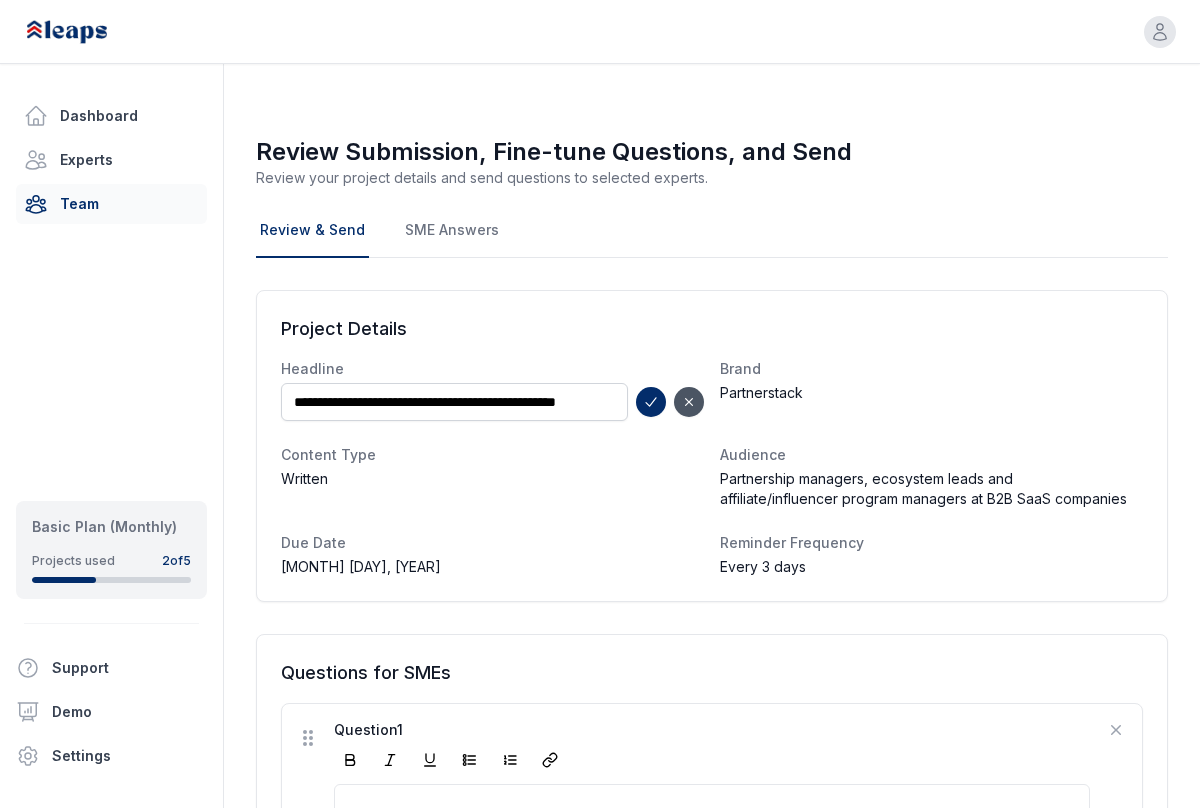 click on "Team" at bounding box center (111, 204) 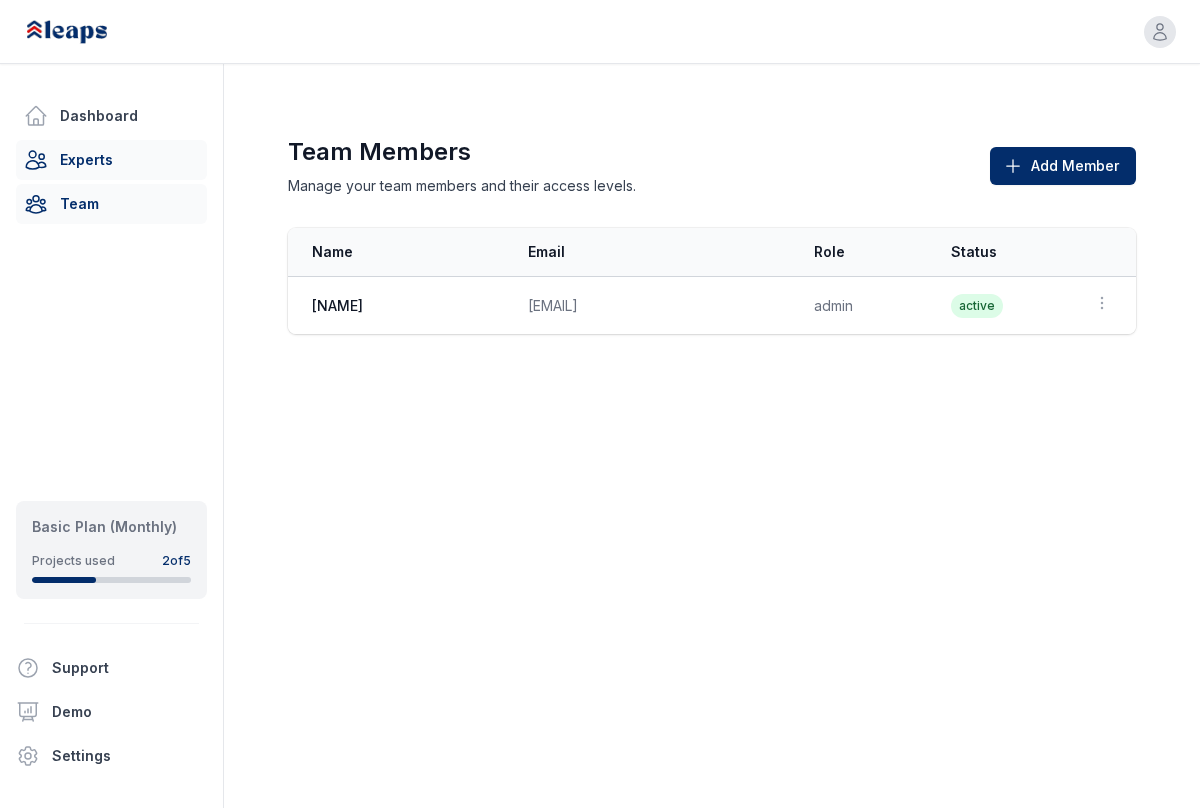 click on "Experts" at bounding box center [111, 160] 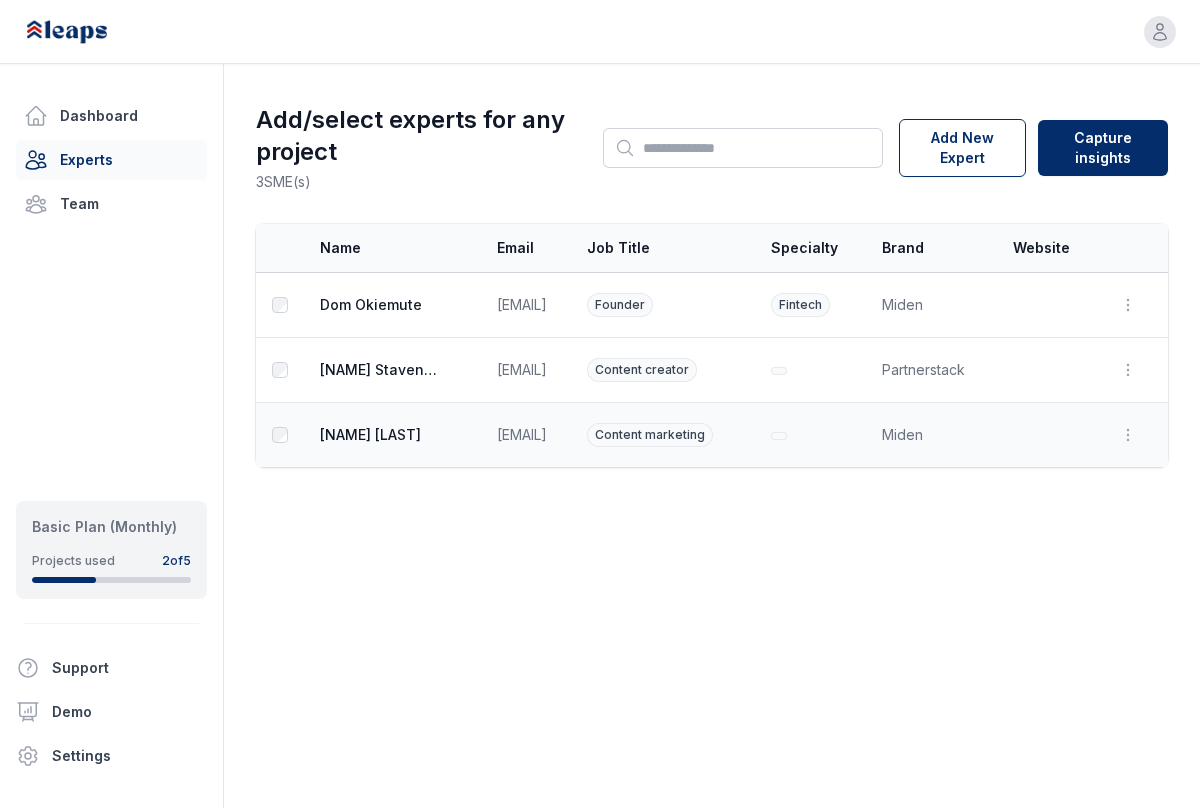 click on "[NAME]" at bounding box center (380, 435) 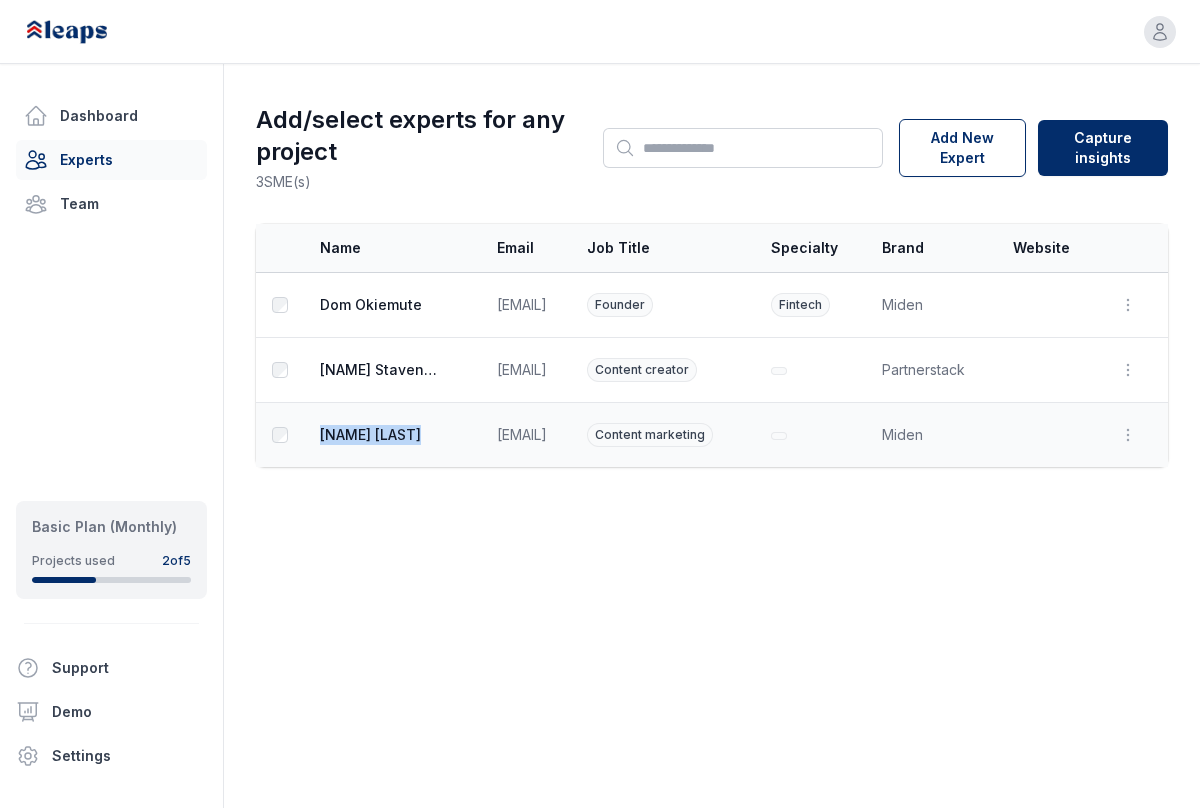 click on "[NAME]" at bounding box center (380, 435) 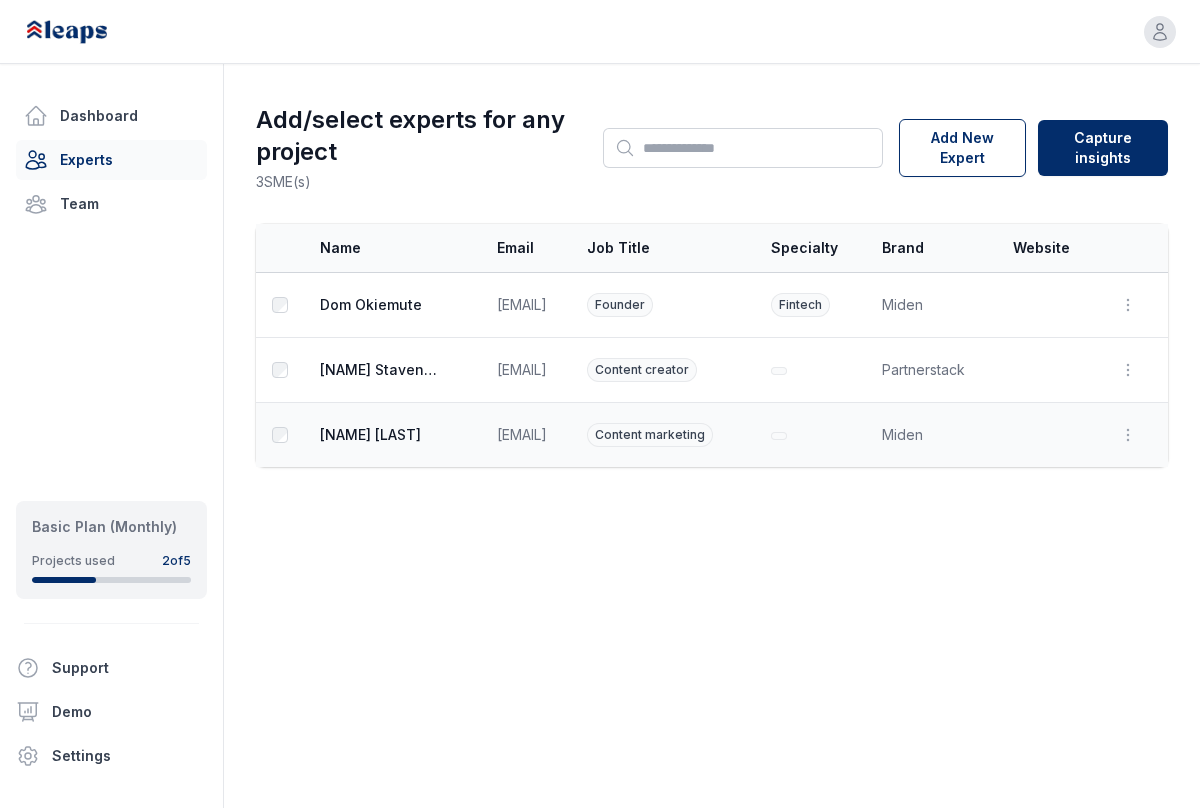 click on "[NAME]" at bounding box center (394, 435) 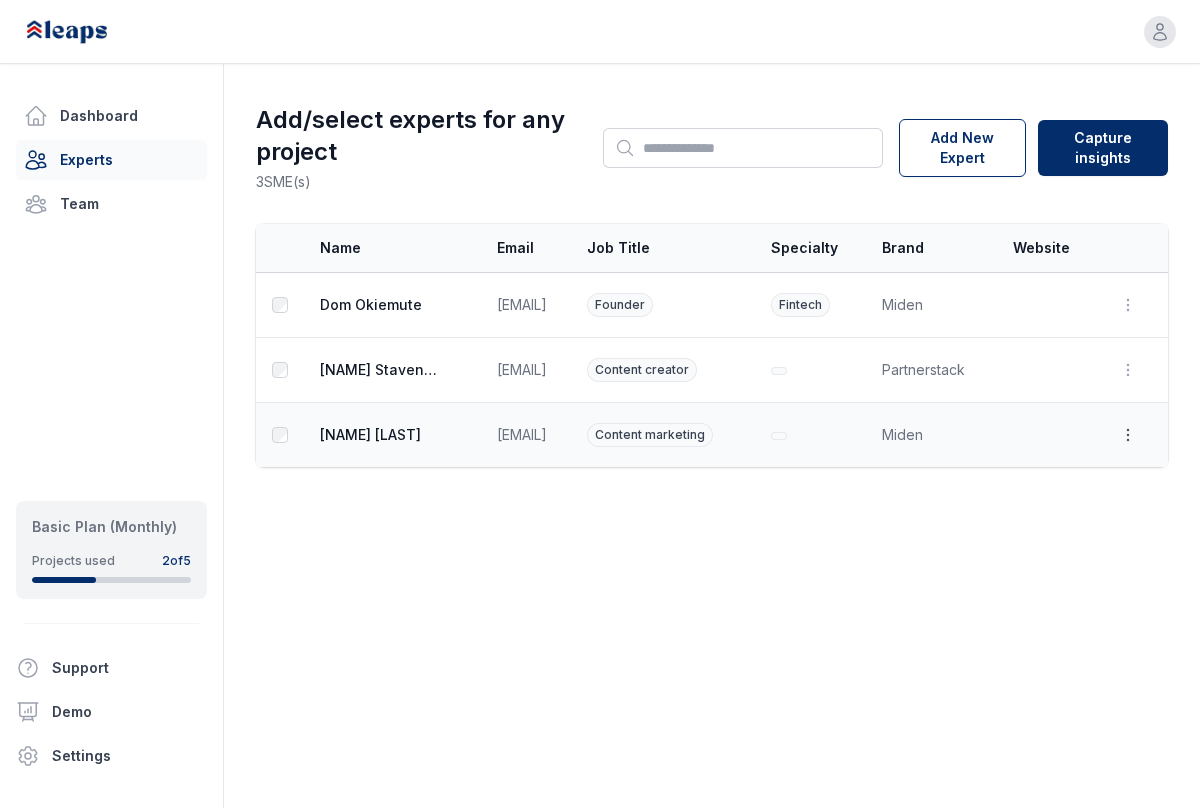 click 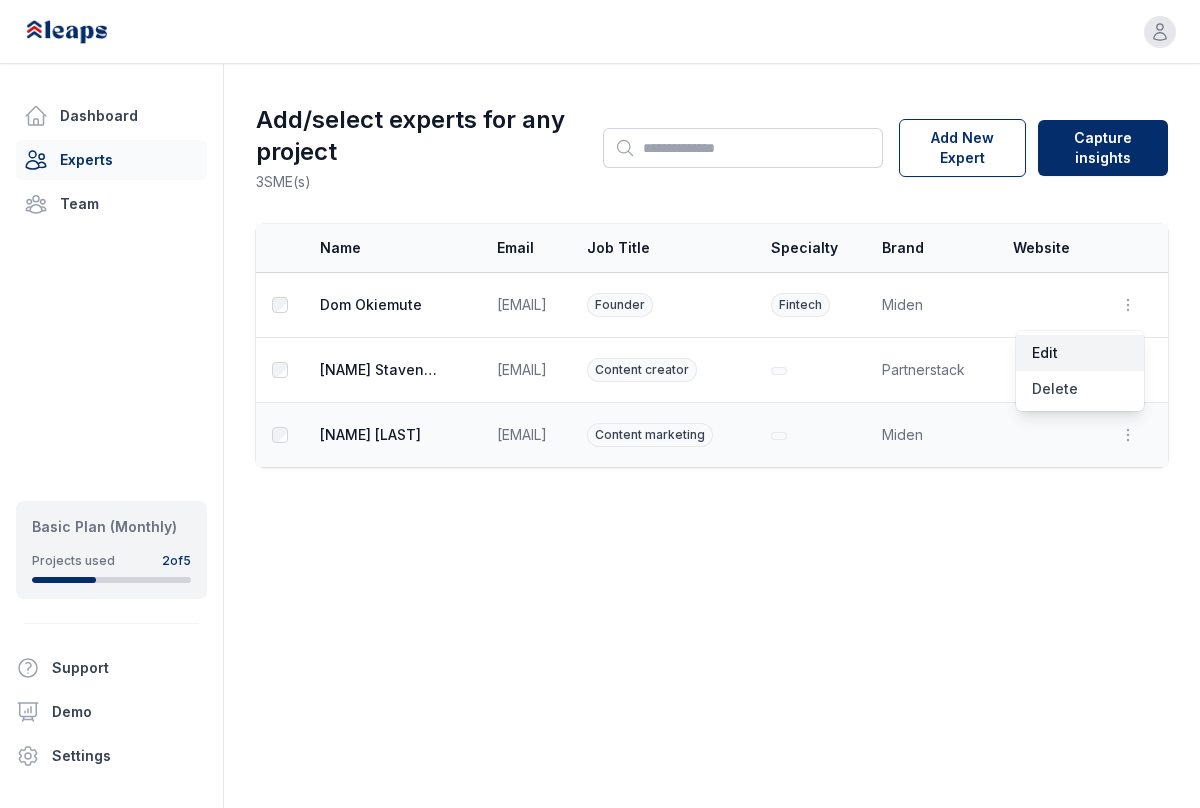 click on "Edit" at bounding box center (1080, 353) 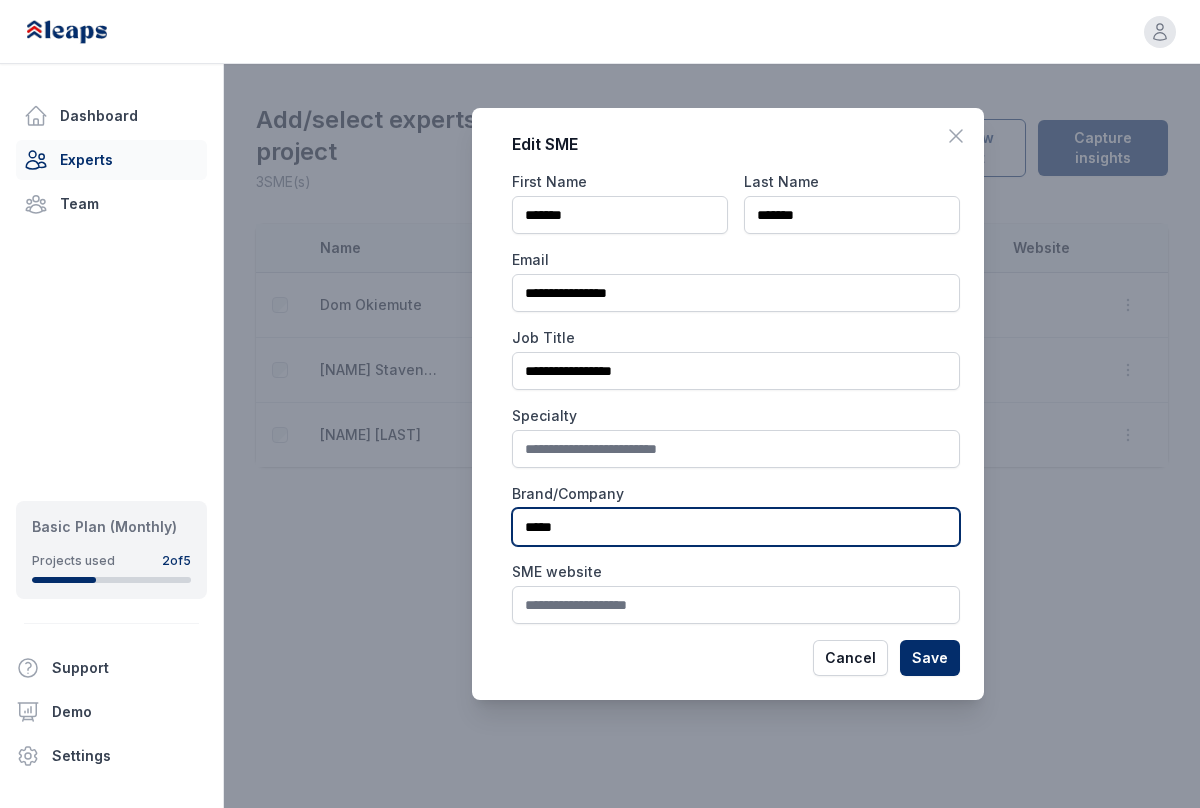 click on "*****" at bounding box center [736, 527] 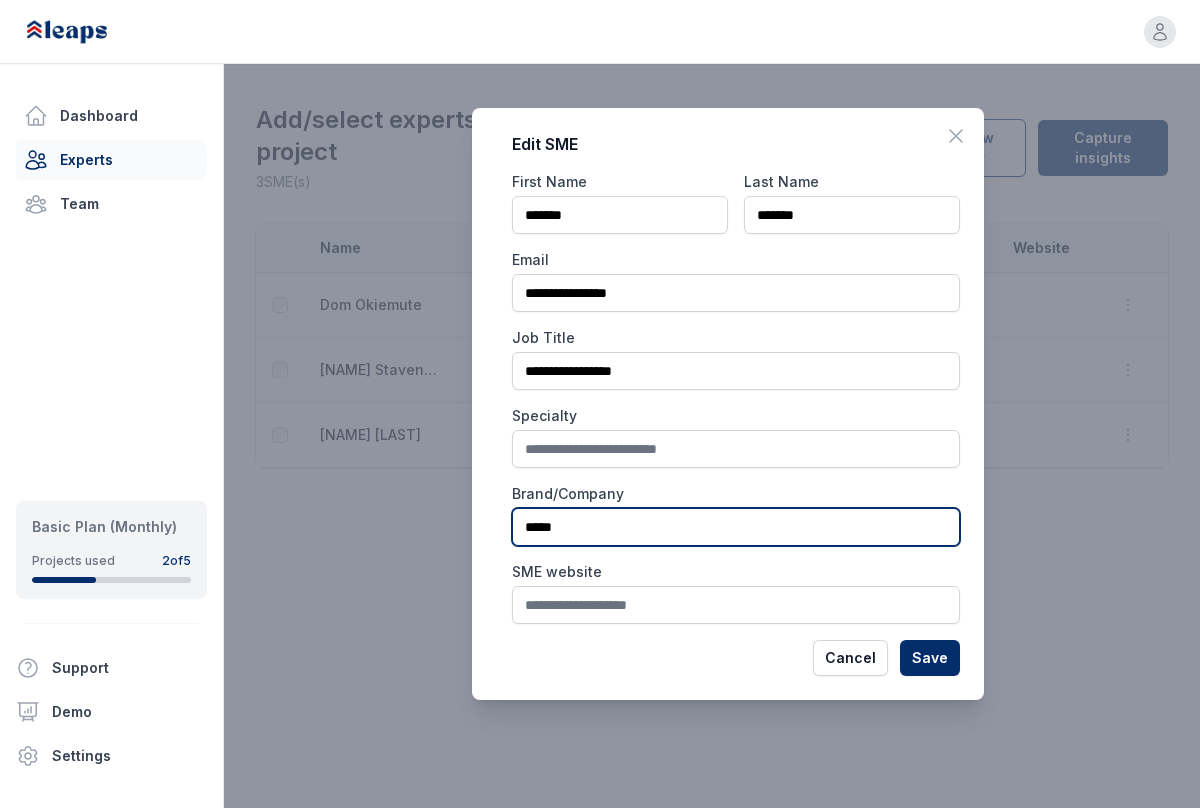 click on "*****" at bounding box center [736, 527] 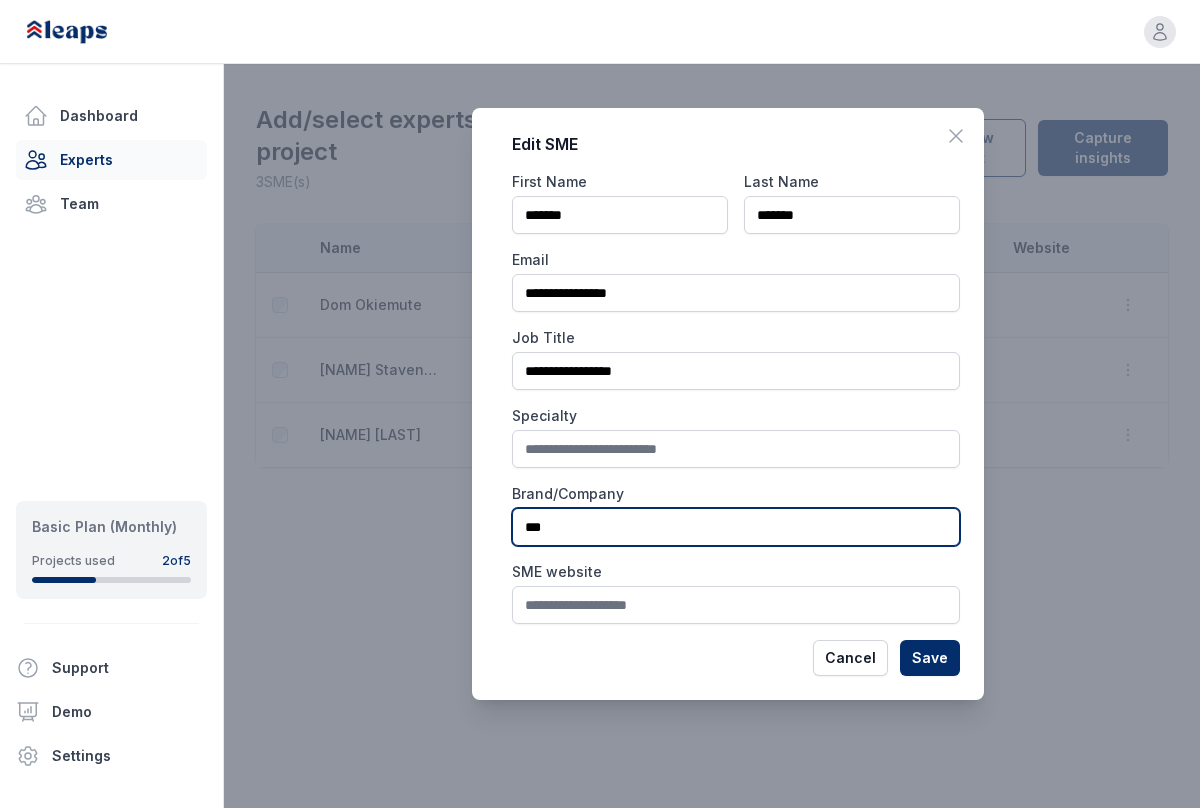 type on "**********" 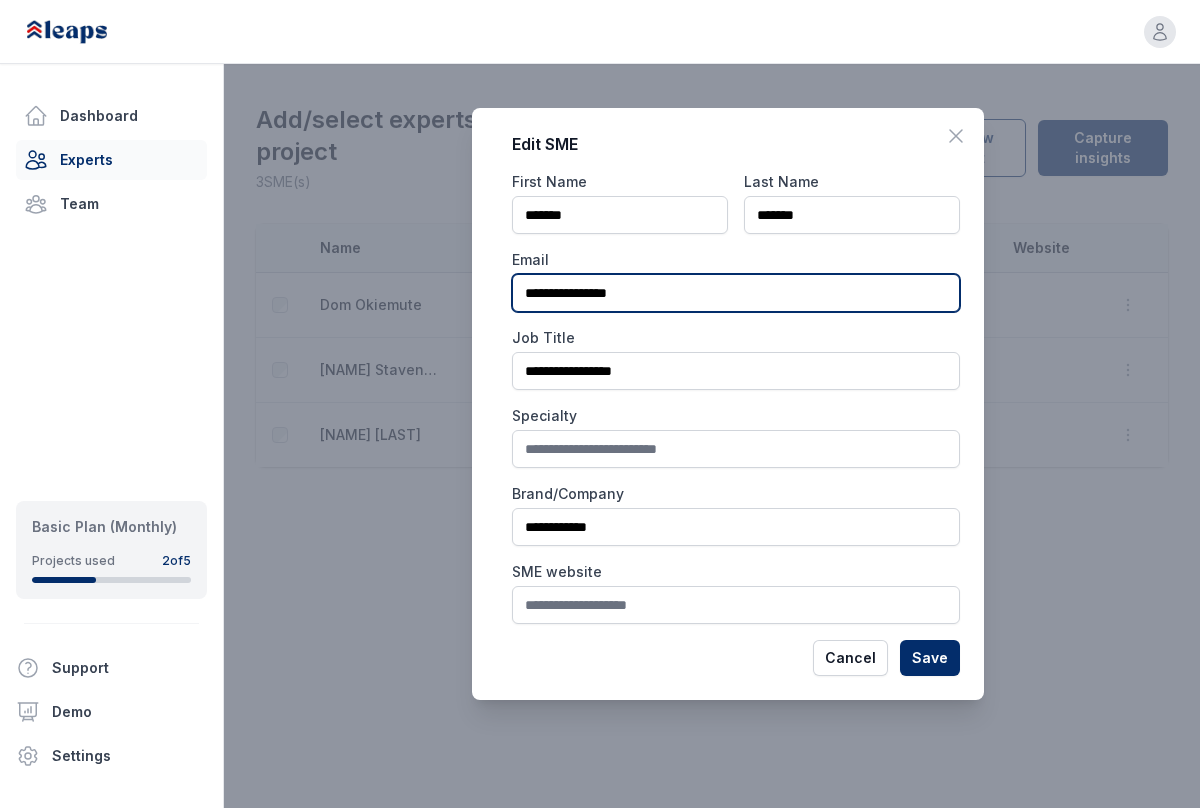 click on "**********" at bounding box center [736, 293] 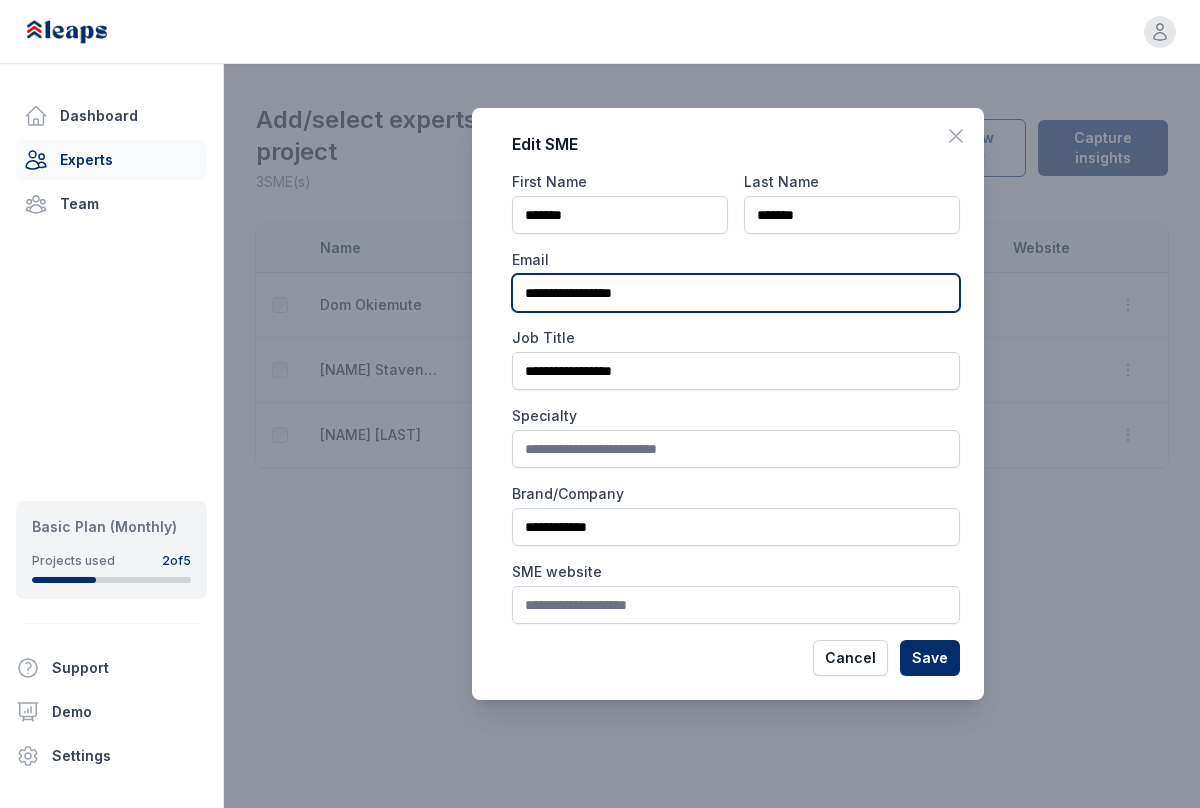 click on "**********" at bounding box center (736, 293) 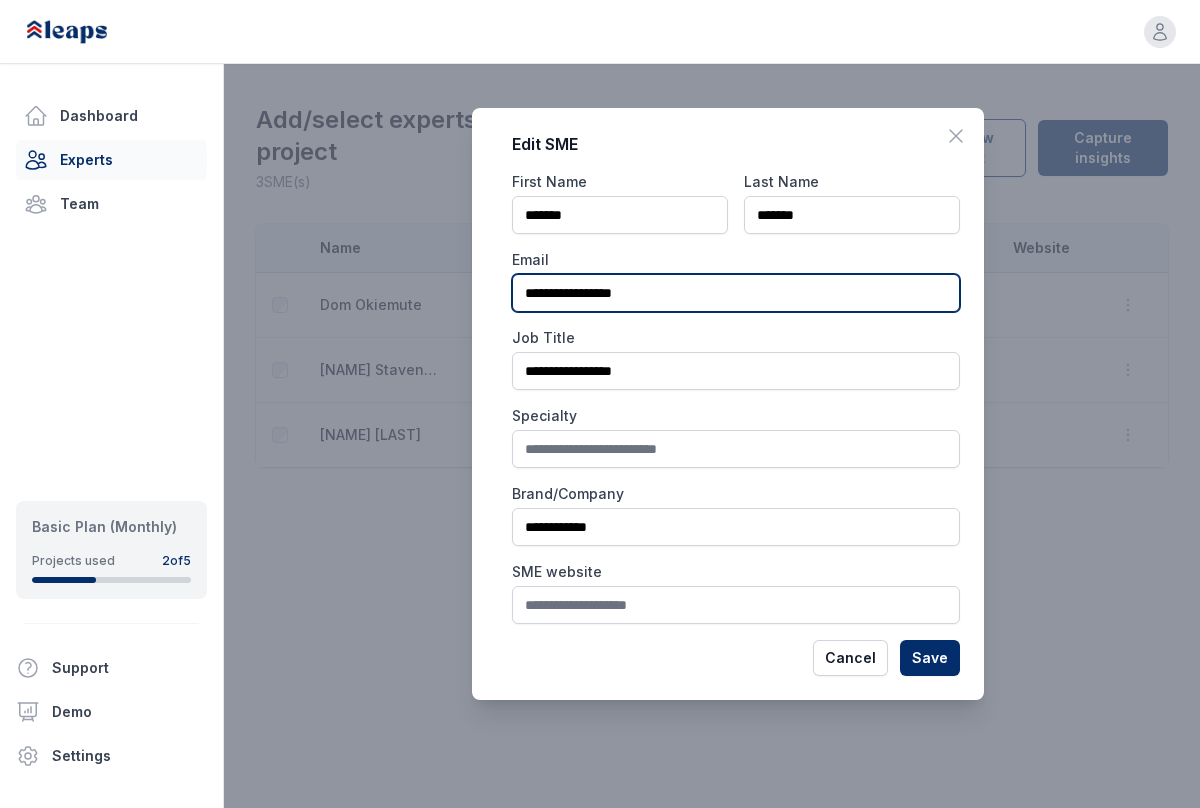 click on "**********" at bounding box center (736, 293) 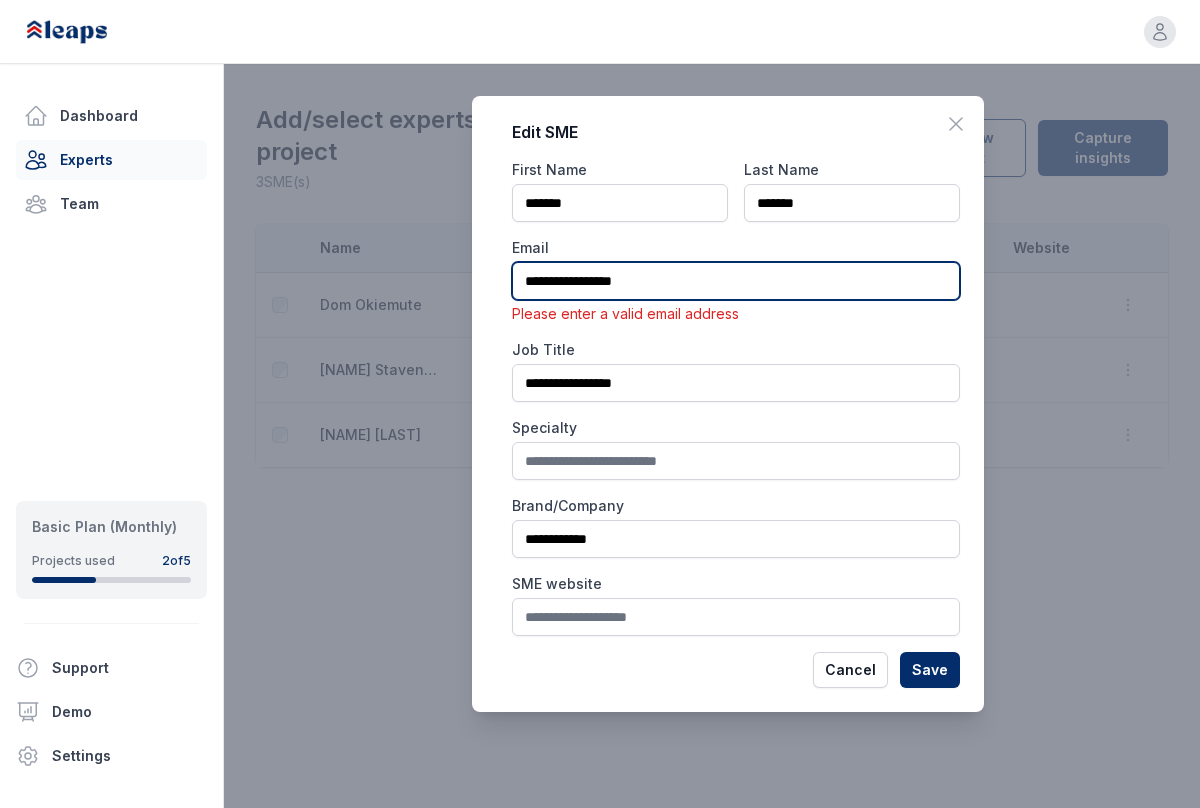click on "**********" at bounding box center [736, 281] 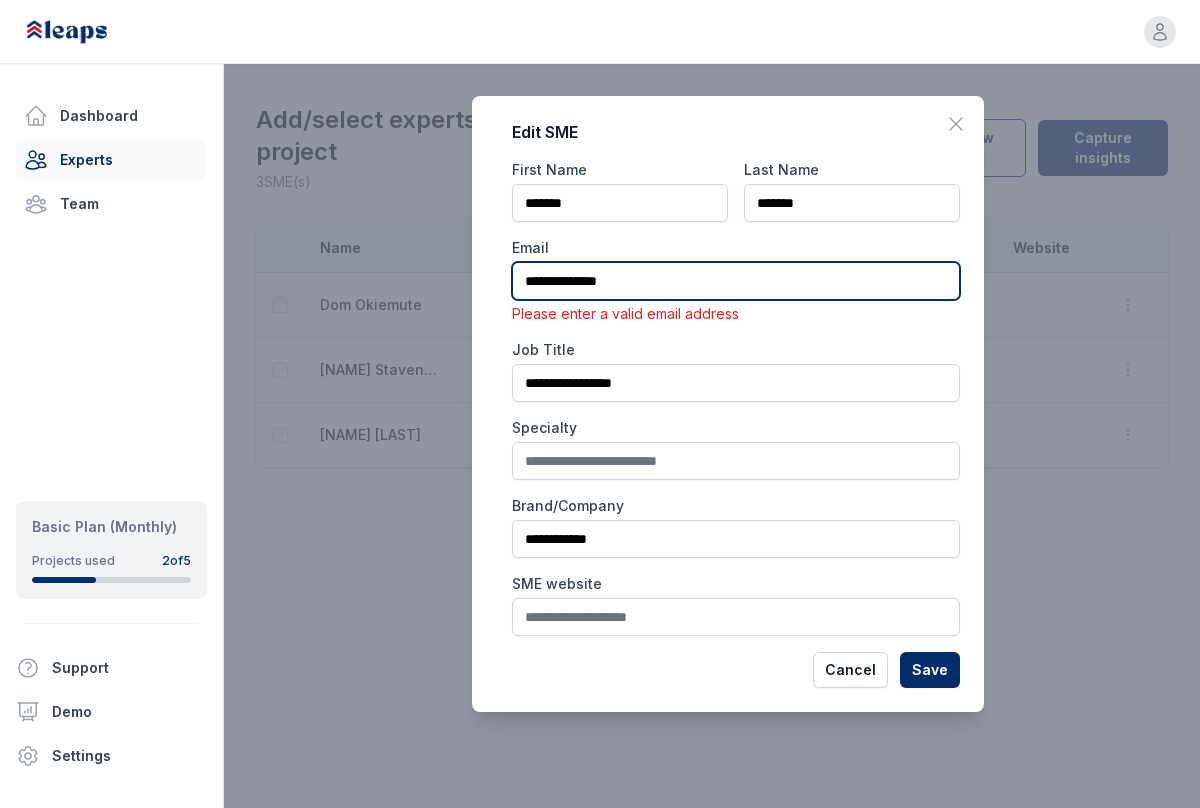 click on "**********" at bounding box center [736, 281] 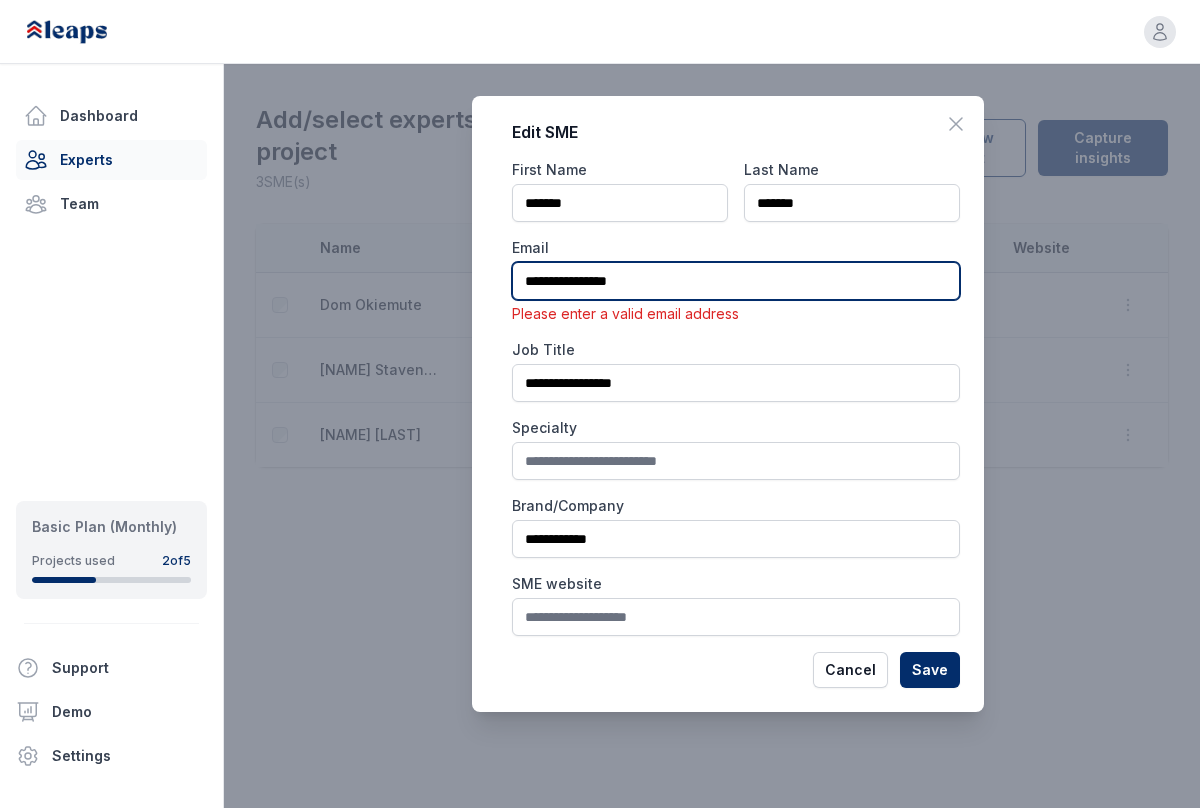 click on "**********" at bounding box center (736, 281) 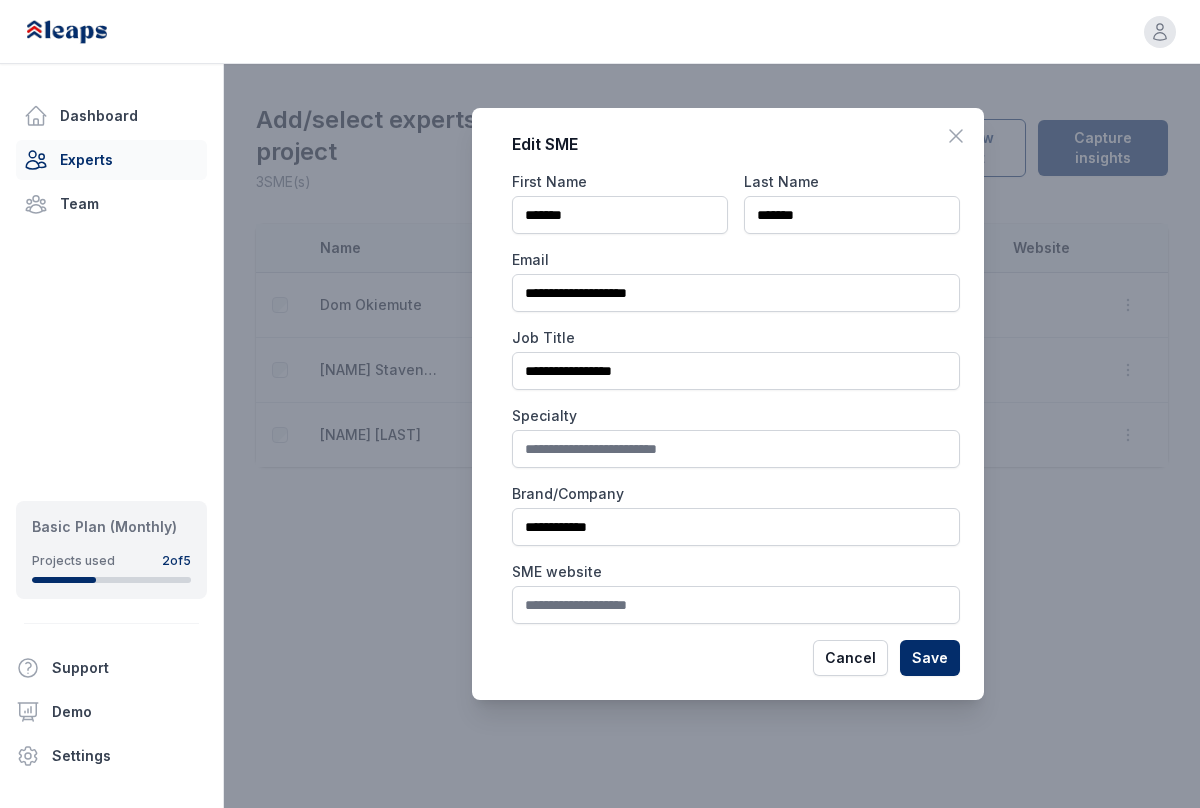 click on "**********" at bounding box center (736, 424) 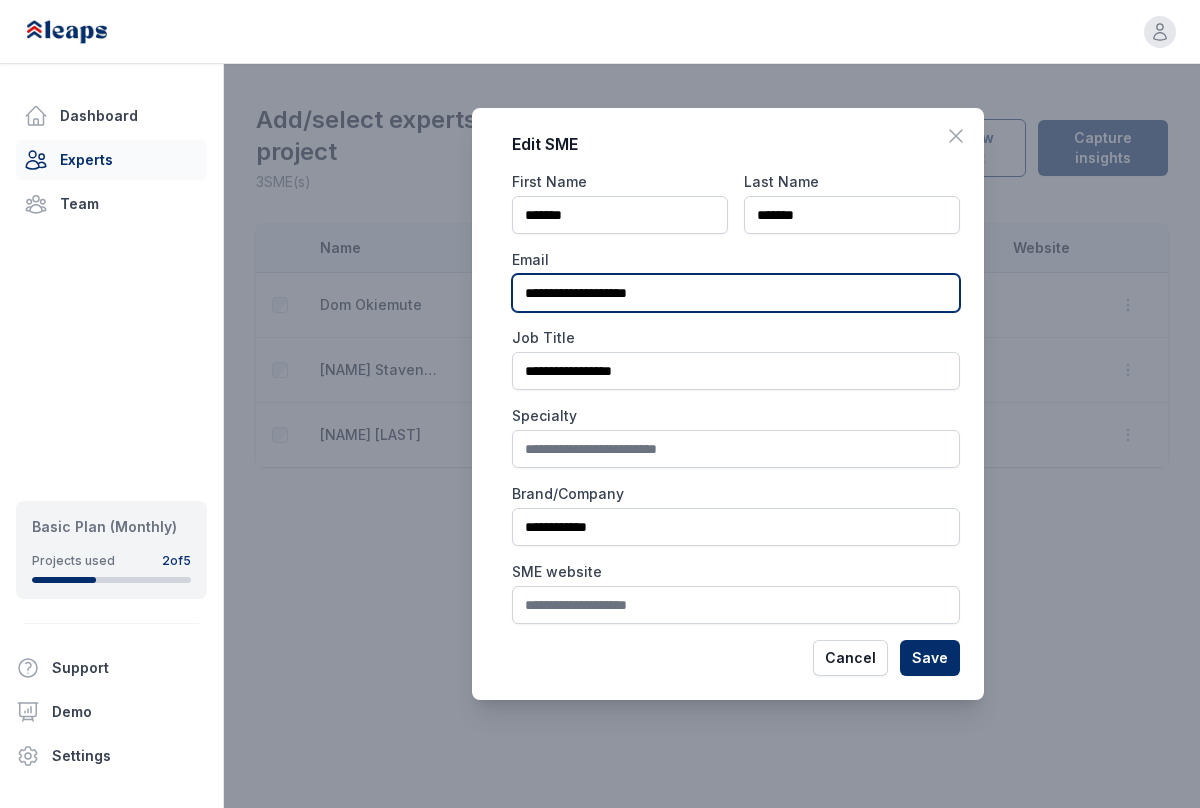 click on "**********" at bounding box center (736, 293) 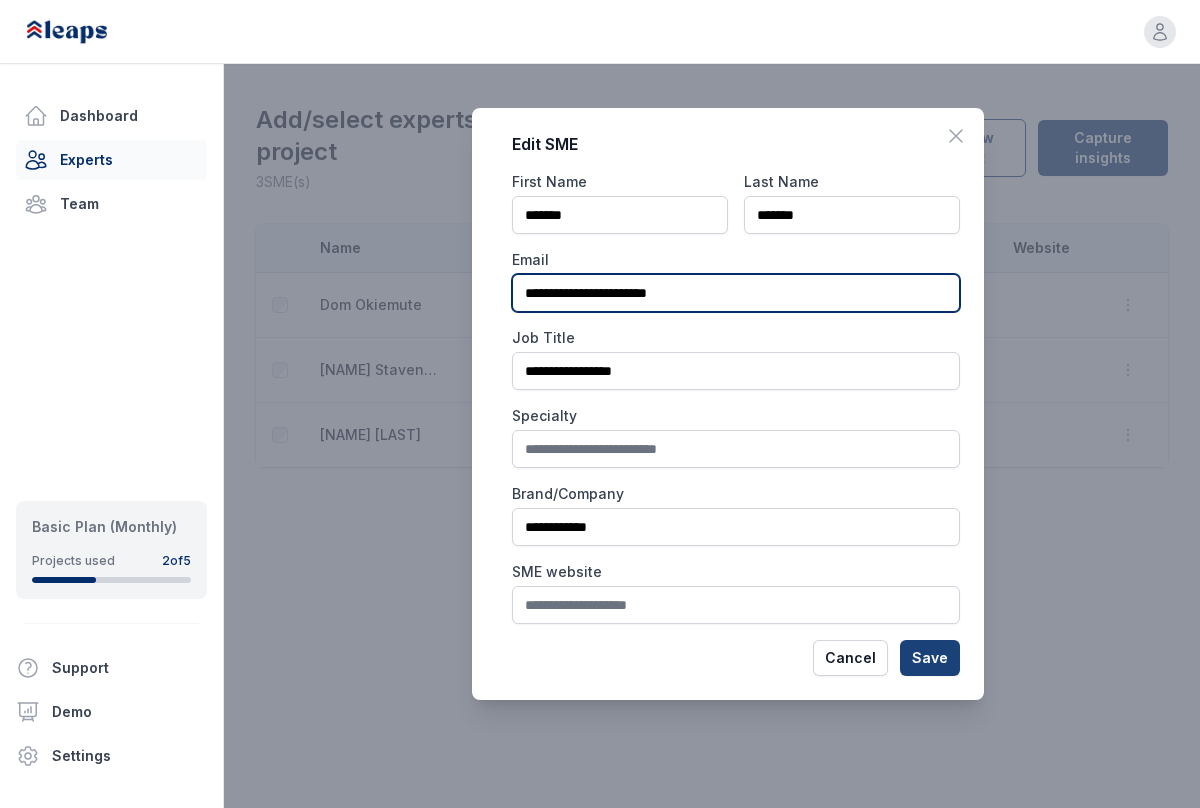 type on "**********" 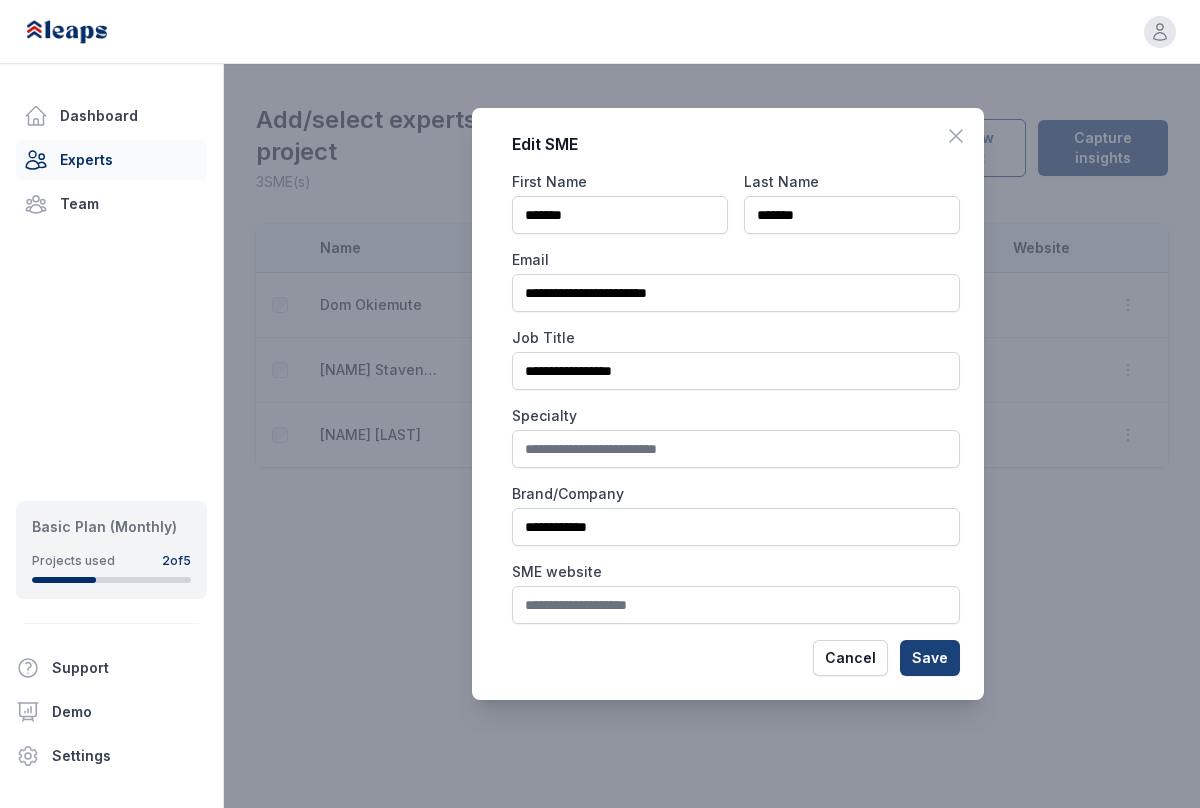click on "Save" at bounding box center (930, 658) 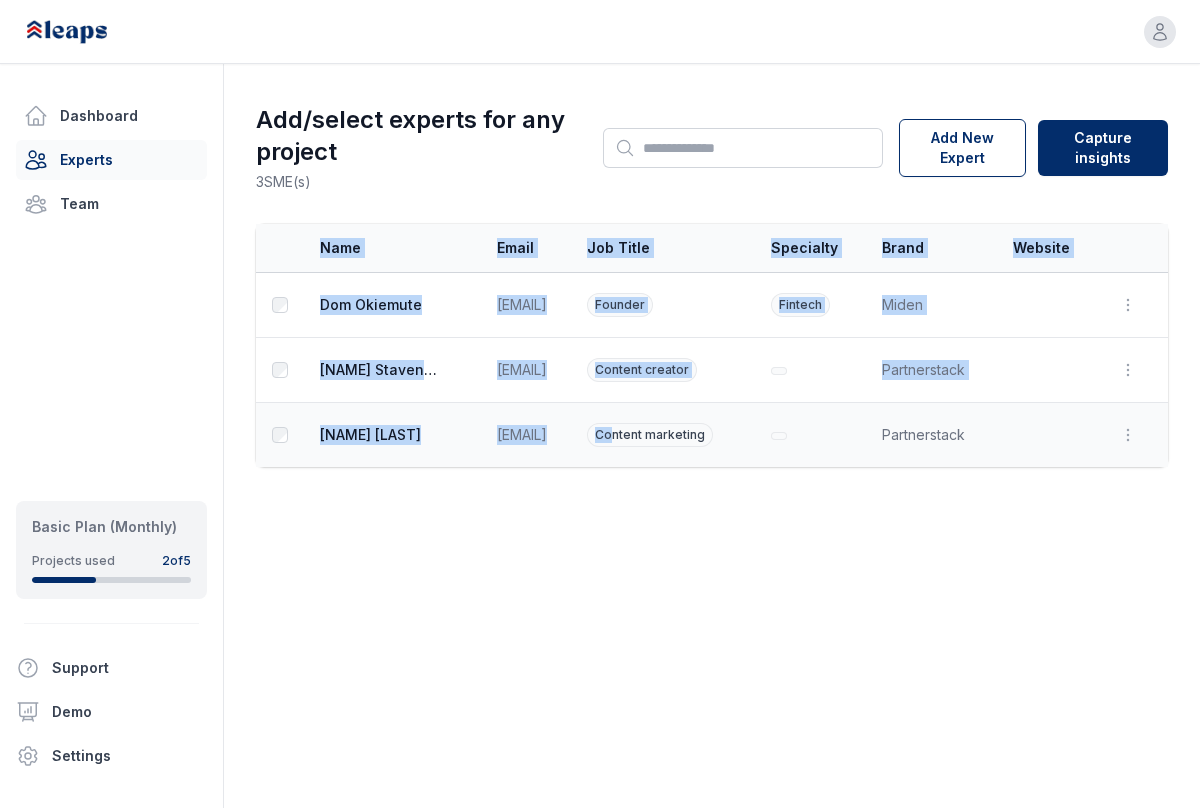 drag, startPoint x: 906, startPoint y: 584, endPoint x: 679, endPoint y: 433, distance: 272.63528 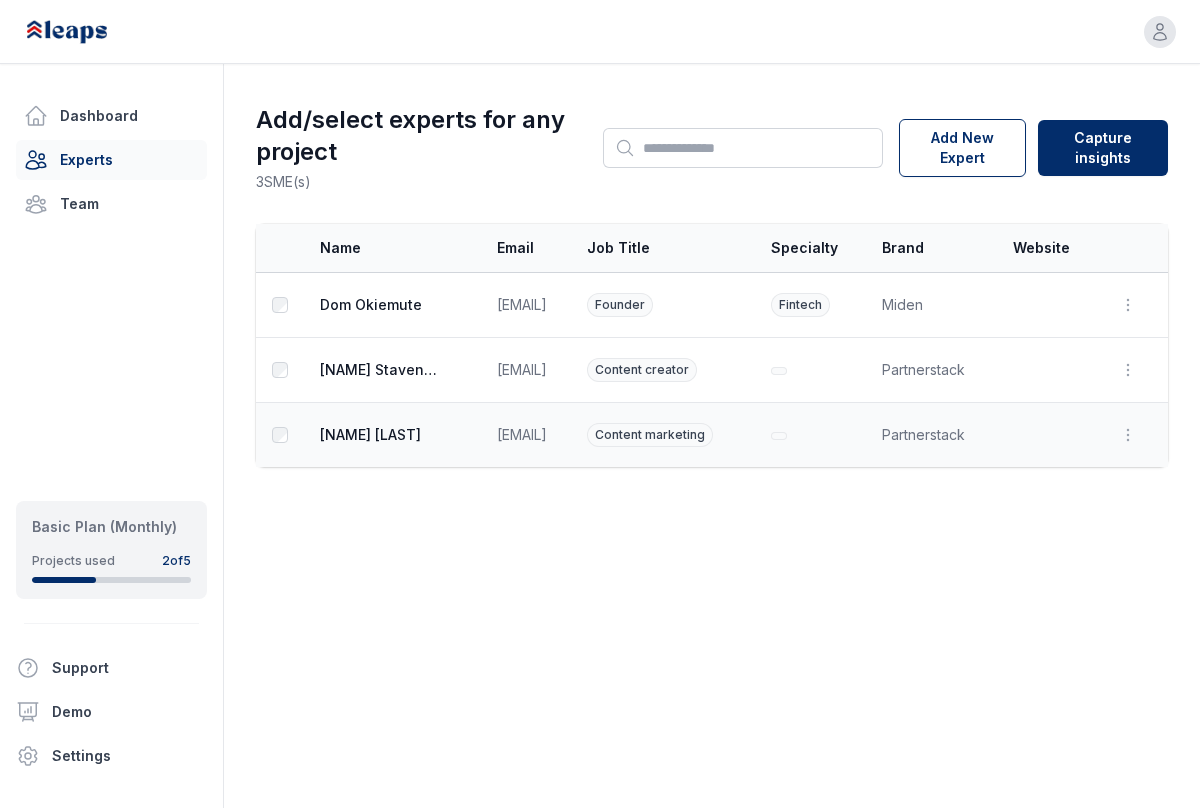 click on "[NAME]" at bounding box center [394, 435] 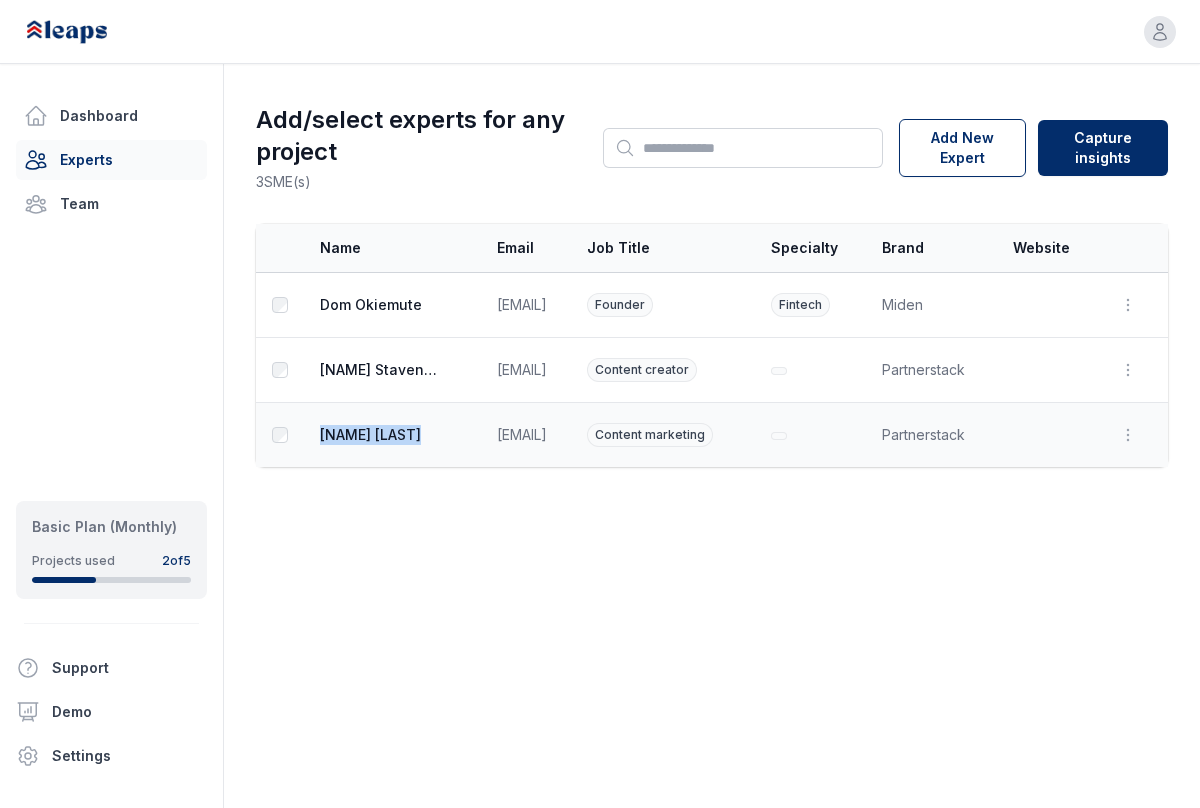 click on "[NAME]" at bounding box center [380, 435] 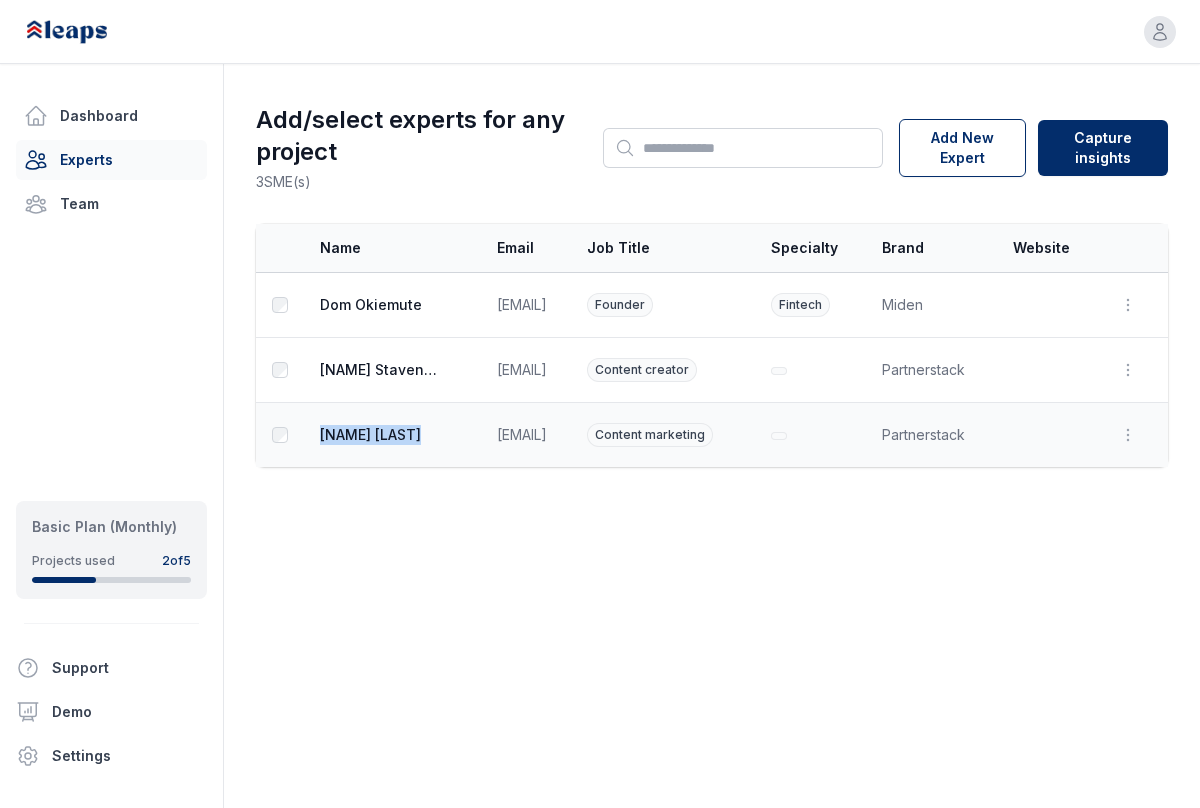 click on "[NAME]" at bounding box center [380, 435] 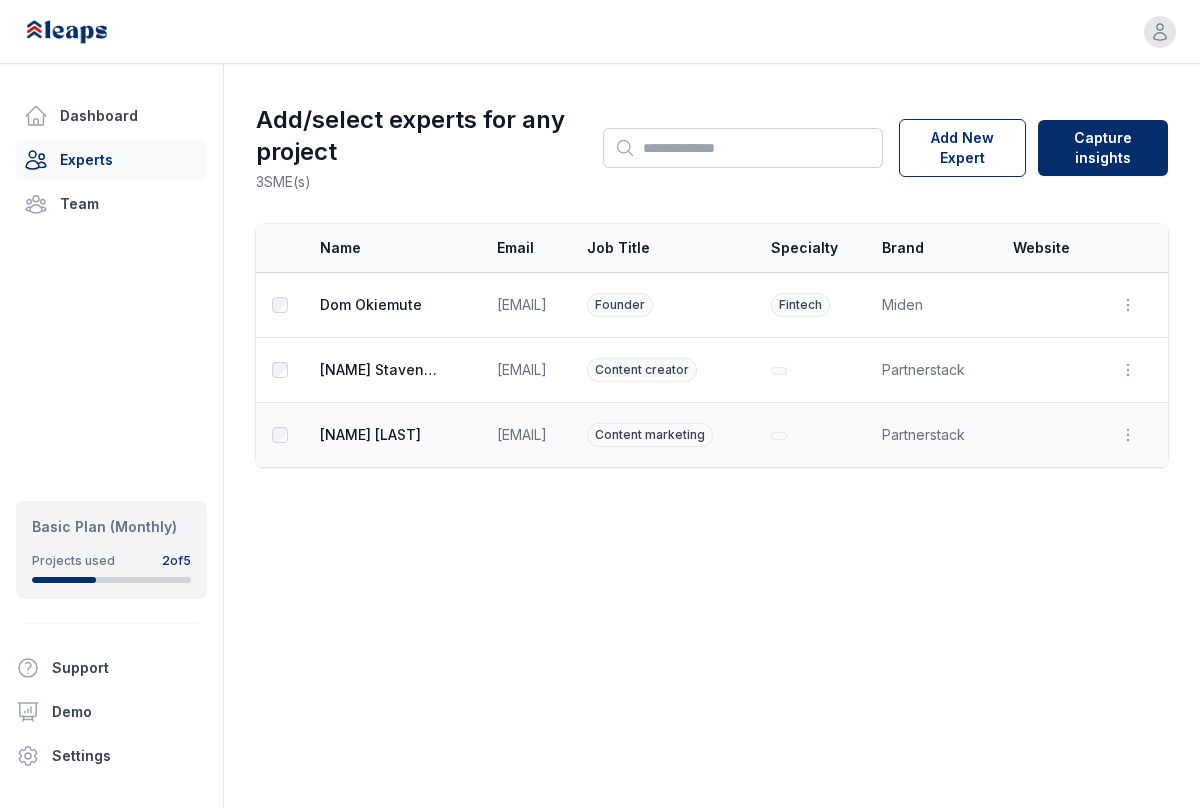 click on "Partnerstack" at bounding box center [935, 435] 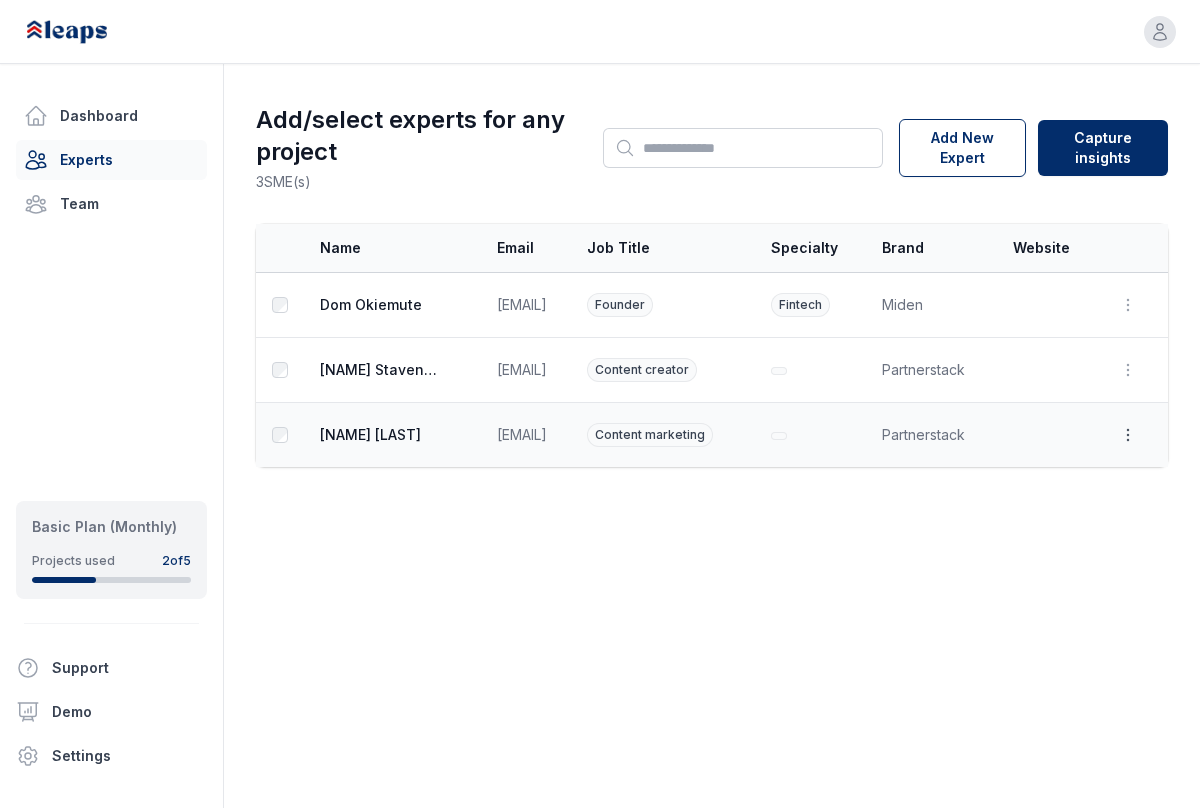 click 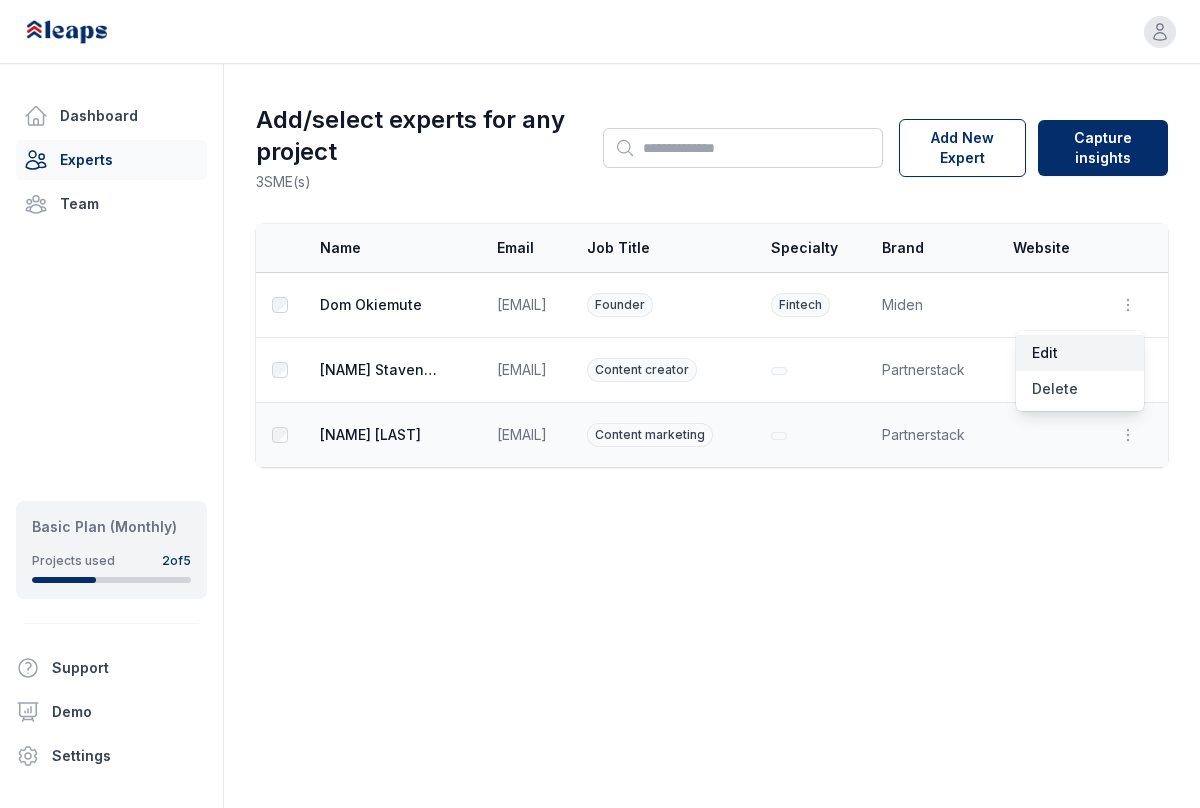 click on "Edit" at bounding box center [1080, 353] 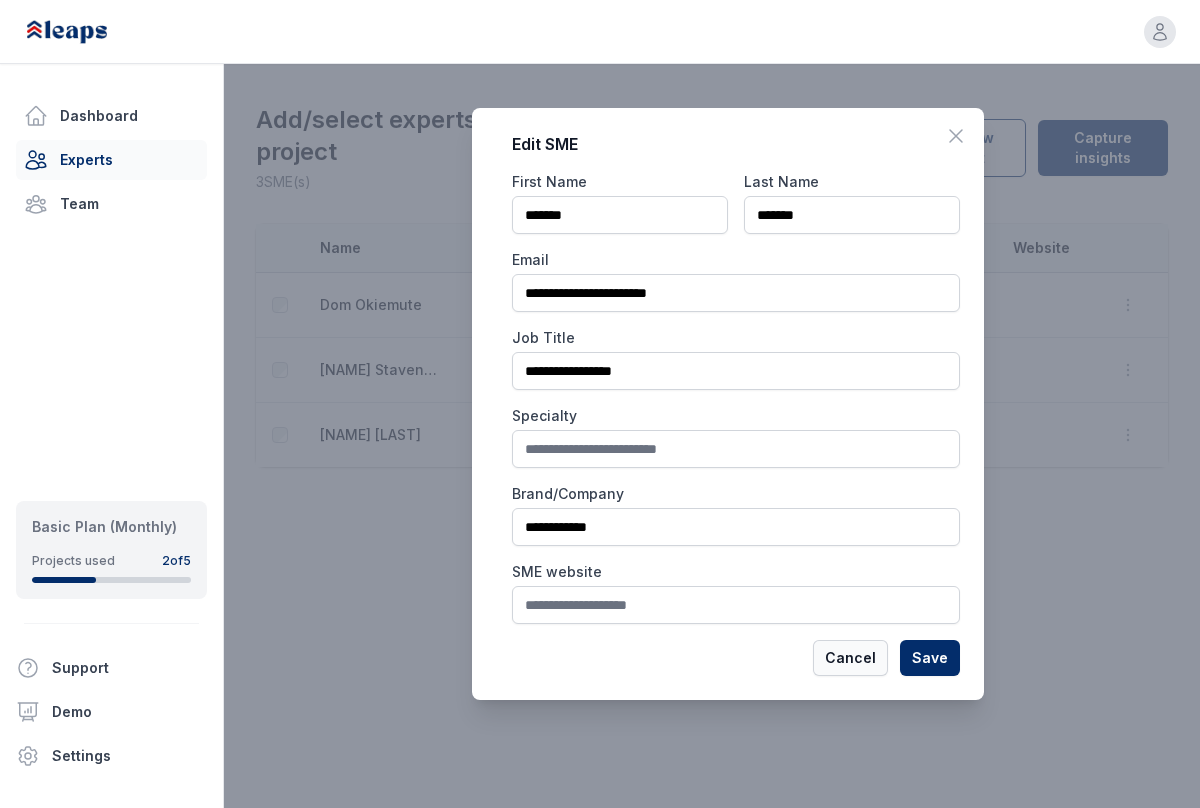 click on "Cancel" at bounding box center [850, 658] 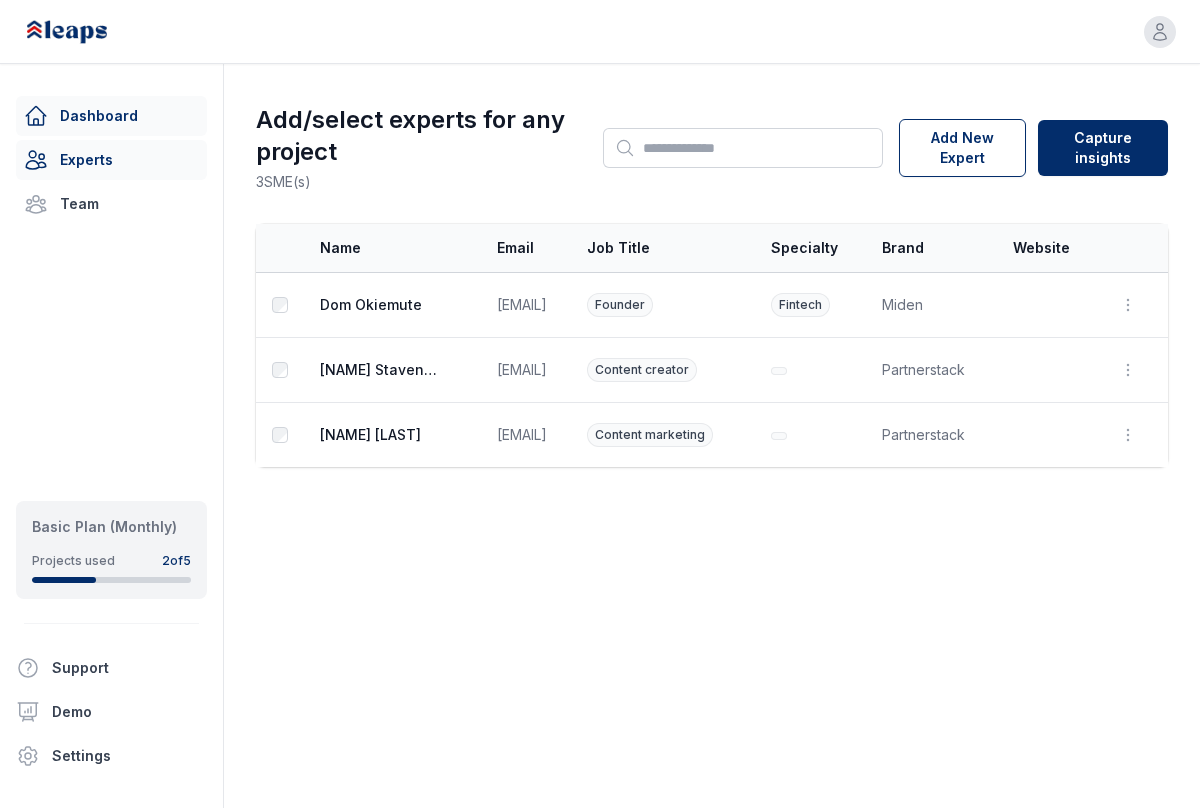 click on "Dashboard" at bounding box center (111, 116) 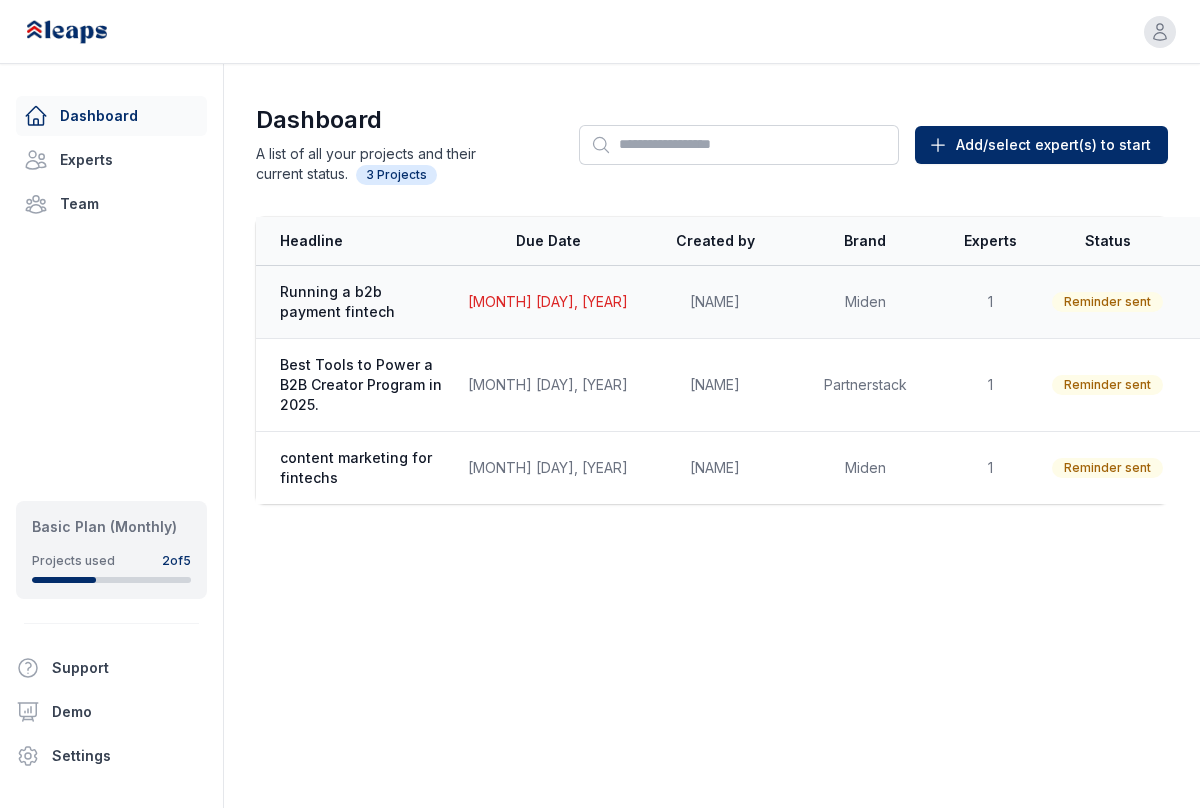 click on "Running a b2b payment fintech Due:  [MONTH] [DAY]" at bounding box center [356, 302] 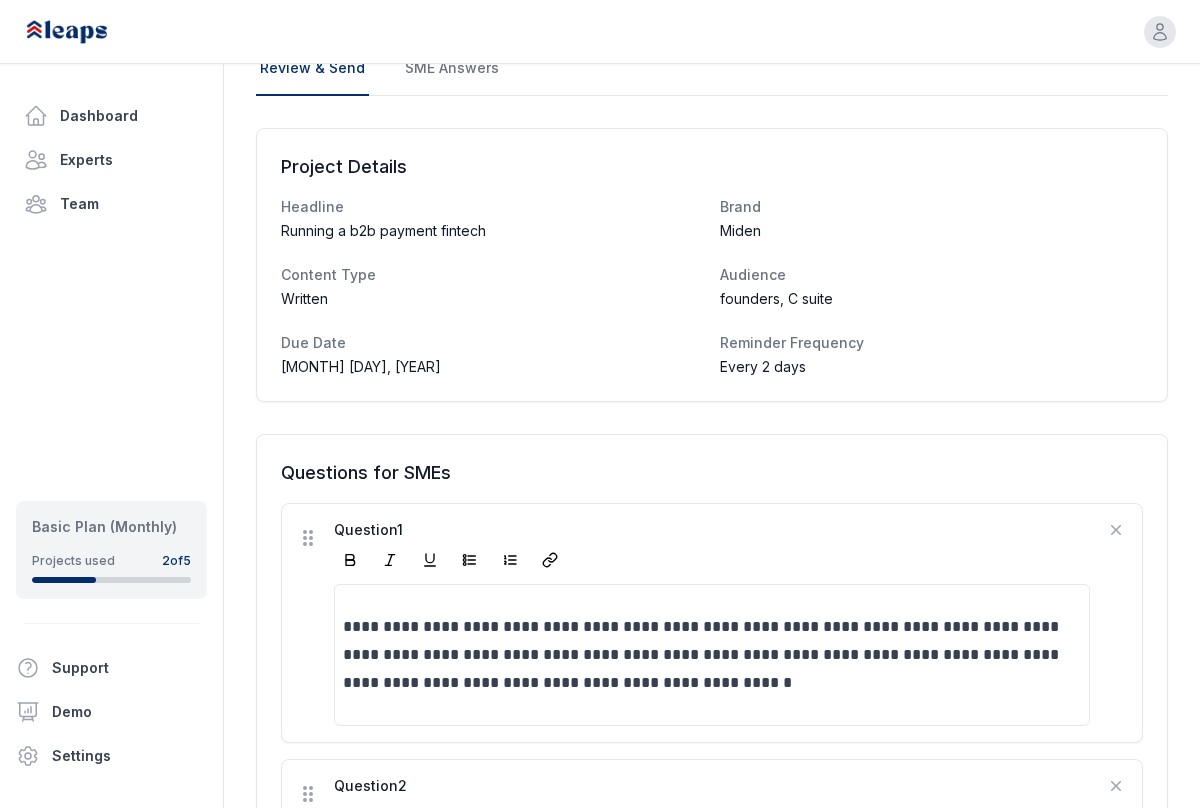 scroll, scrollTop: 51, scrollLeft: 0, axis: vertical 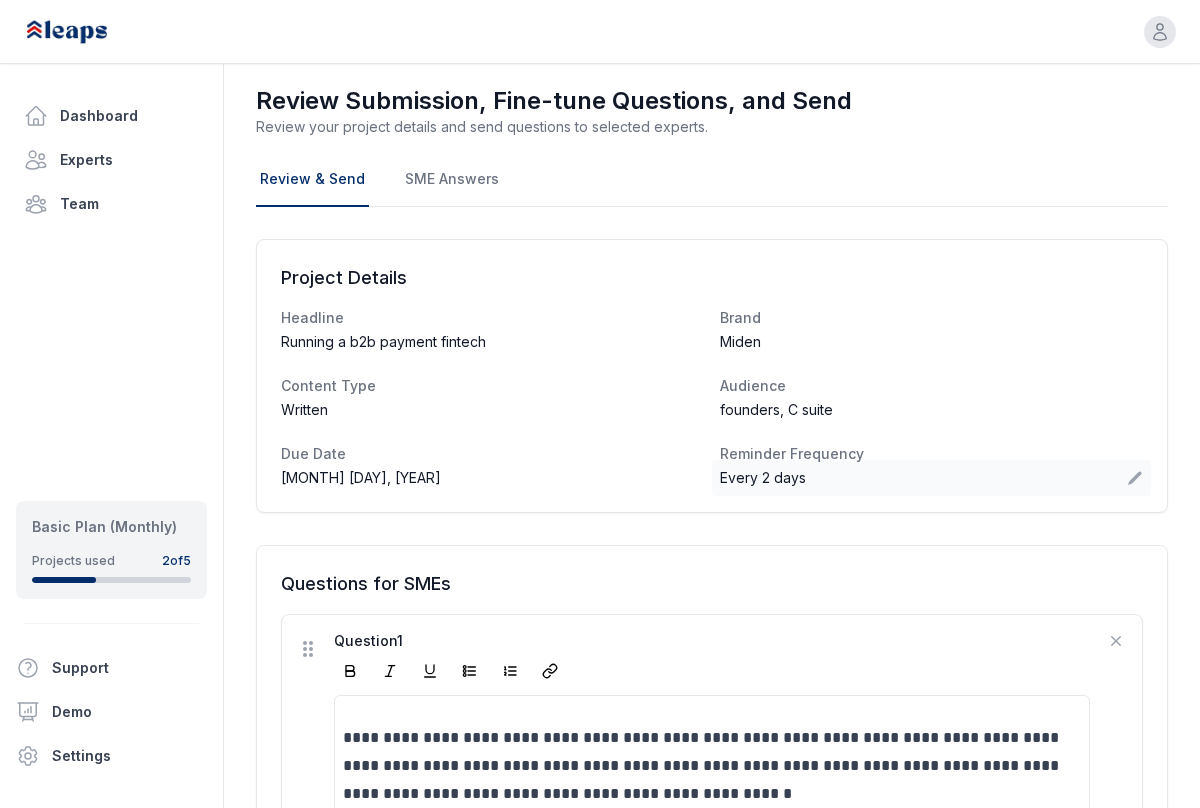 click on "Every 2 days" at bounding box center (763, 478) 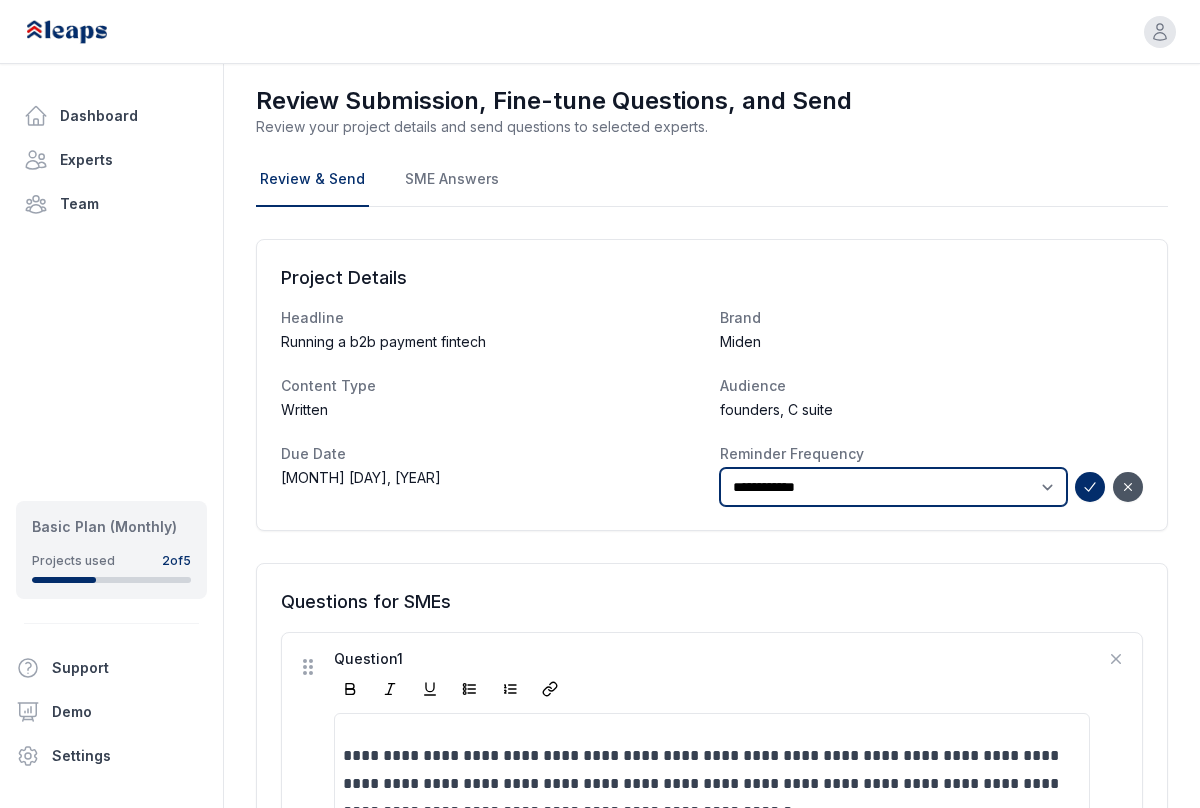 click on "***** * **** ***** * **** ***** * **** ***** ** ****" at bounding box center [893, 487] 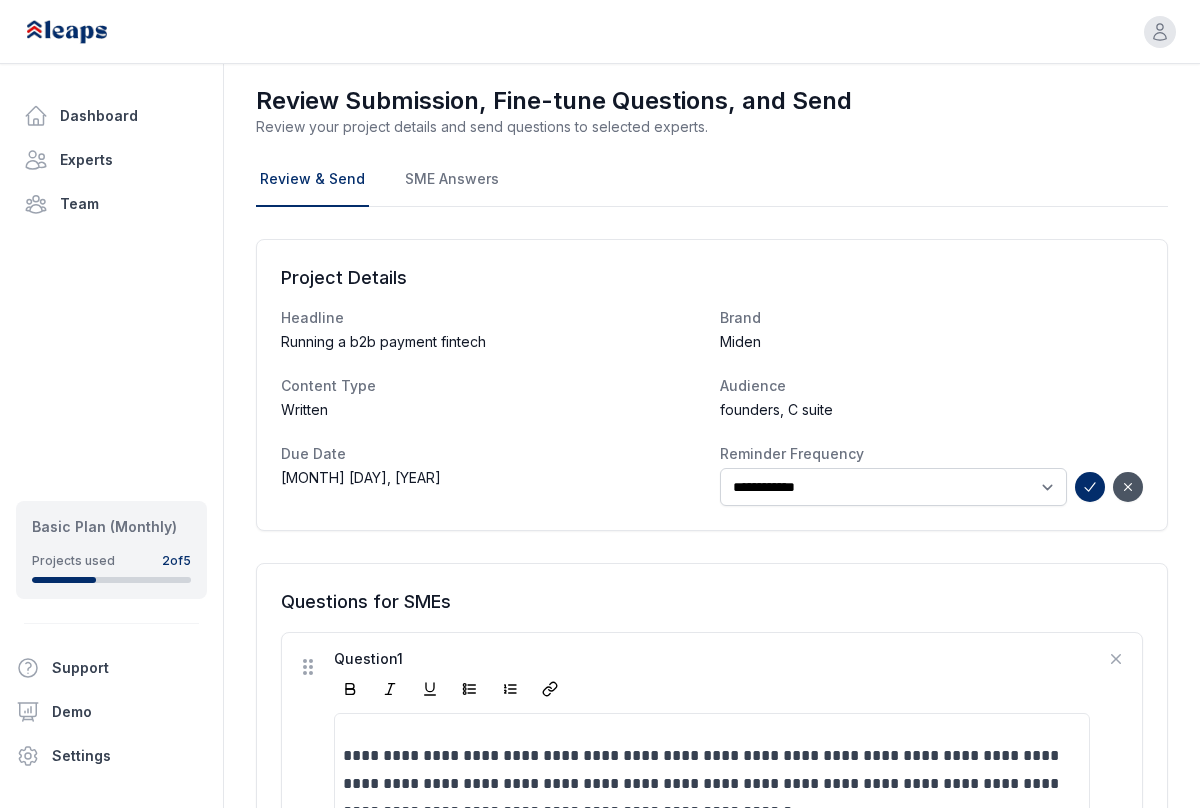 click on "Questions for SMEs" at bounding box center [712, 602] 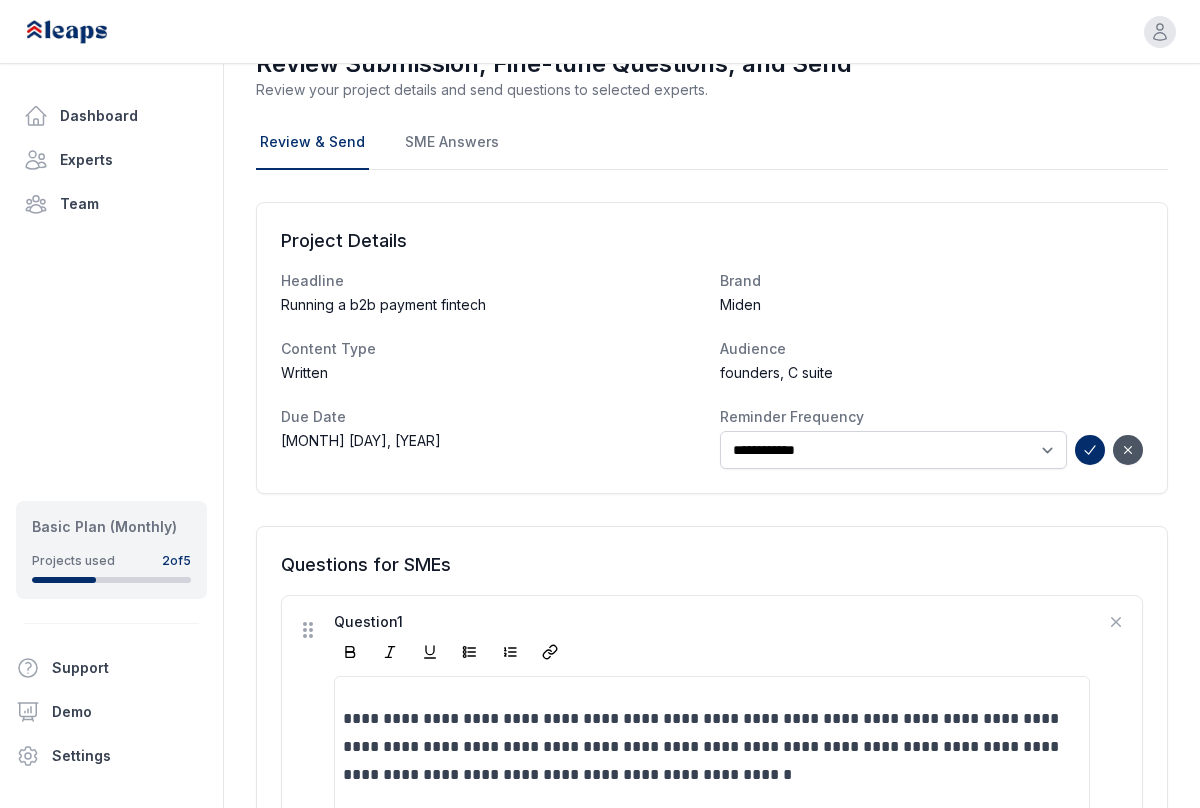 scroll, scrollTop: 0, scrollLeft: 0, axis: both 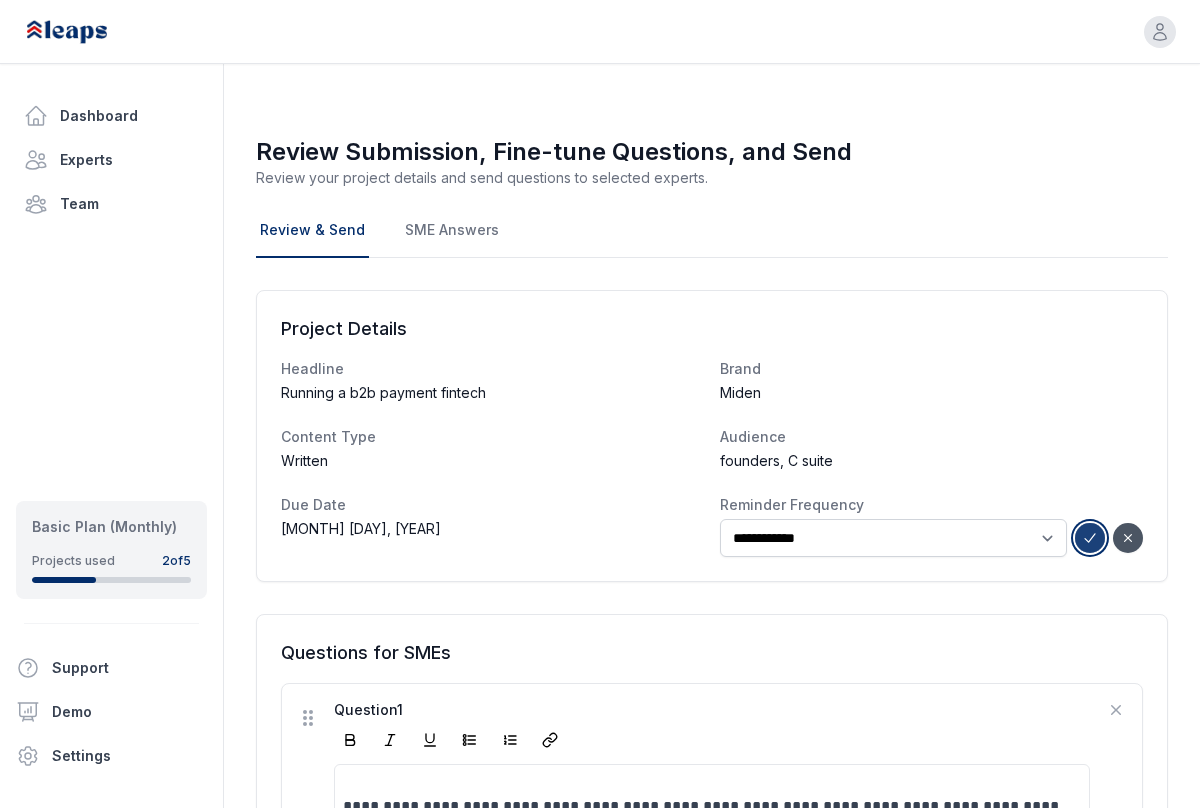 click 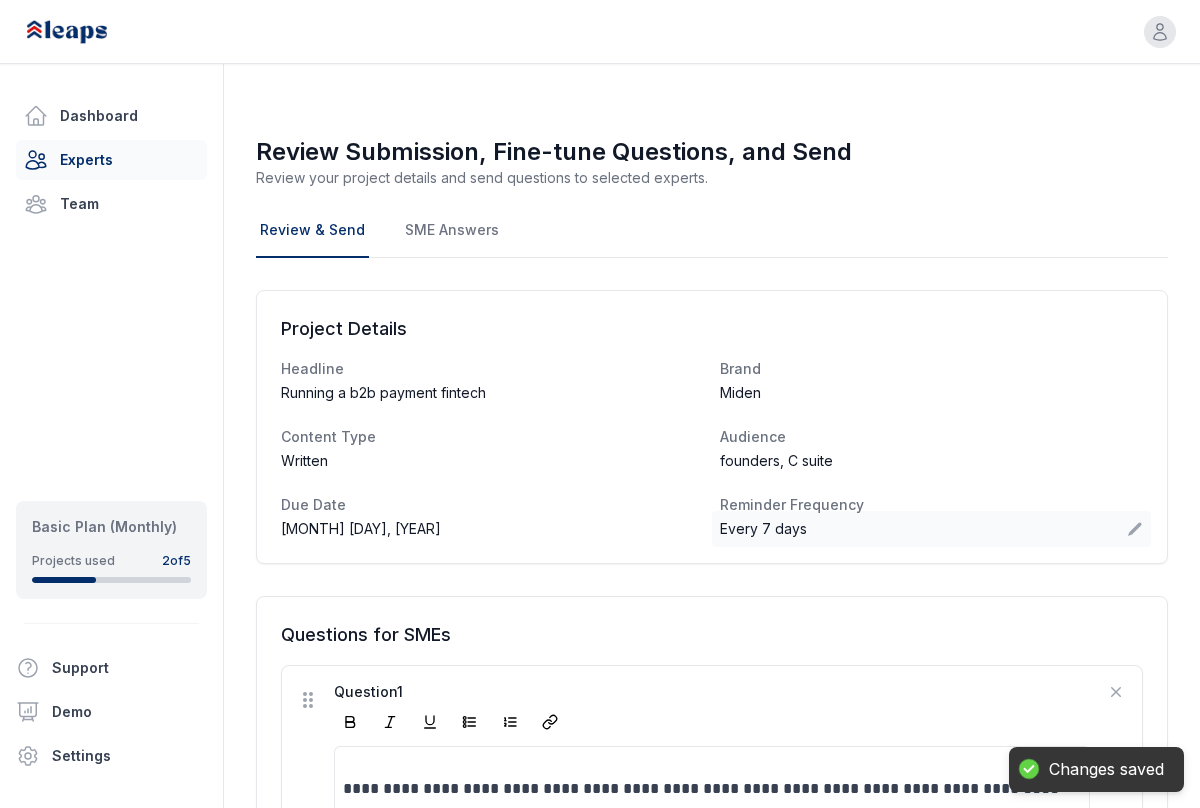 click on "Experts" at bounding box center [111, 160] 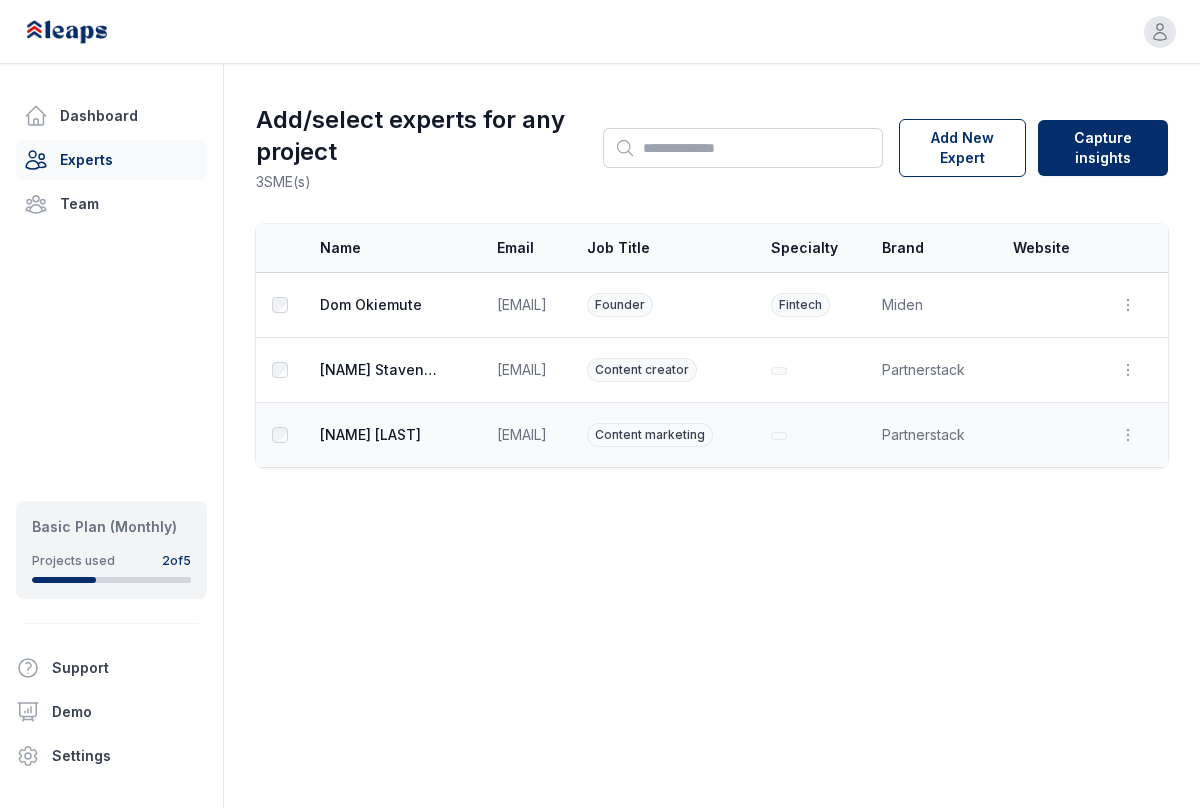 click on "[NAME]" at bounding box center (380, 435) 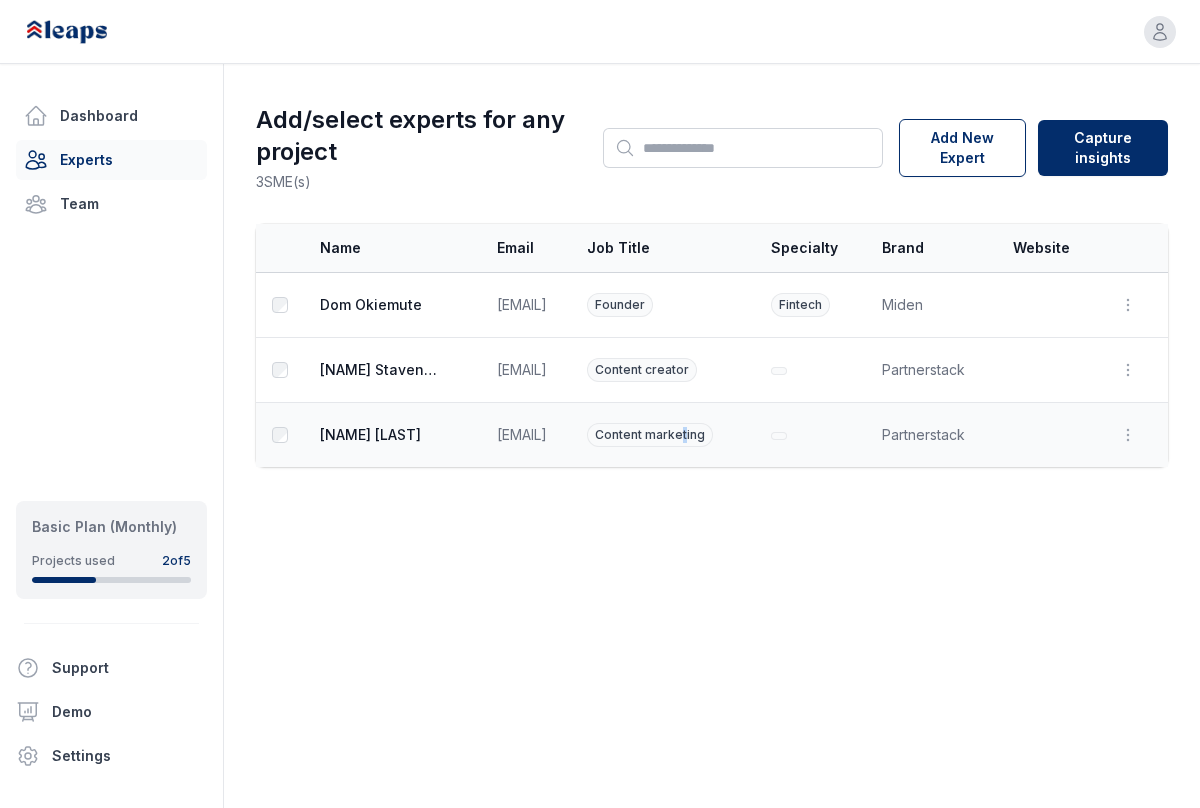 click on "Content marketing" at bounding box center [650, 435] 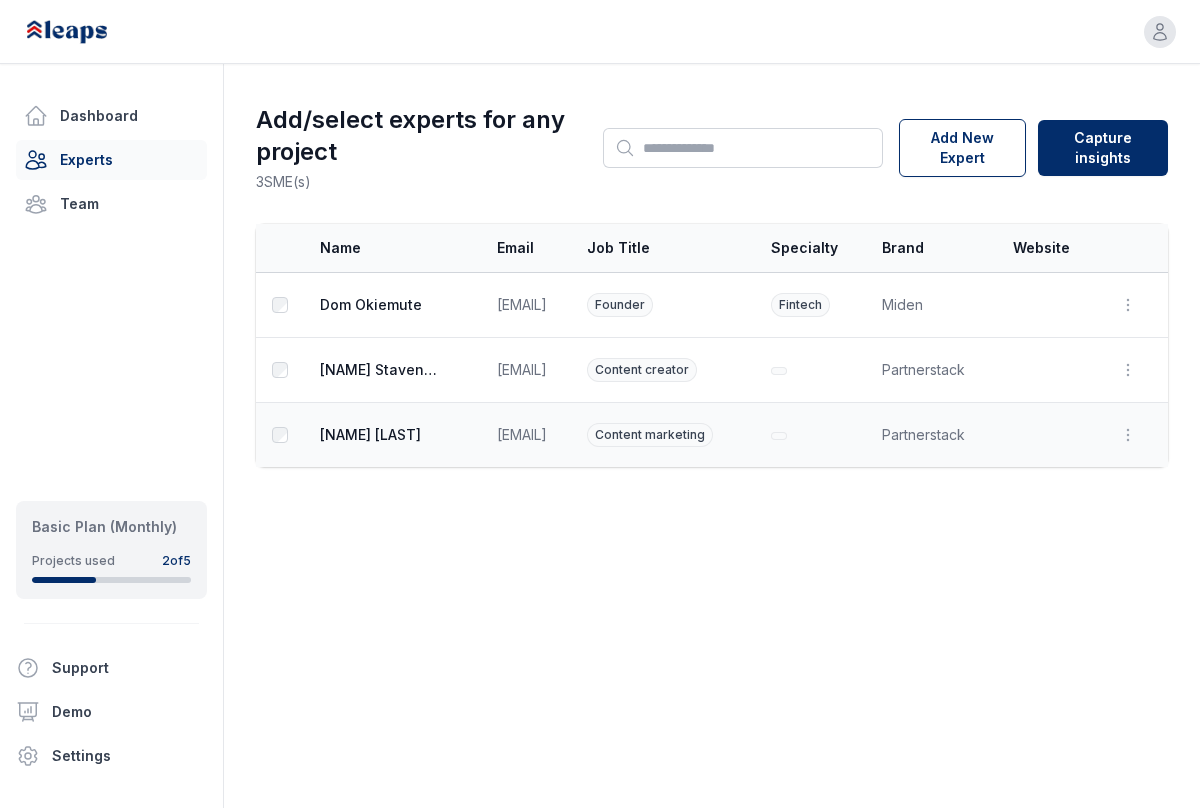 click on "Partnerstack" at bounding box center [935, 435] 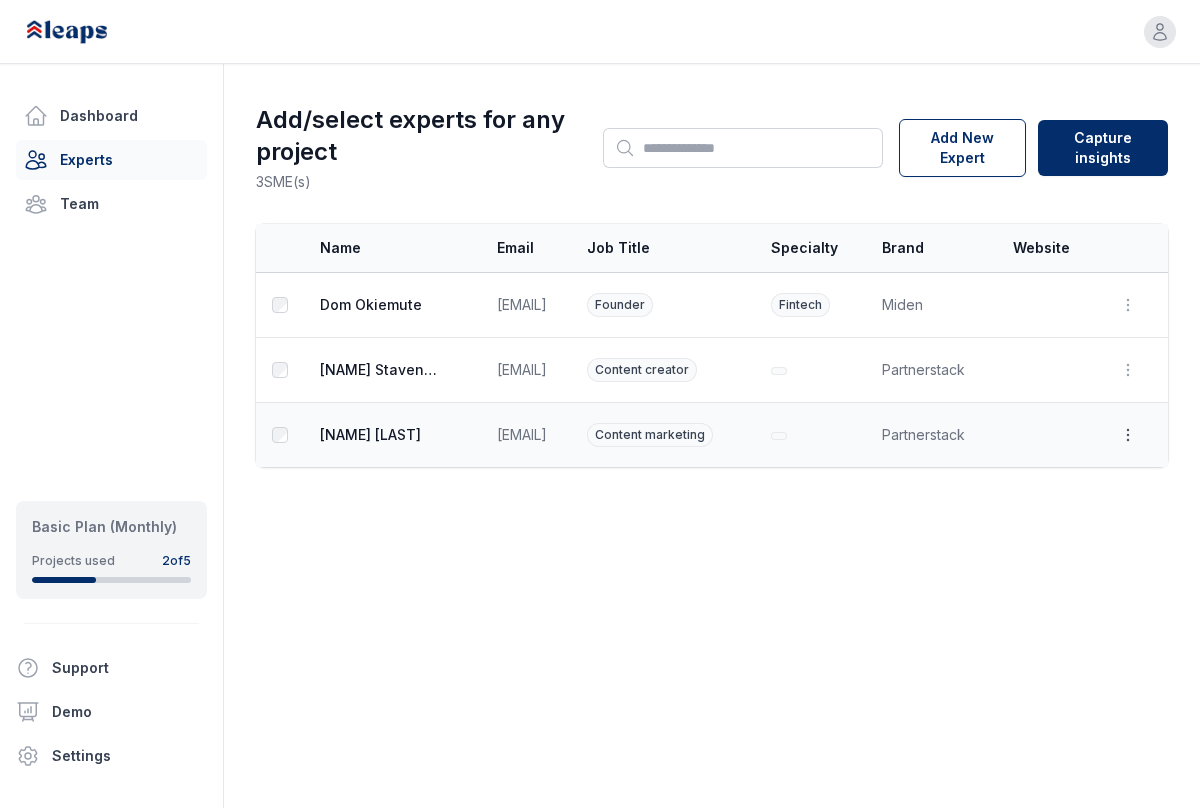 click 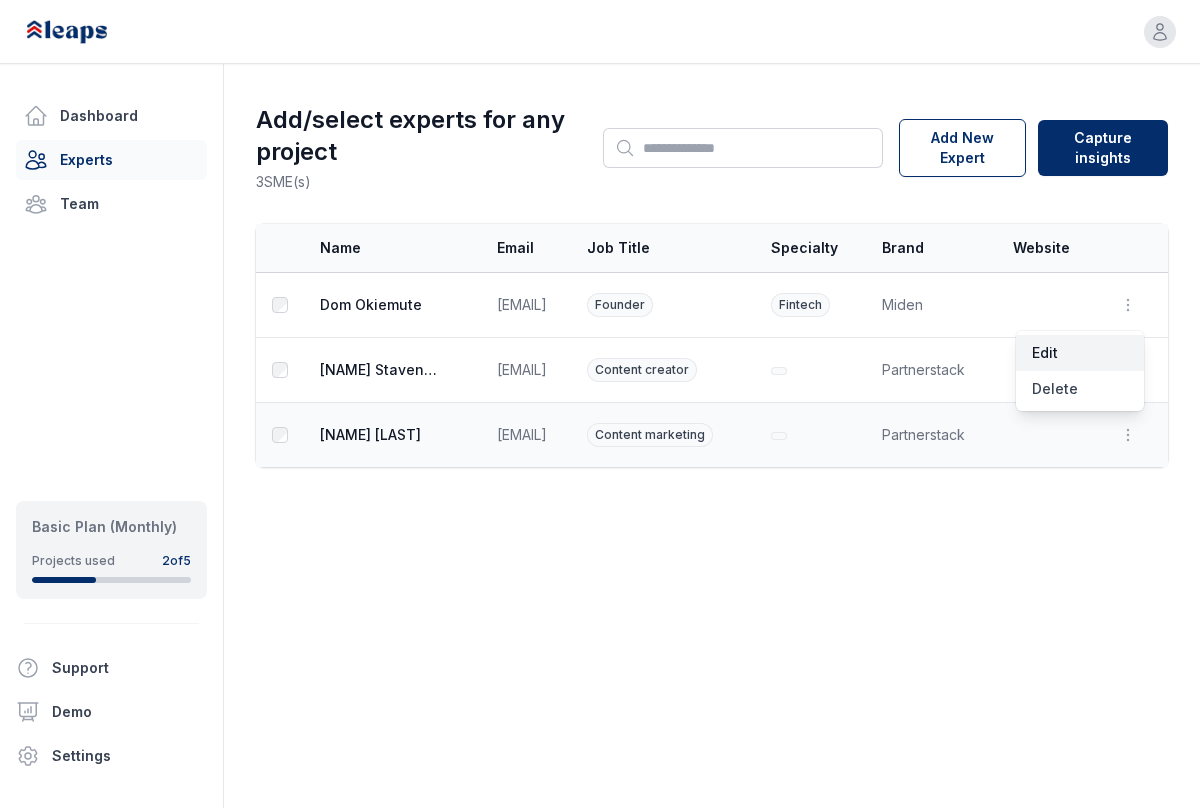 click on "Edit" at bounding box center (1080, 353) 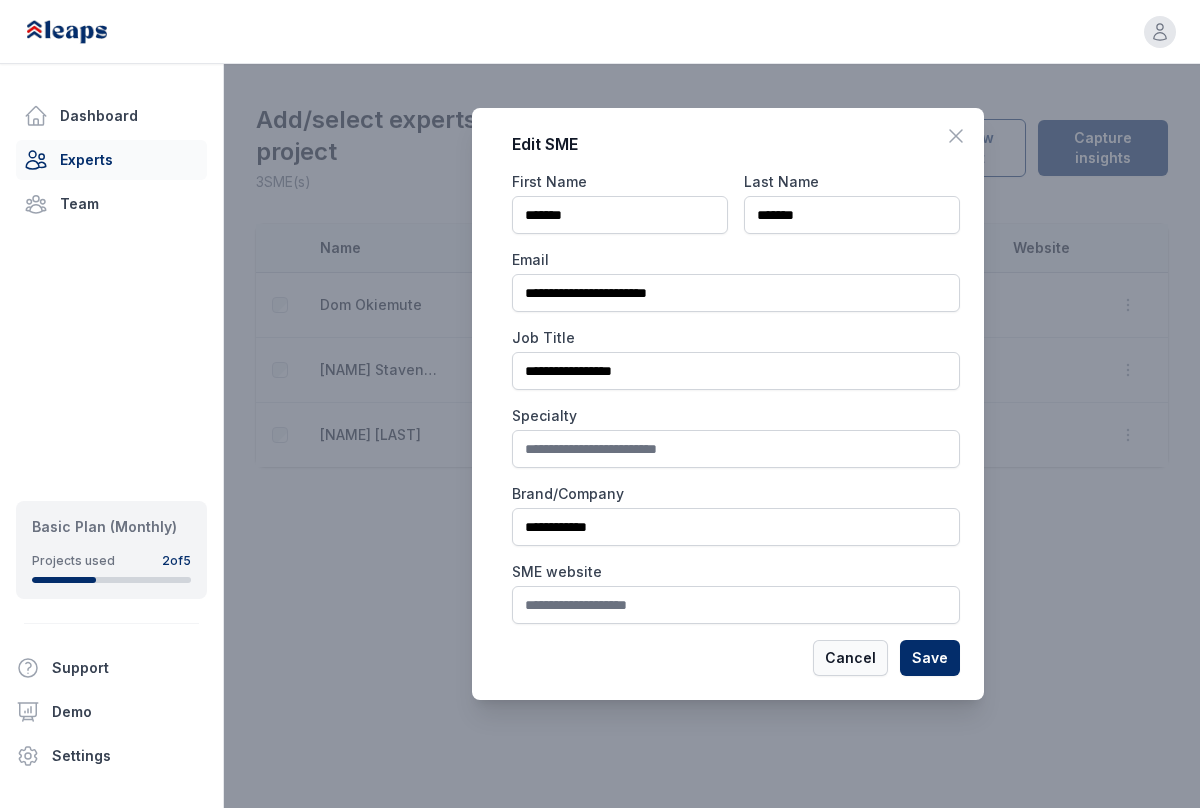 click on "Cancel" at bounding box center [850, 658] 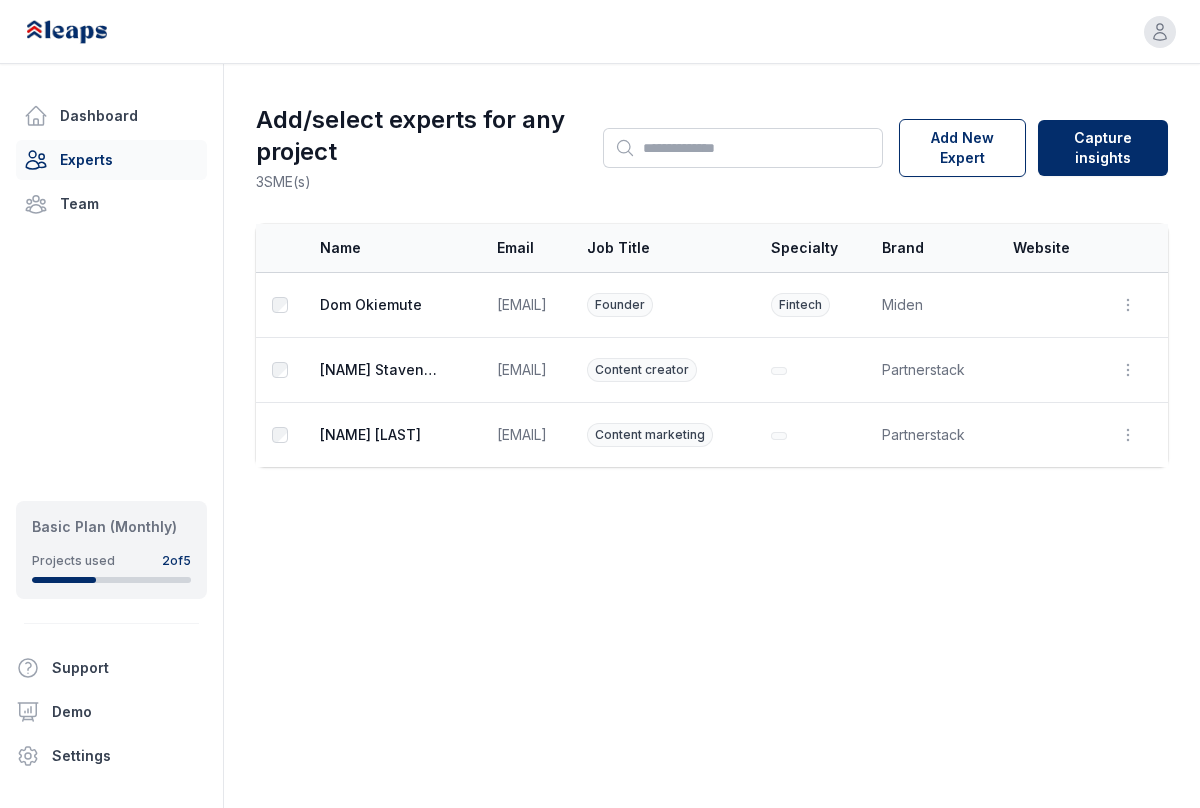 click on "Experts" at bounding box center [111, 160] 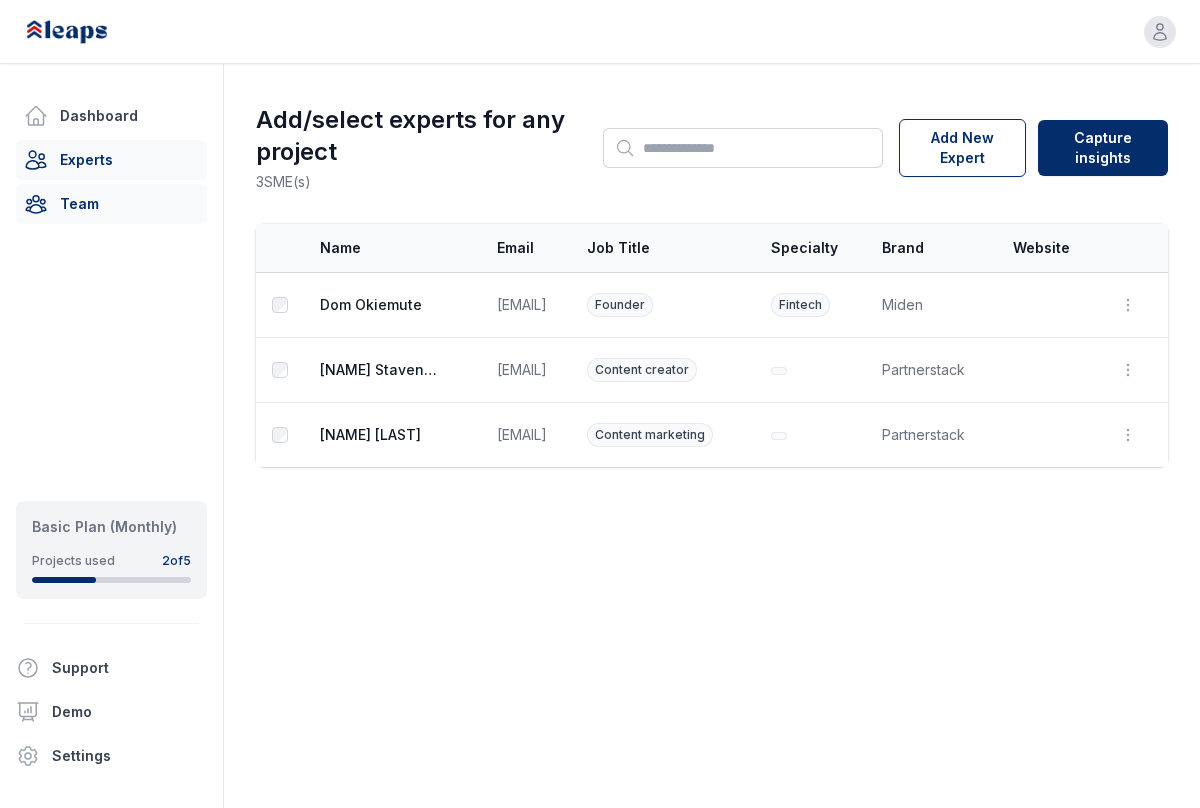 click on "Team" at bounding box center [111, 204] 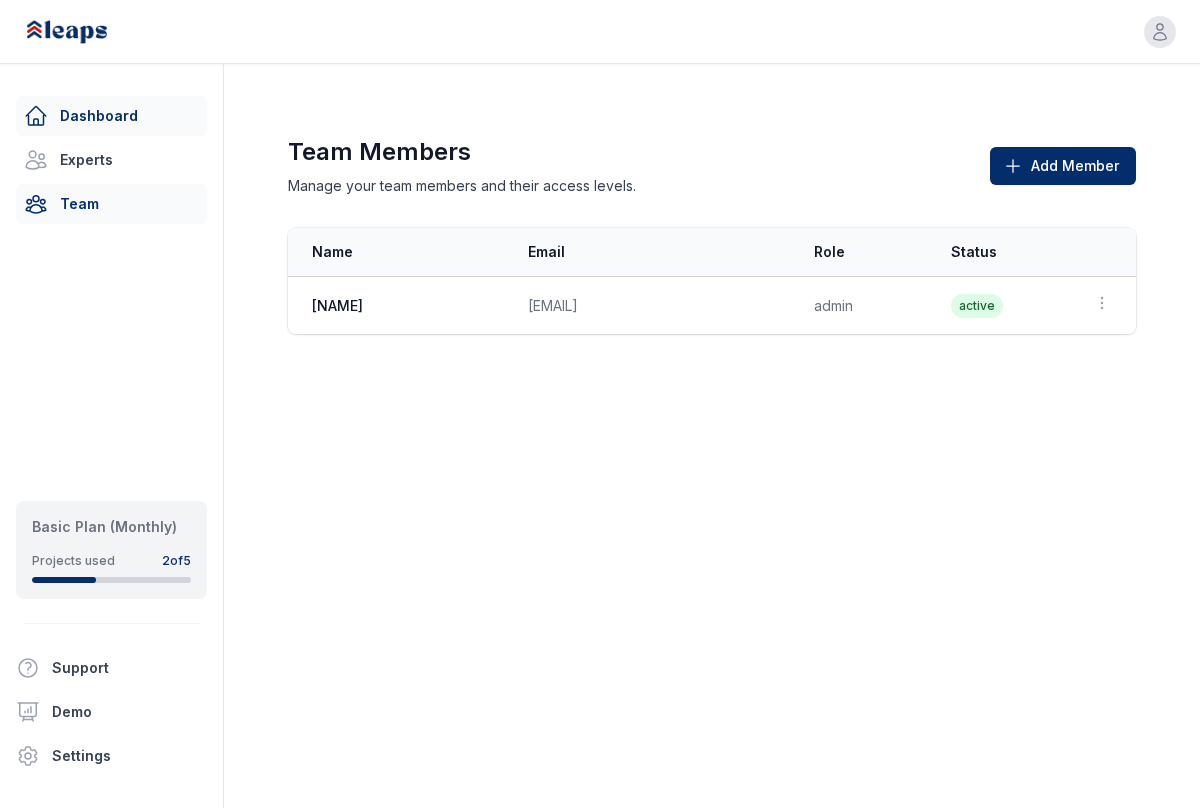 click on "Dashboard" at bounding box center [111, 116] 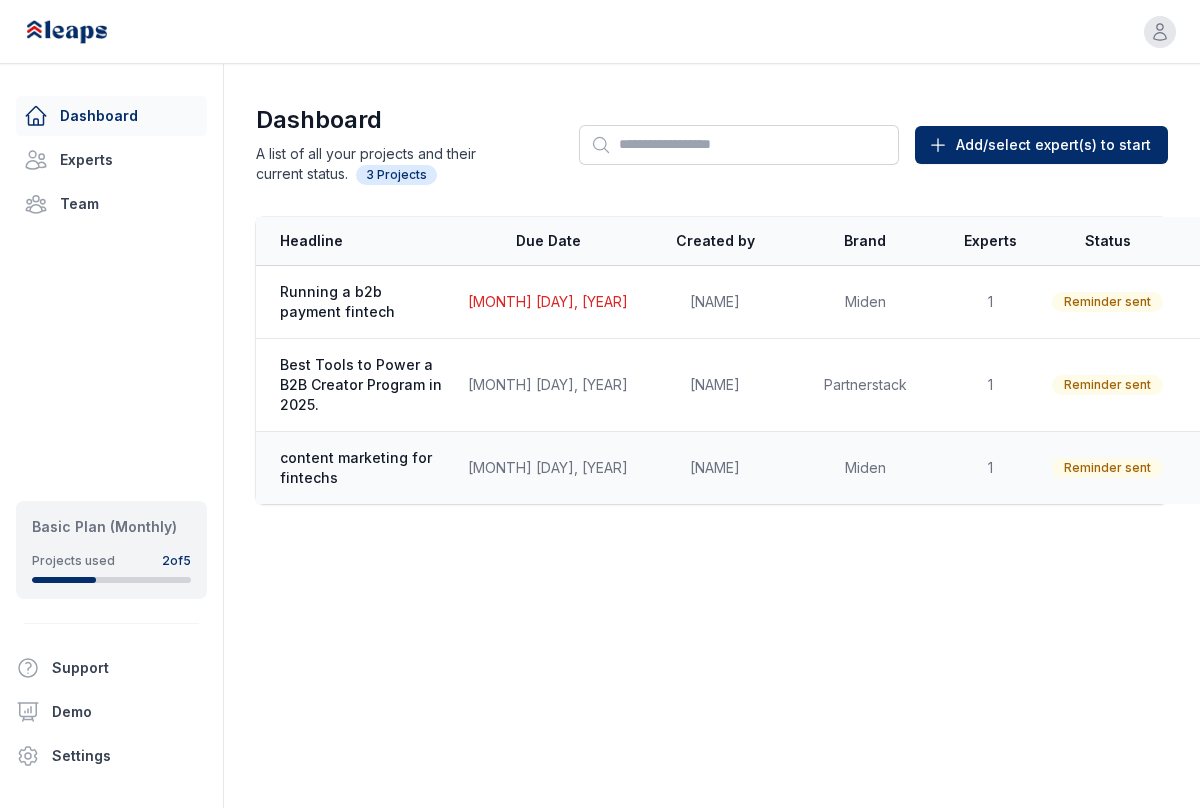 click on "content marketing for fintechs" at bounding box center [362, 468] 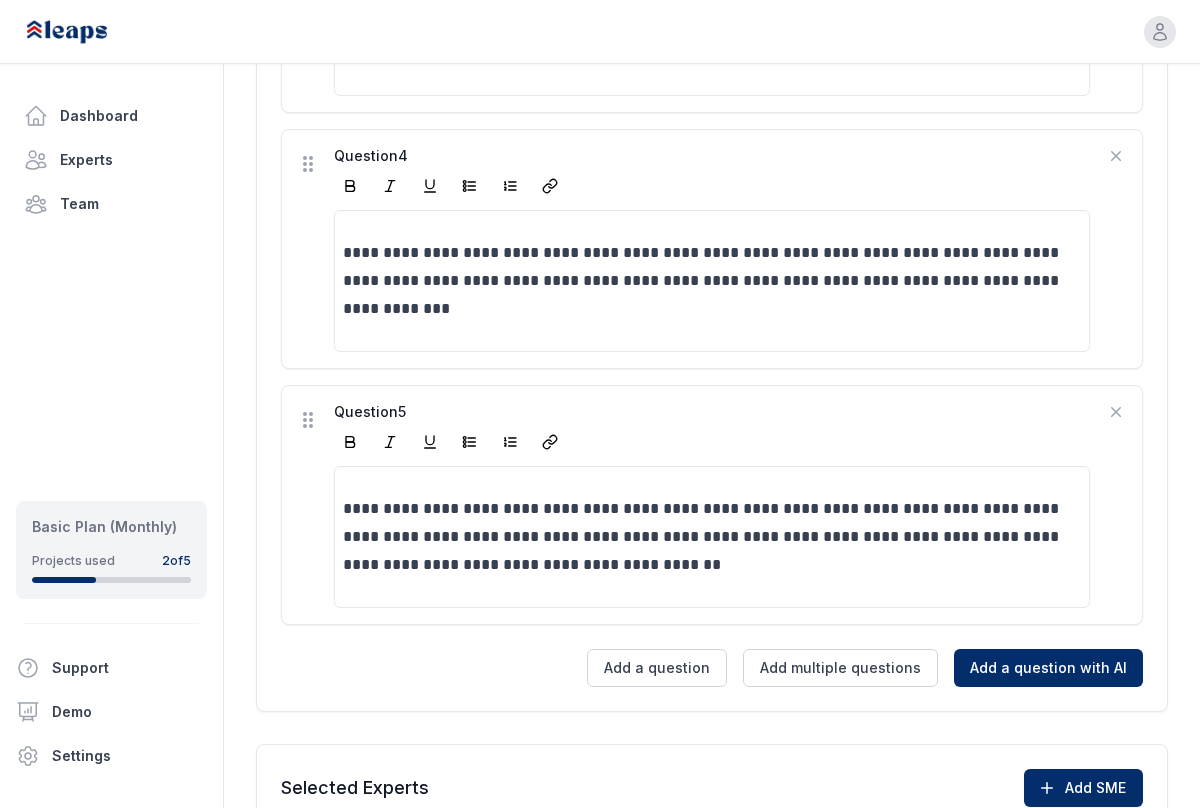 scroll, scrollTop: 1537, scrollLeft: 0, axis: vertical 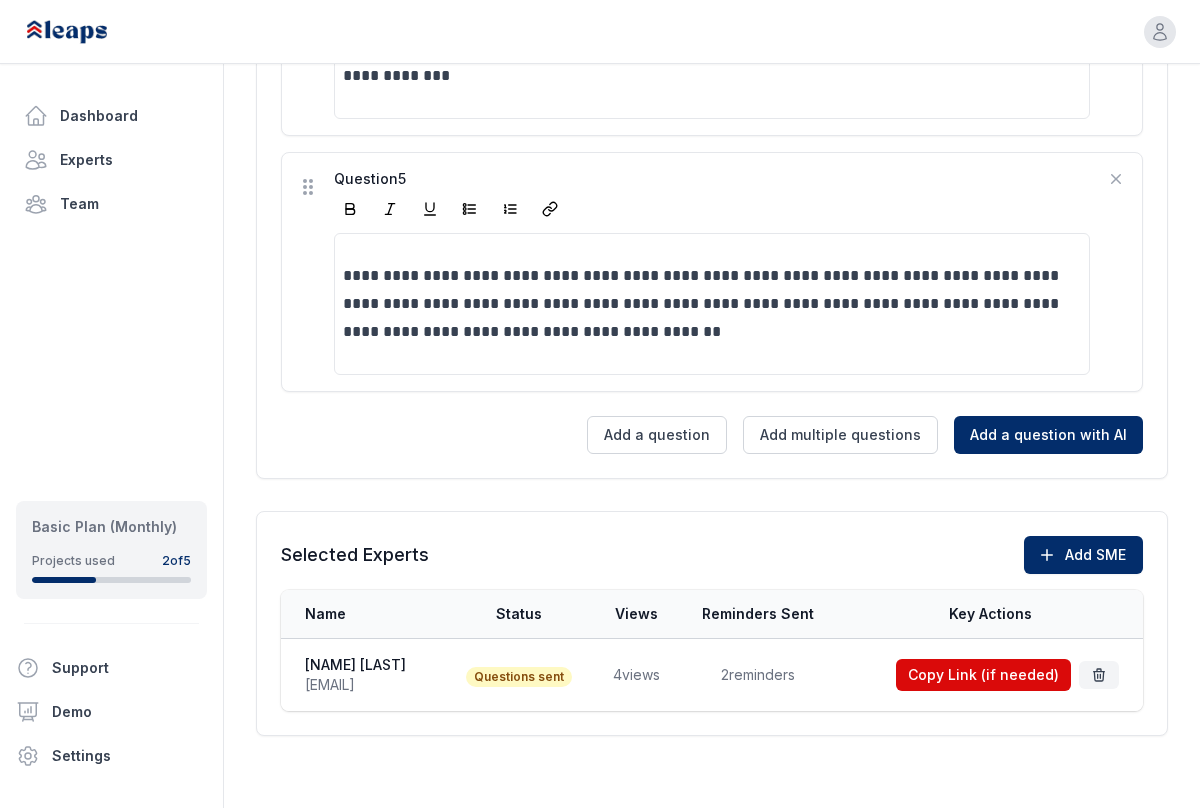 click on "Questions sent" at bounding box center (519, 677) 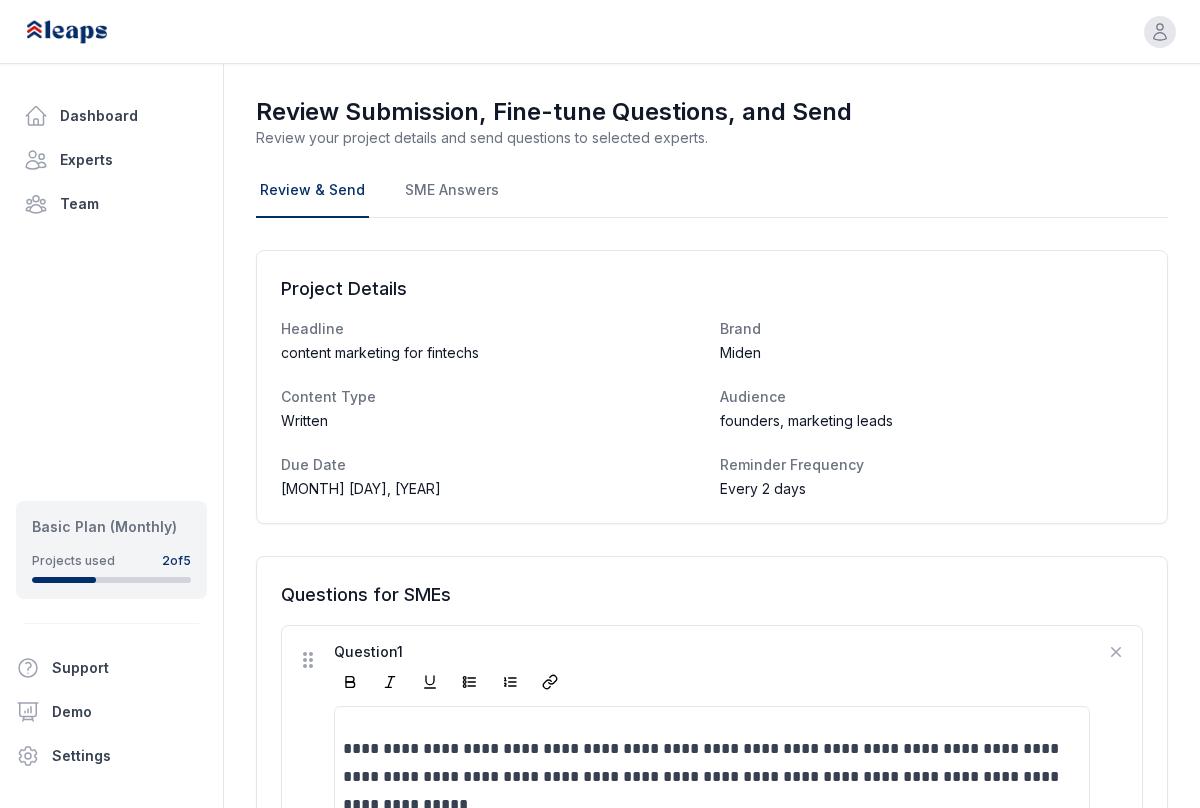 scroll, scrollTop: 50, scrollLeft: 0, axis: vertical 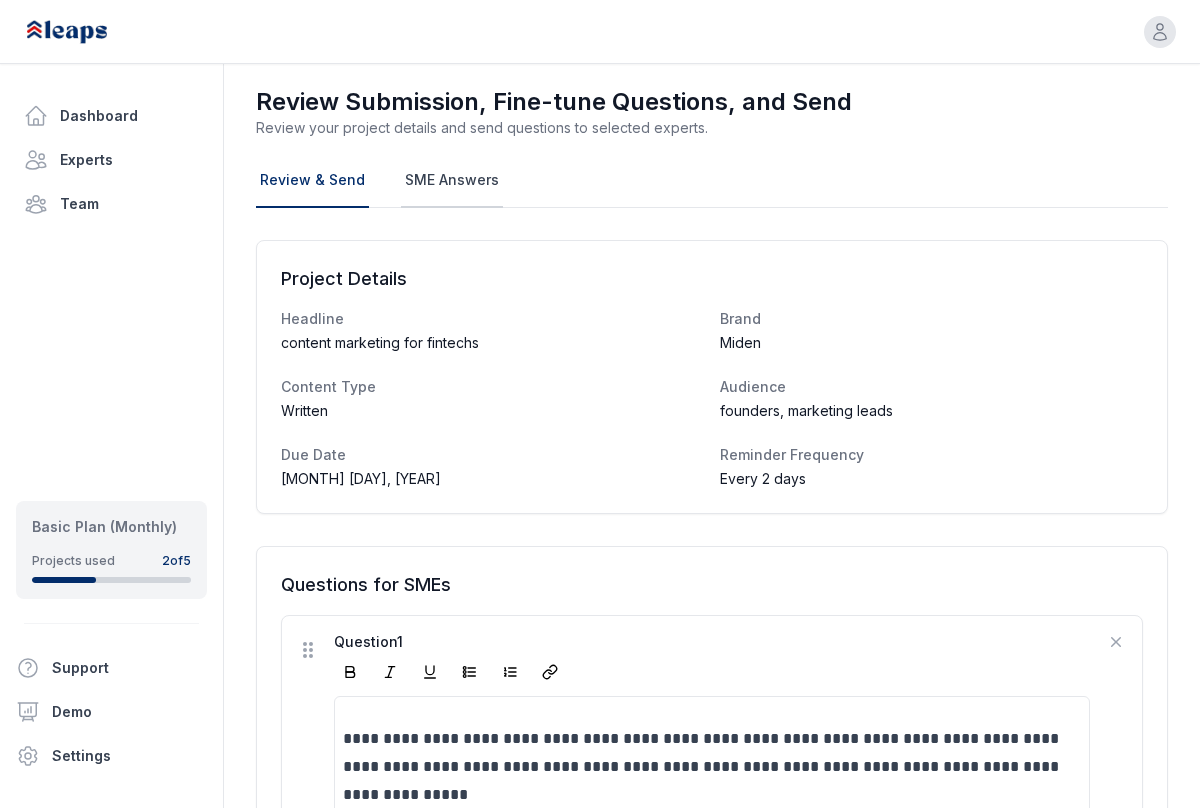 click on "SME Answers" at bounding box center [452, 181] 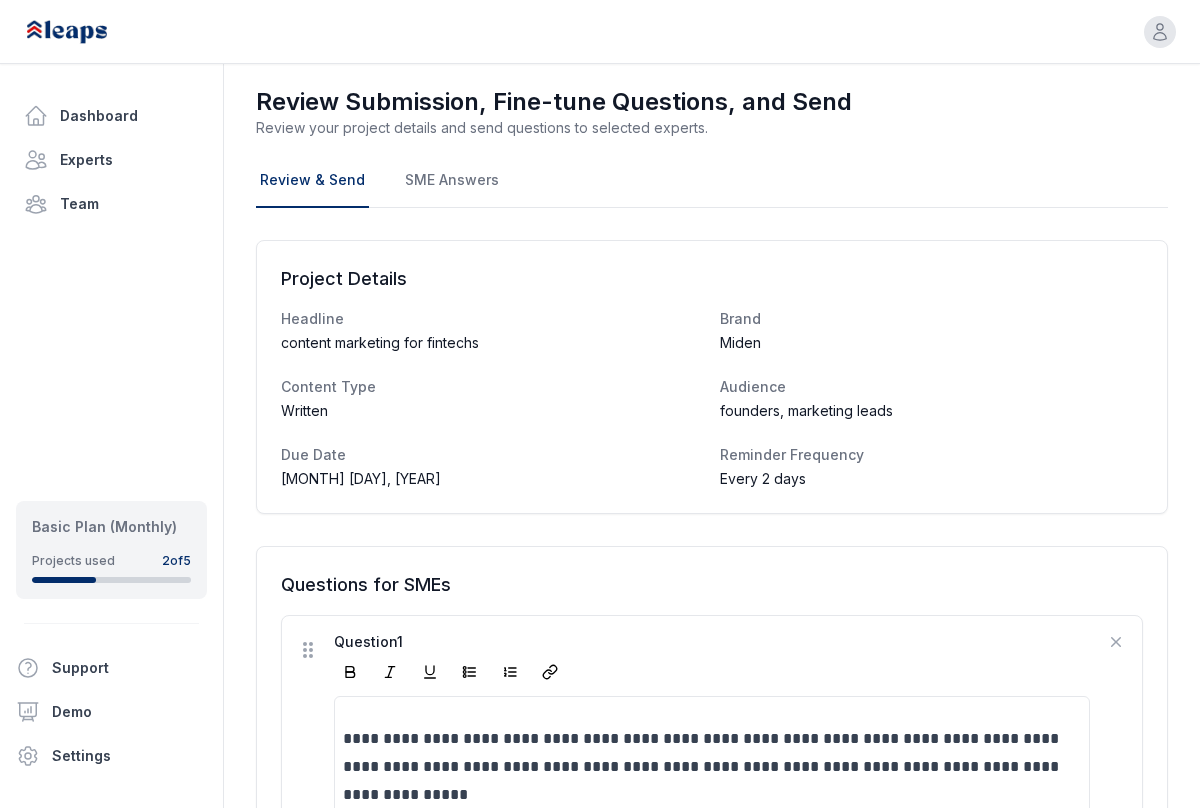 click on "Review & Send" at bounding box center (312, 181) 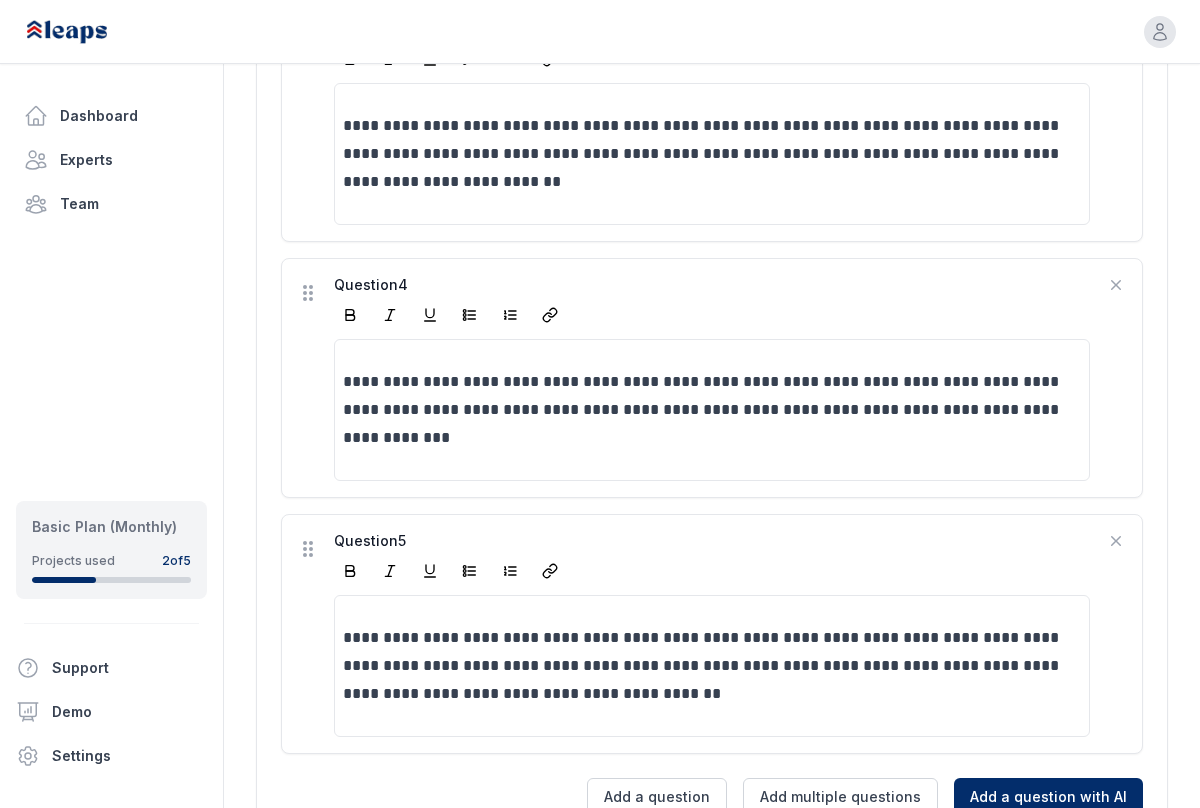 scroll, scrollTop: 1537, scrollLeft: 0, axis: vertical 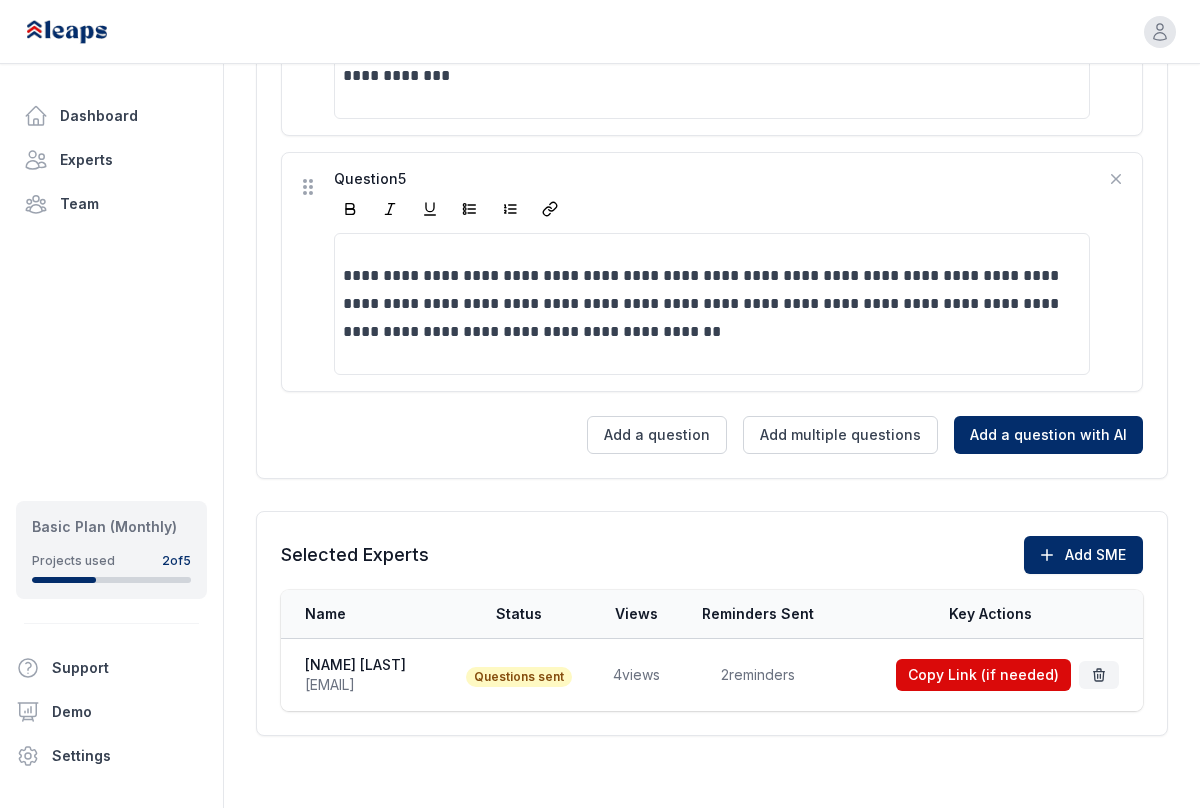 click on "[NAME]" at bounding box center (367, 665) 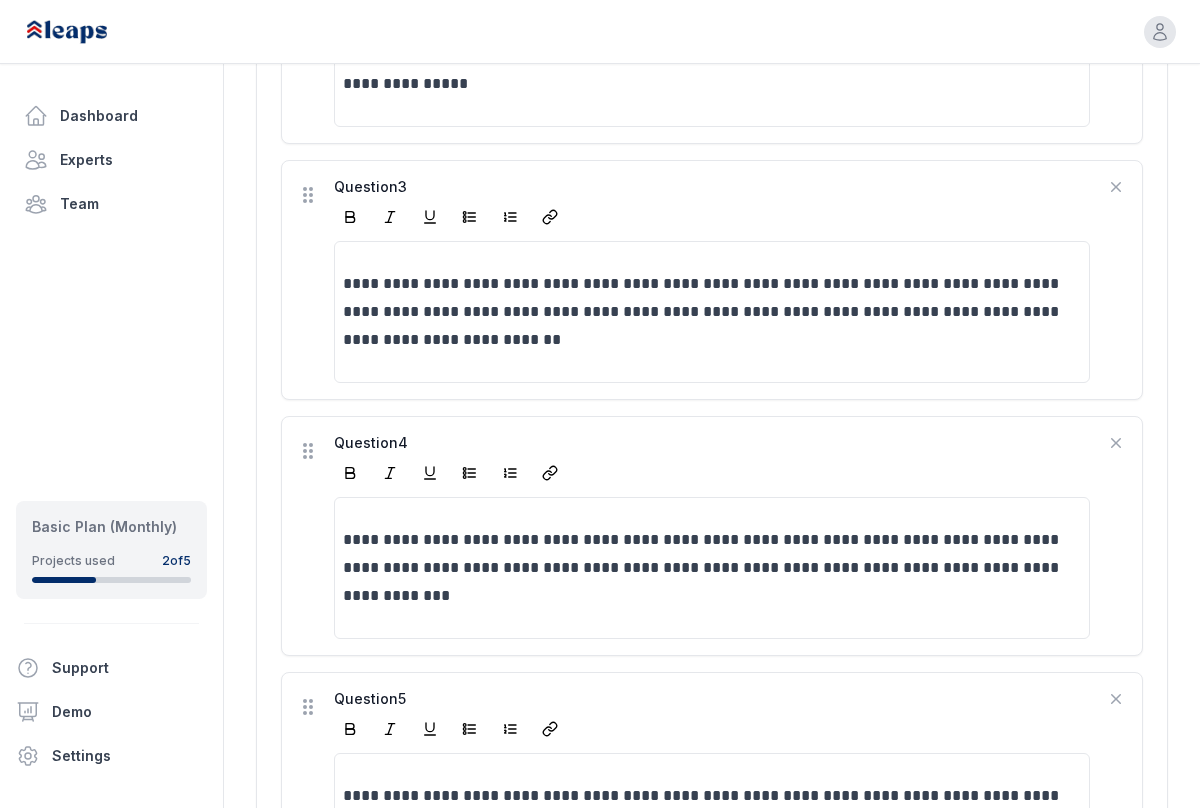 scroll, scrollTop: 1537, scrollLeft: 0, axis: vertical 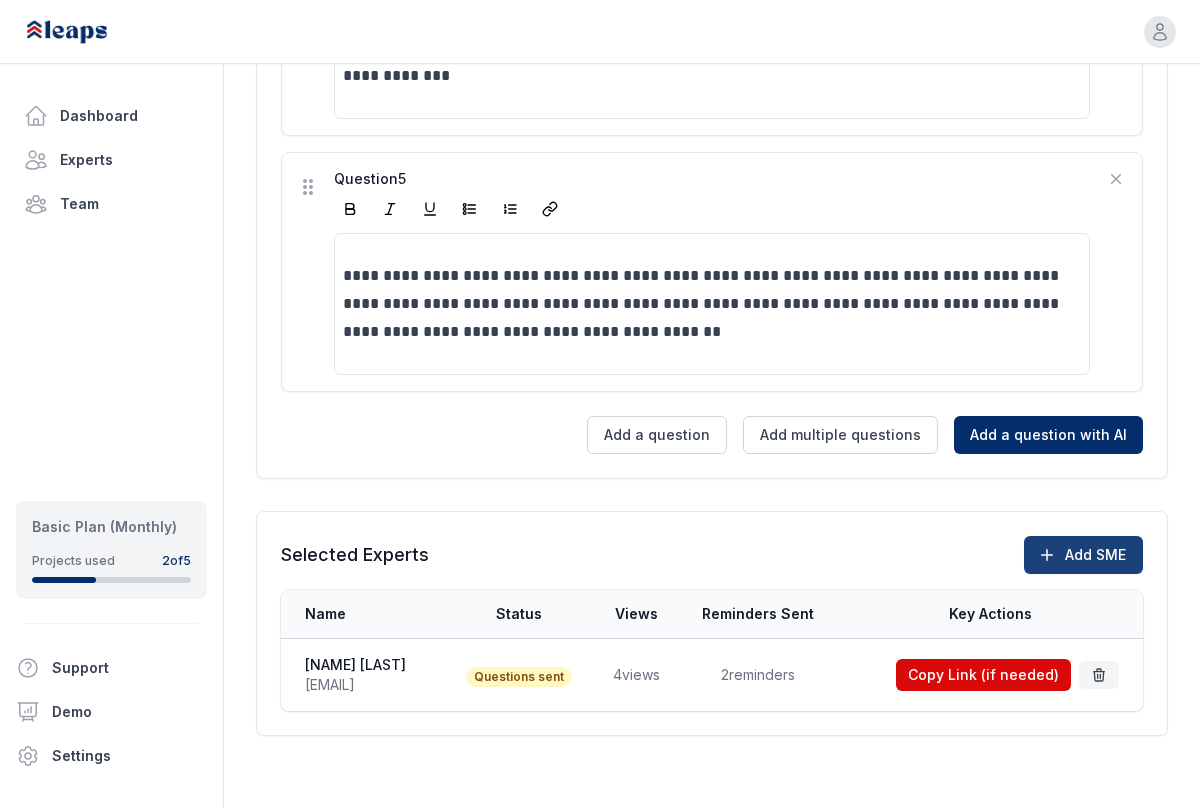 click 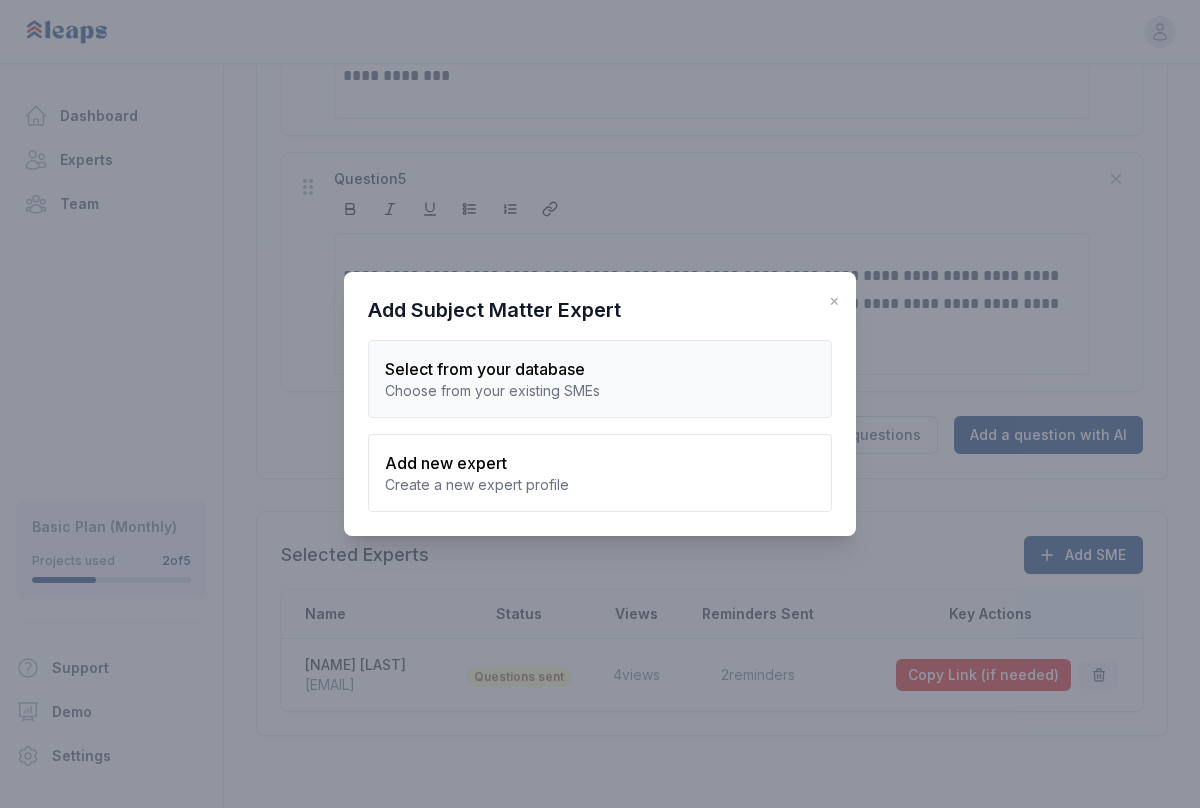 click on "Select from your database" at bounding box center (600, 369) 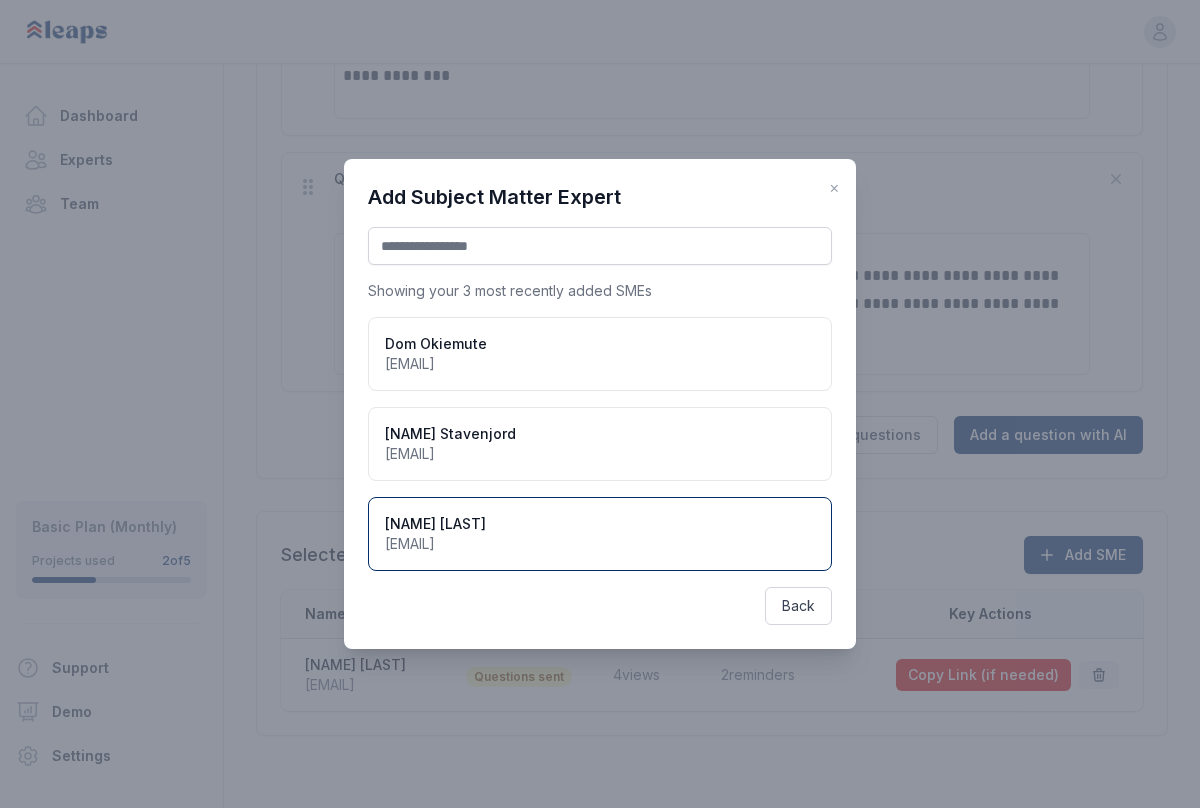 click on "[NAME] [EMAIL]" at bounding box center [600, 534] 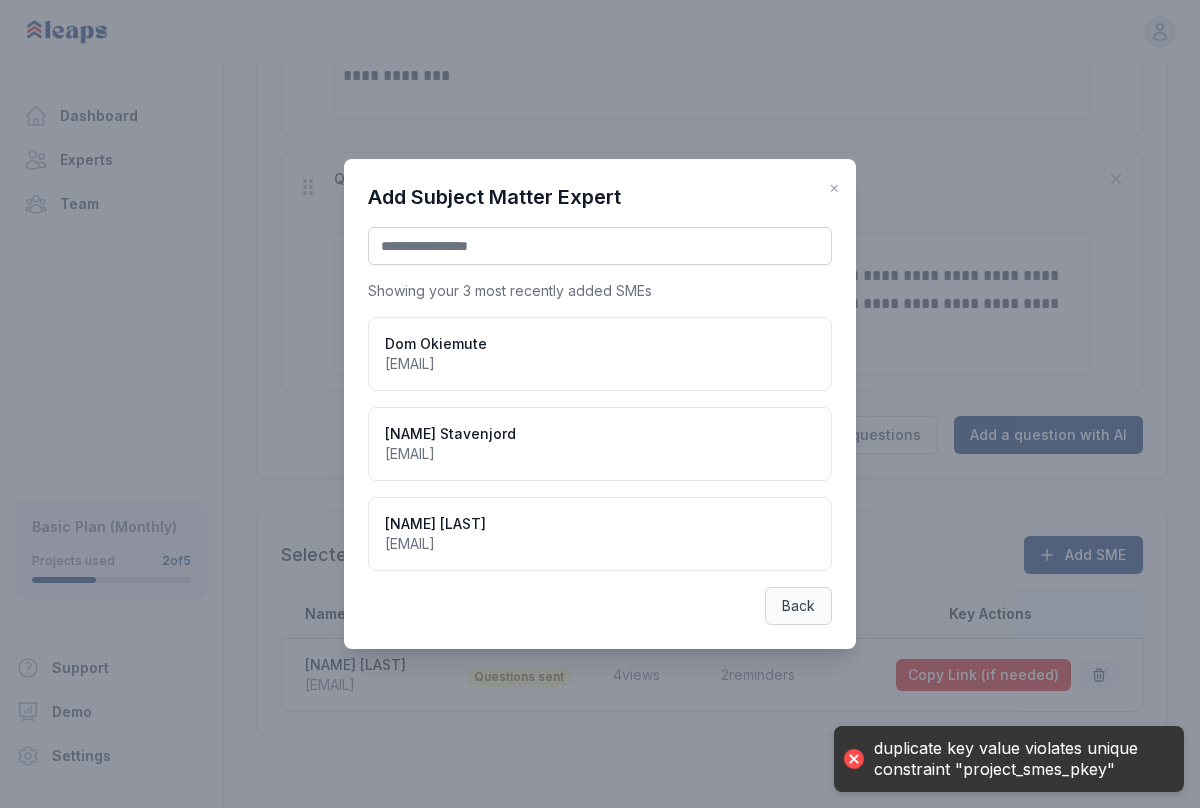 click on "Back" at bounding box center (798, 606) 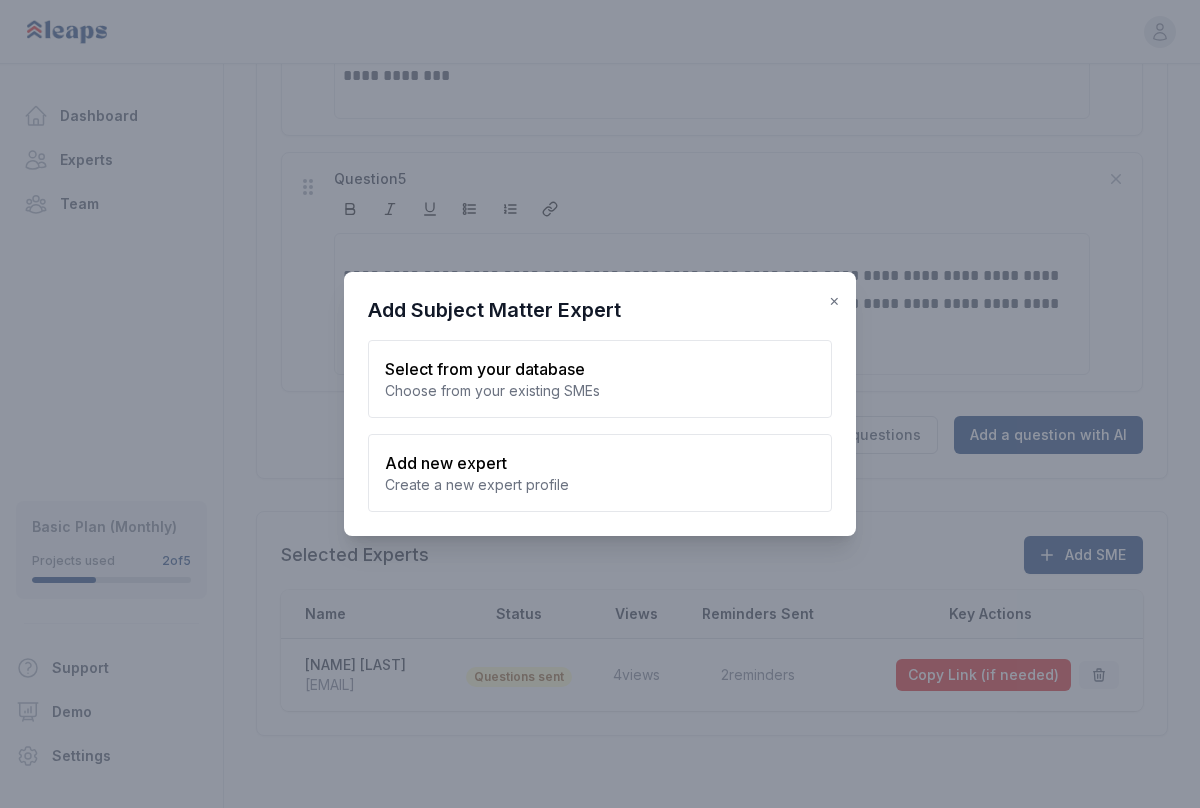 click on "×" at bounding box center (834, 300) 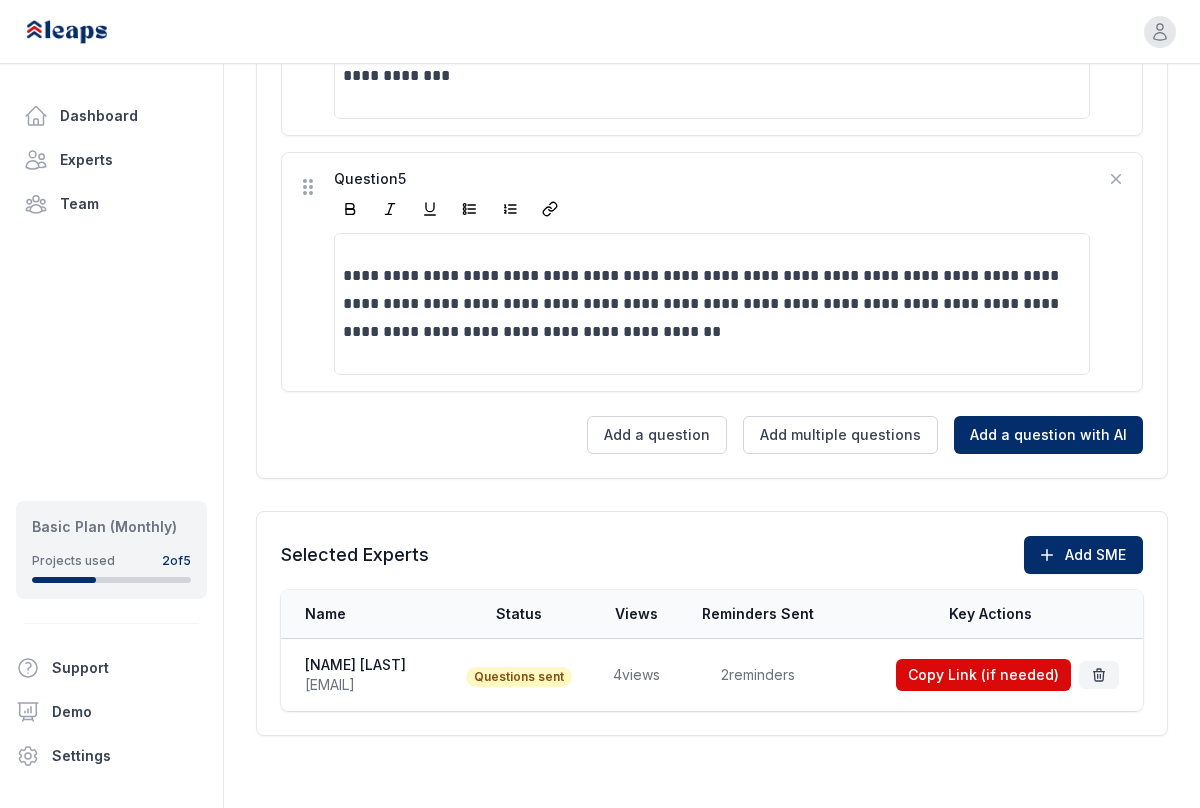 click on "2  reminders" at bounding box center (758, 675) 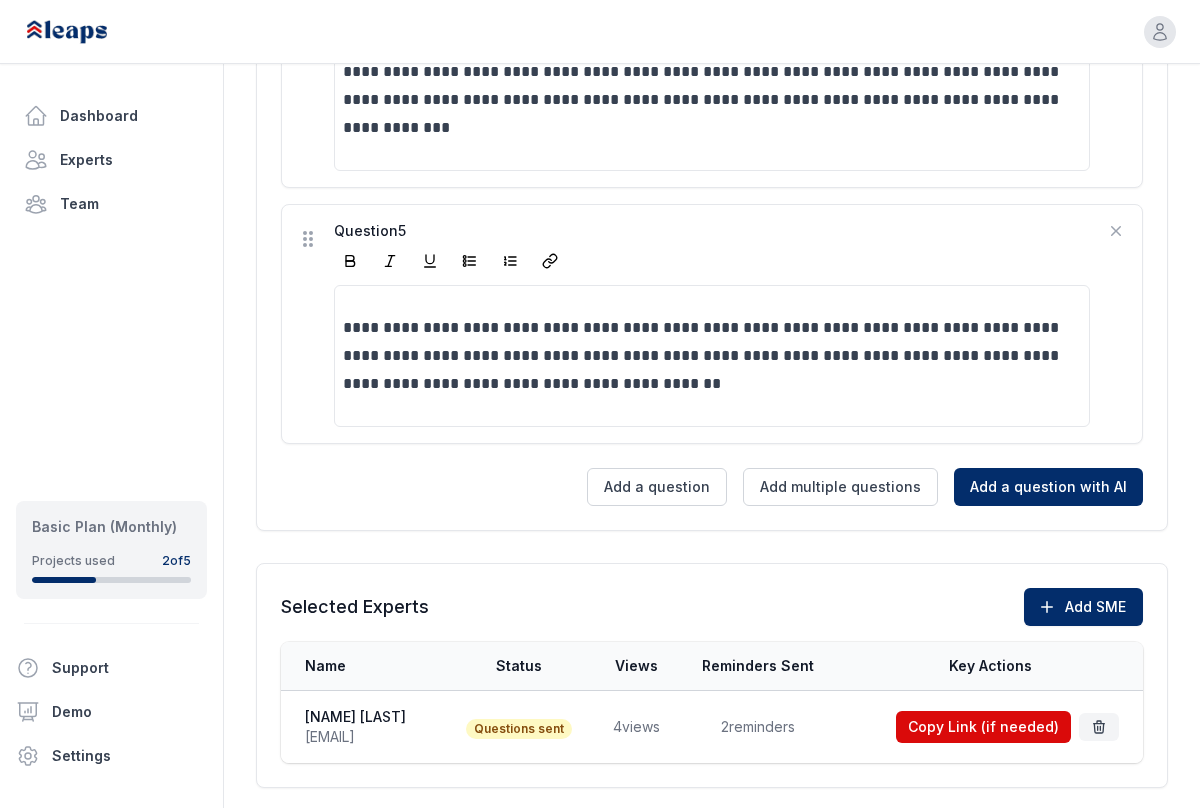 scroll, scrollTop: 1537, scrollLeft: 0, axis: vertical 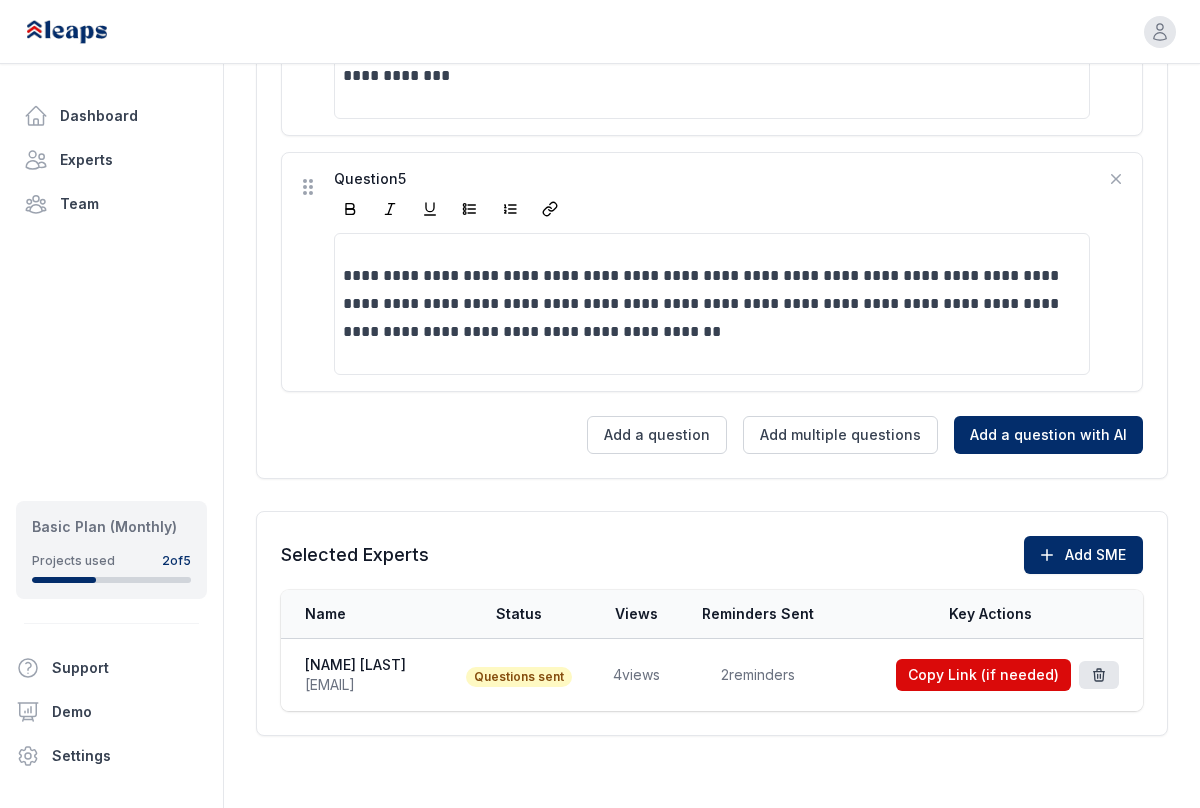 click 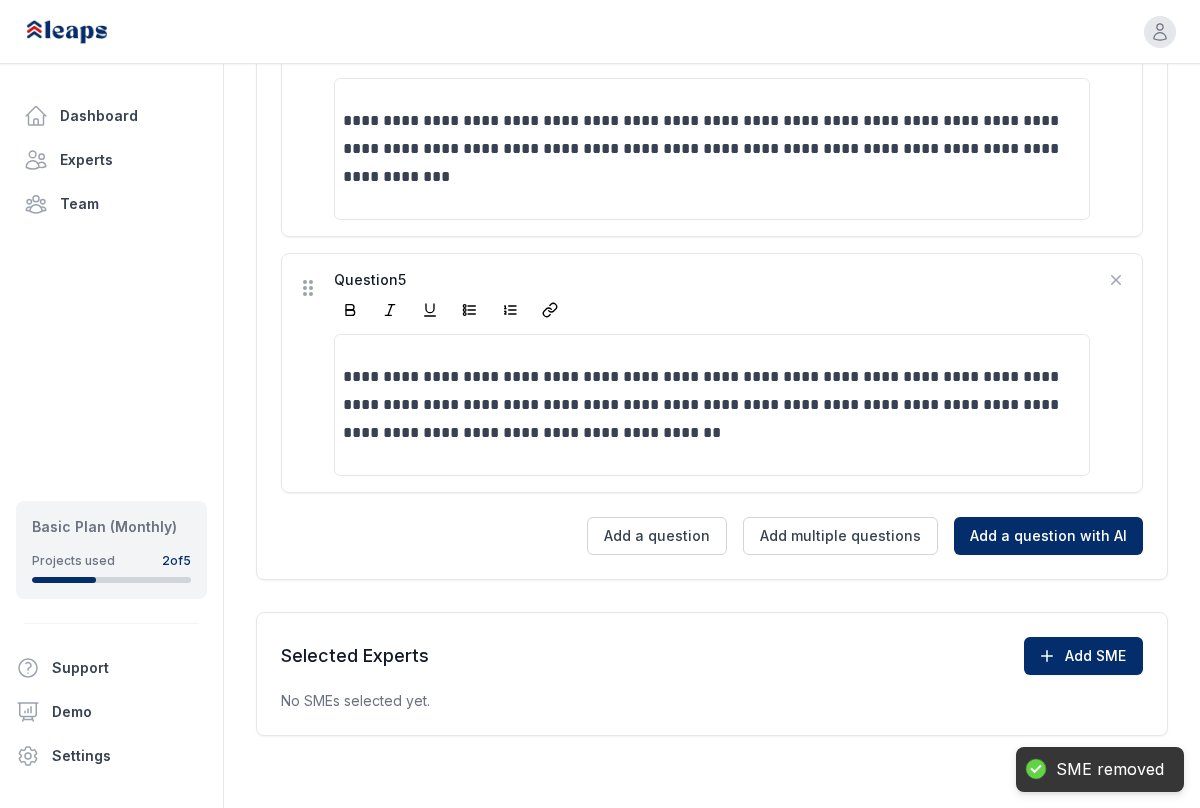 scroll, scrollTop: 1436, scrollLeft: 0, axis: vertical 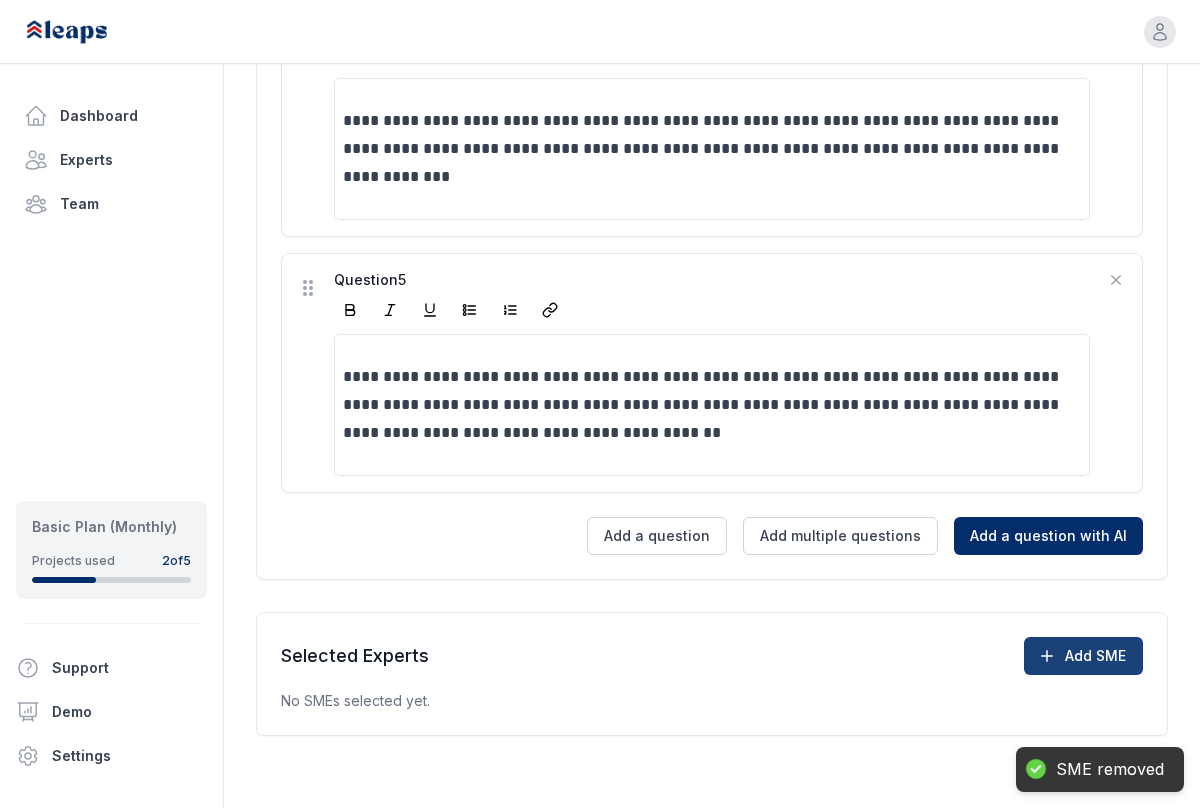 click on "Add SME" at bounding box center (1083, 656) 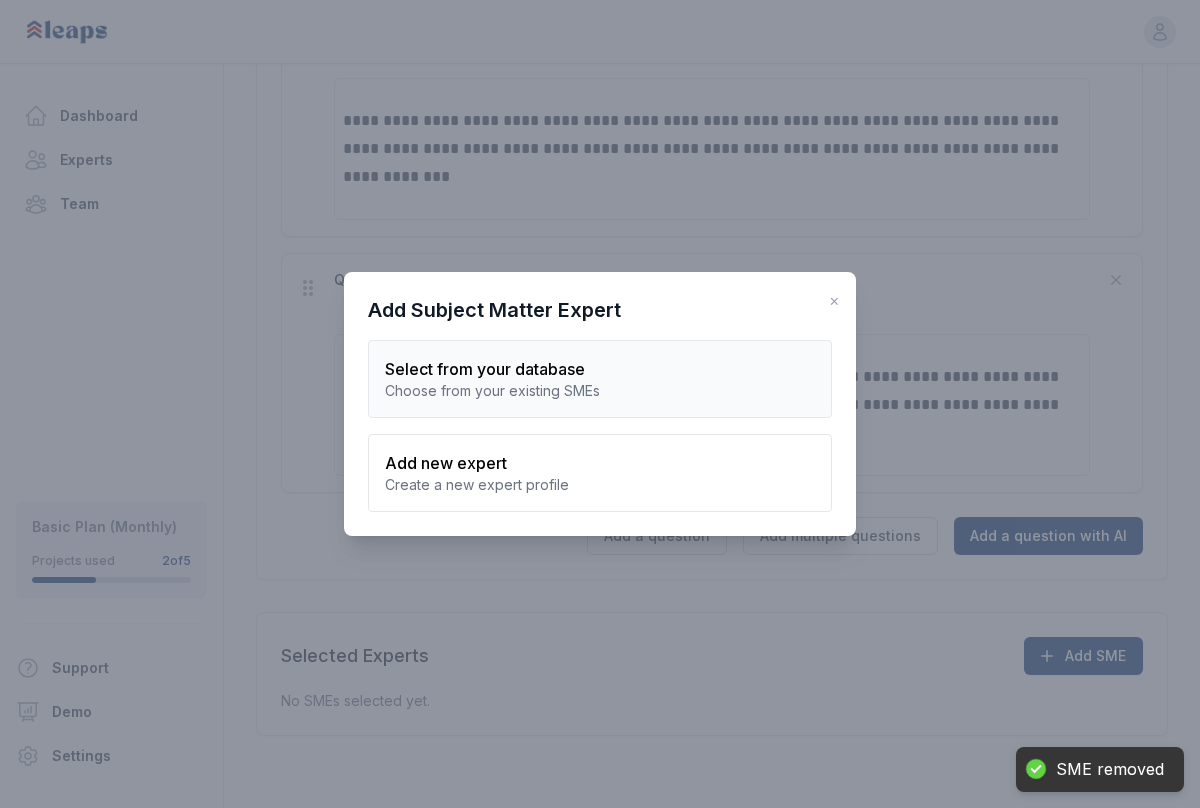 click on "Choose from your existing SMEs" at bounding box center (600, 391) 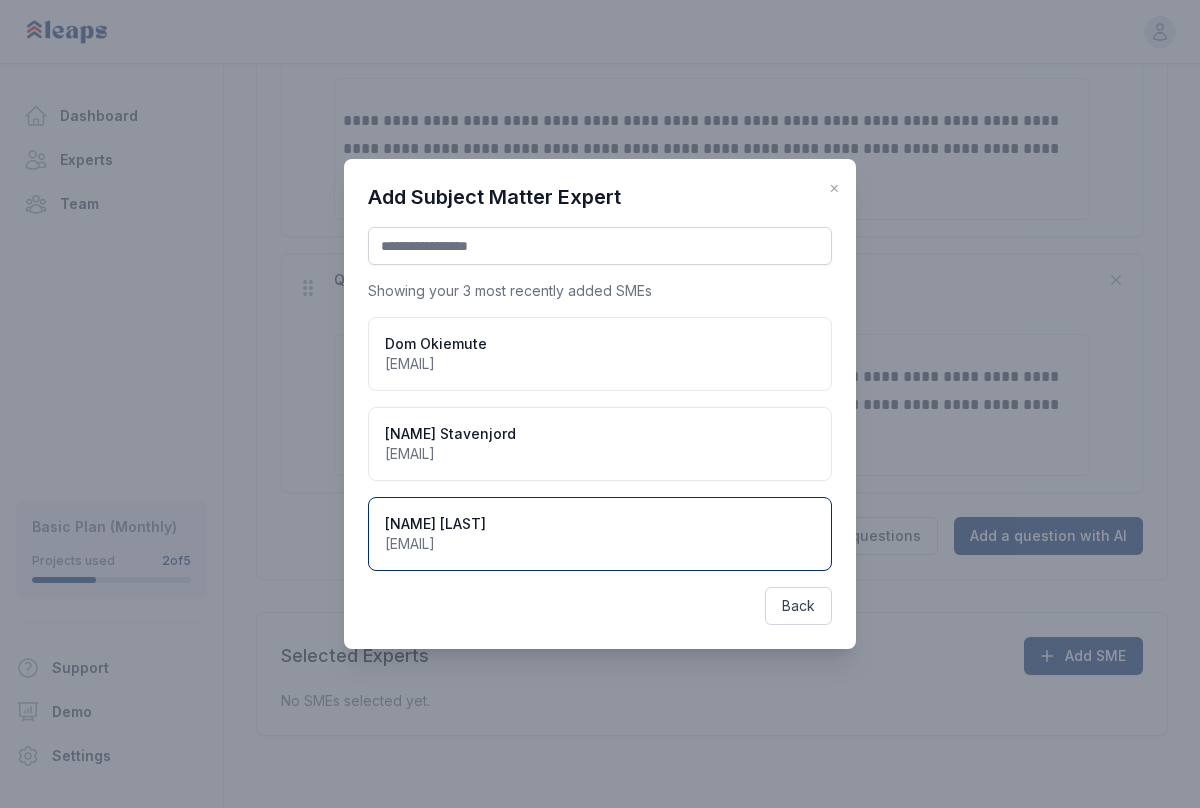 click on "[EMAIL]" at bounding box center [435, 544] 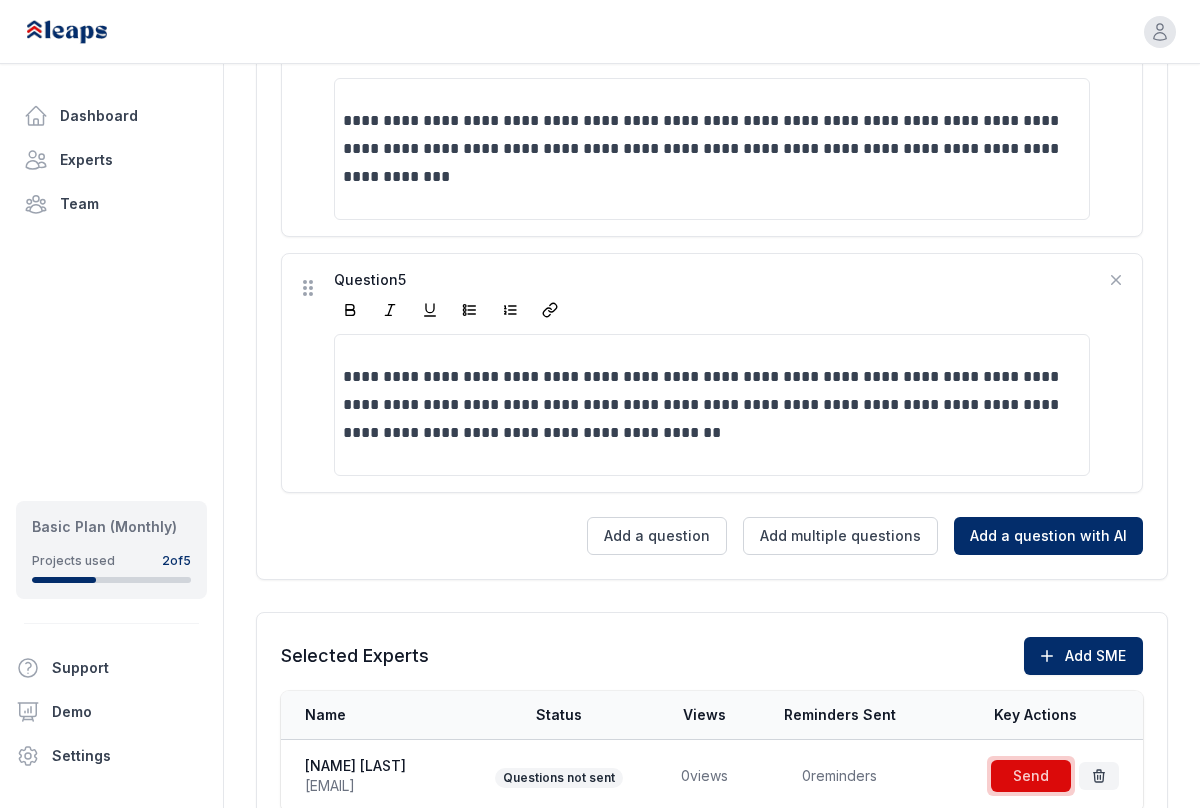 scroll, scrollTop: 1537, scrollLeft: 0, axis: vertical 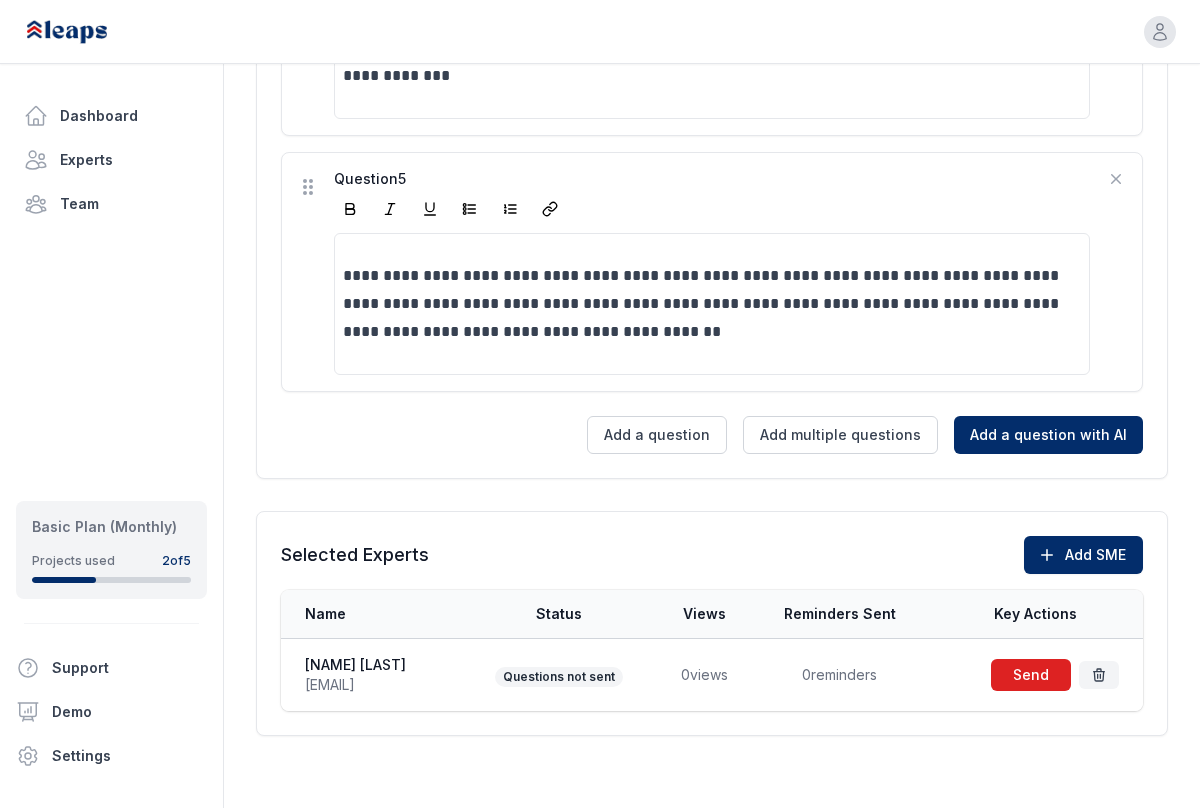 click at bounding box center (1031, 675) 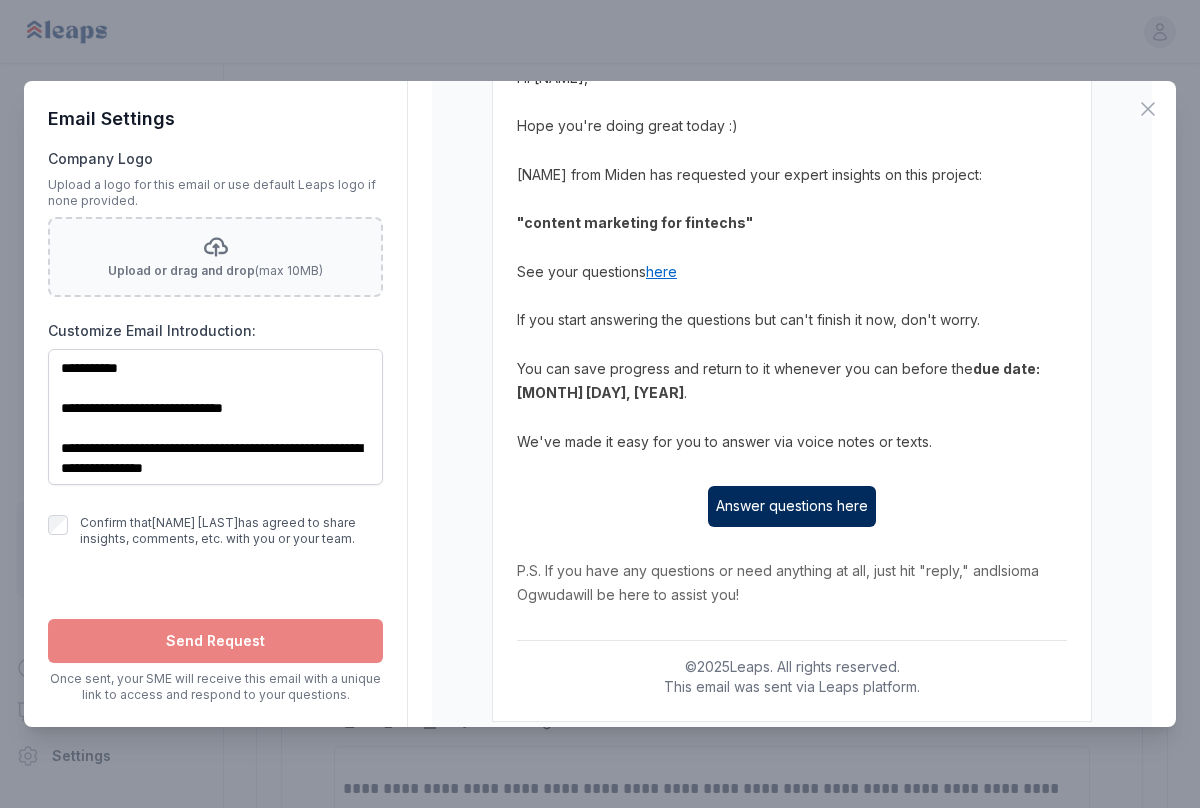 scroll, scrollTop: 376, scrollLeft: 0, axis: vertical 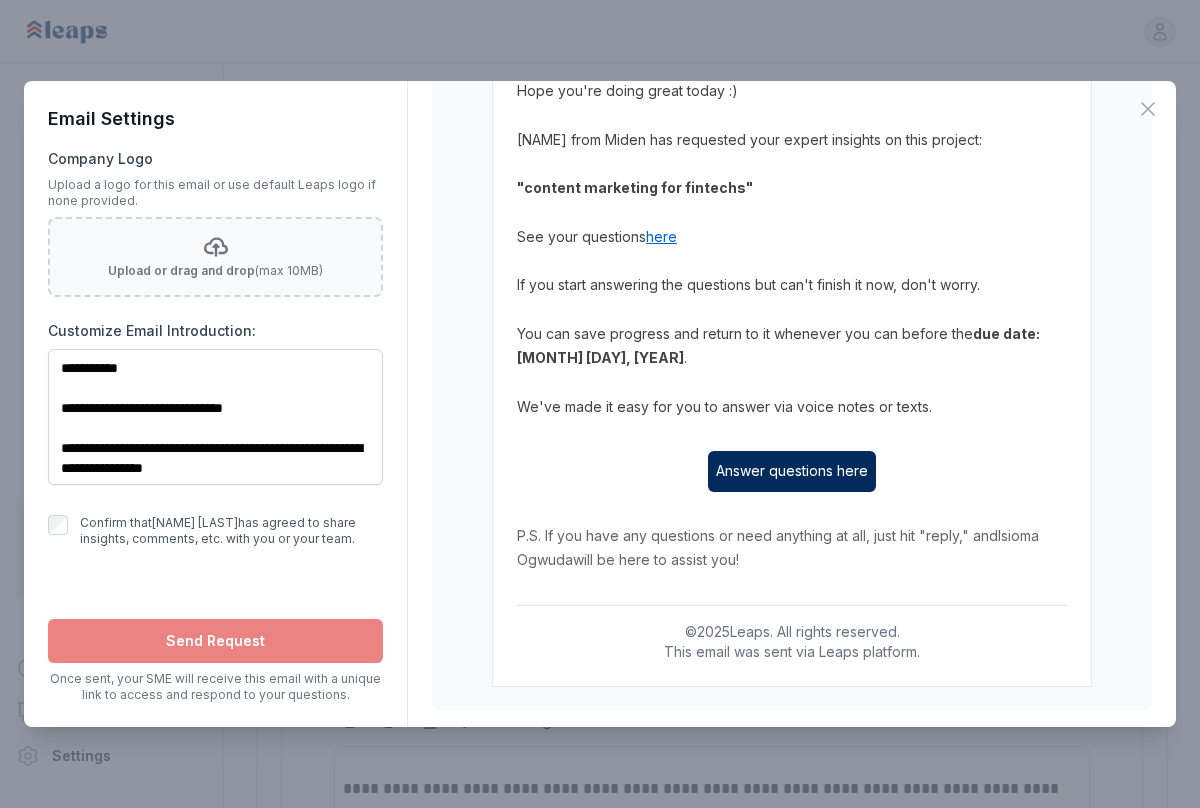 click on "Confirm that  [NAME]  has agreed to share insights, comments, etc. with you or your team." at bounding box center [231, 531] 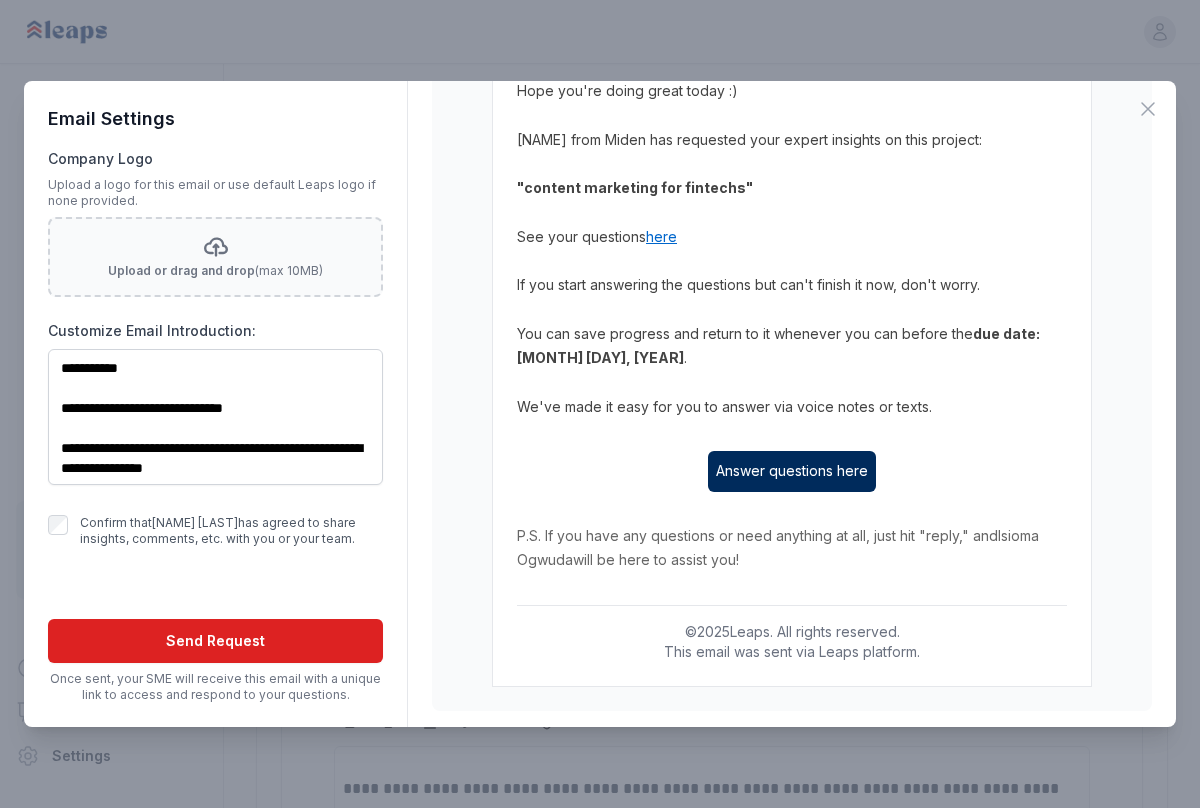 click on "Send Request" at bounding box center [215, 641] 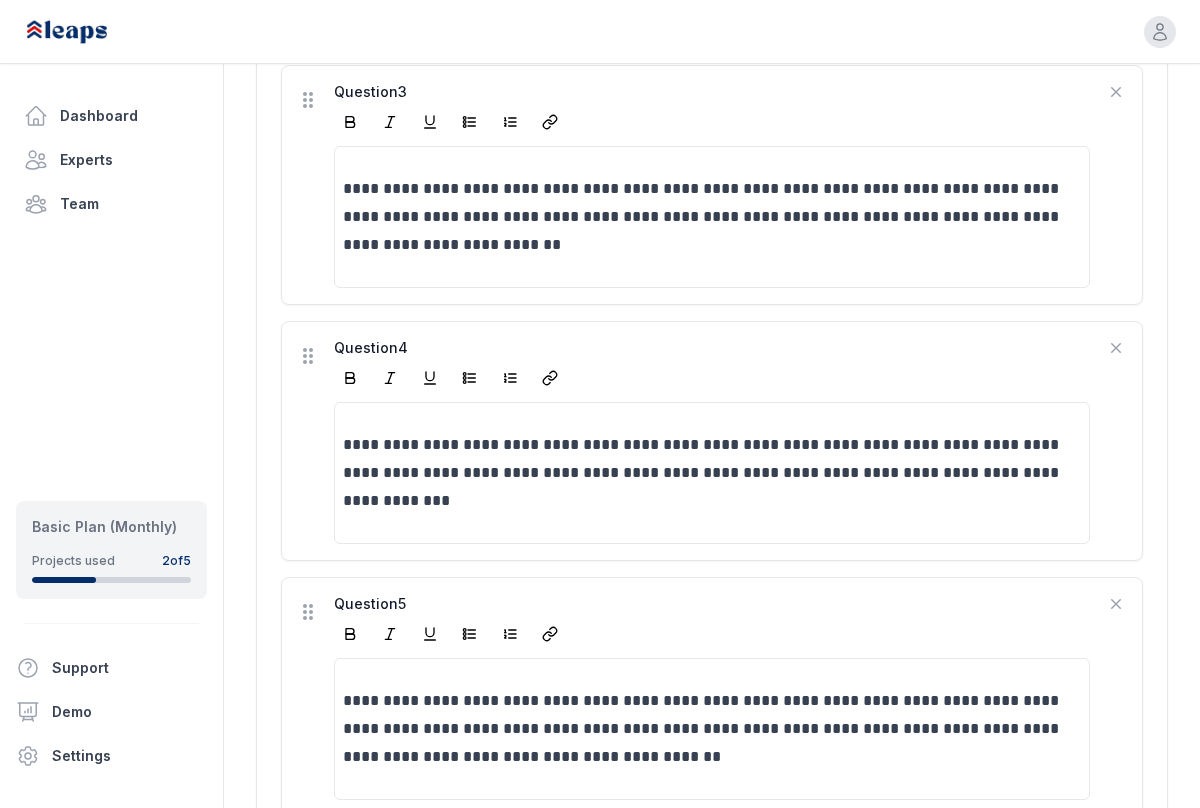 scroll, scrollTop: 1537, scrollLeft: 0, axis: vertical 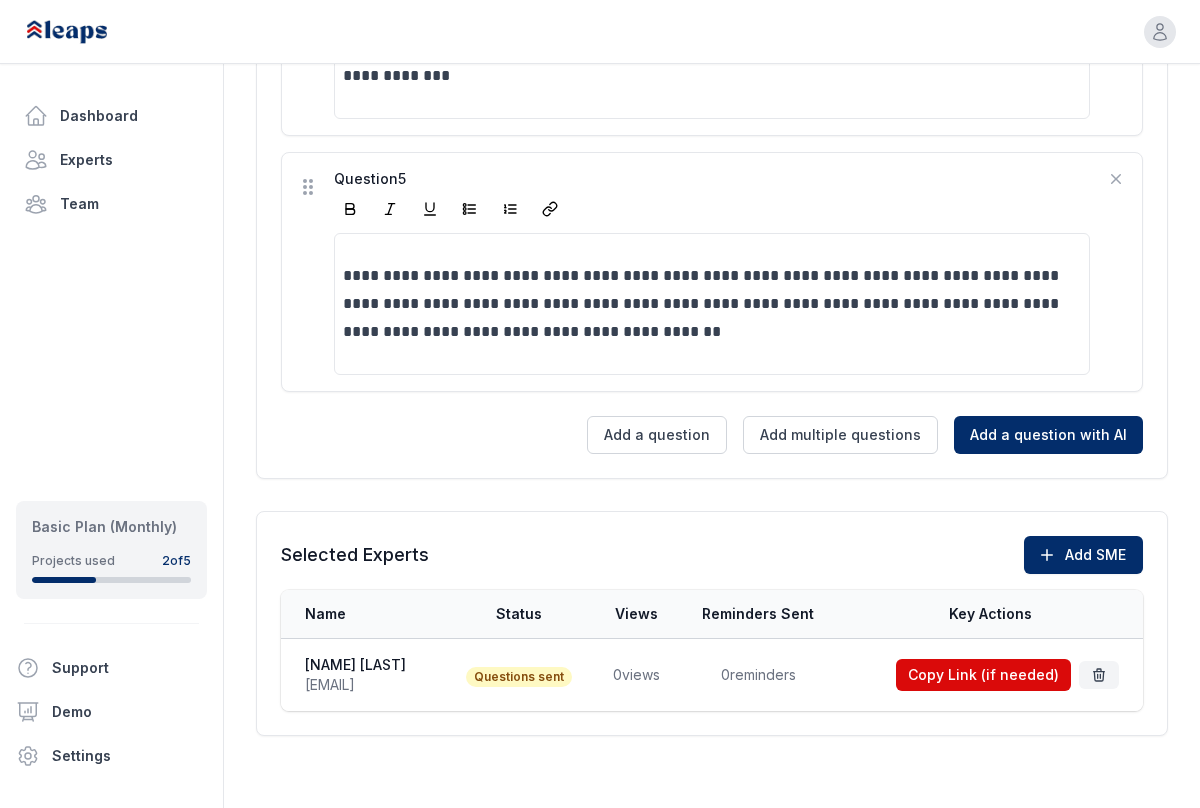 click at bounding box center (88, 32) 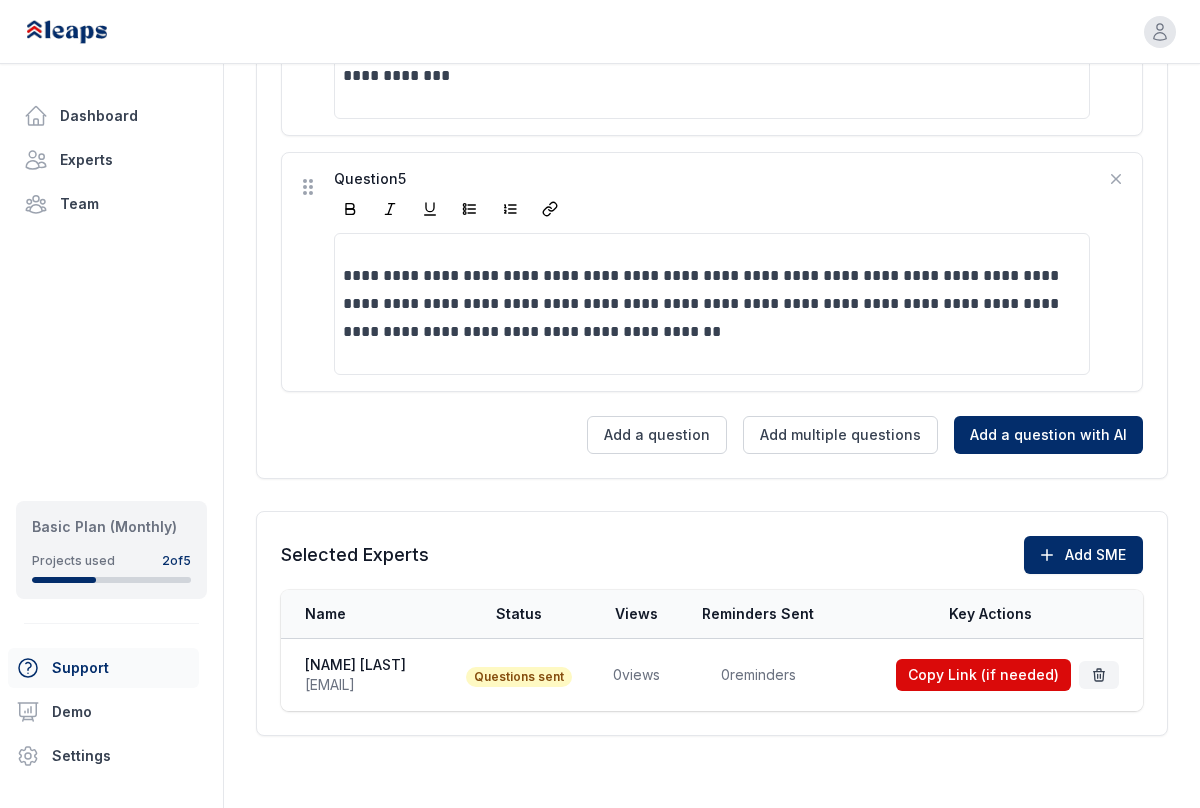click on "Support" at bounding box center [103, 668] 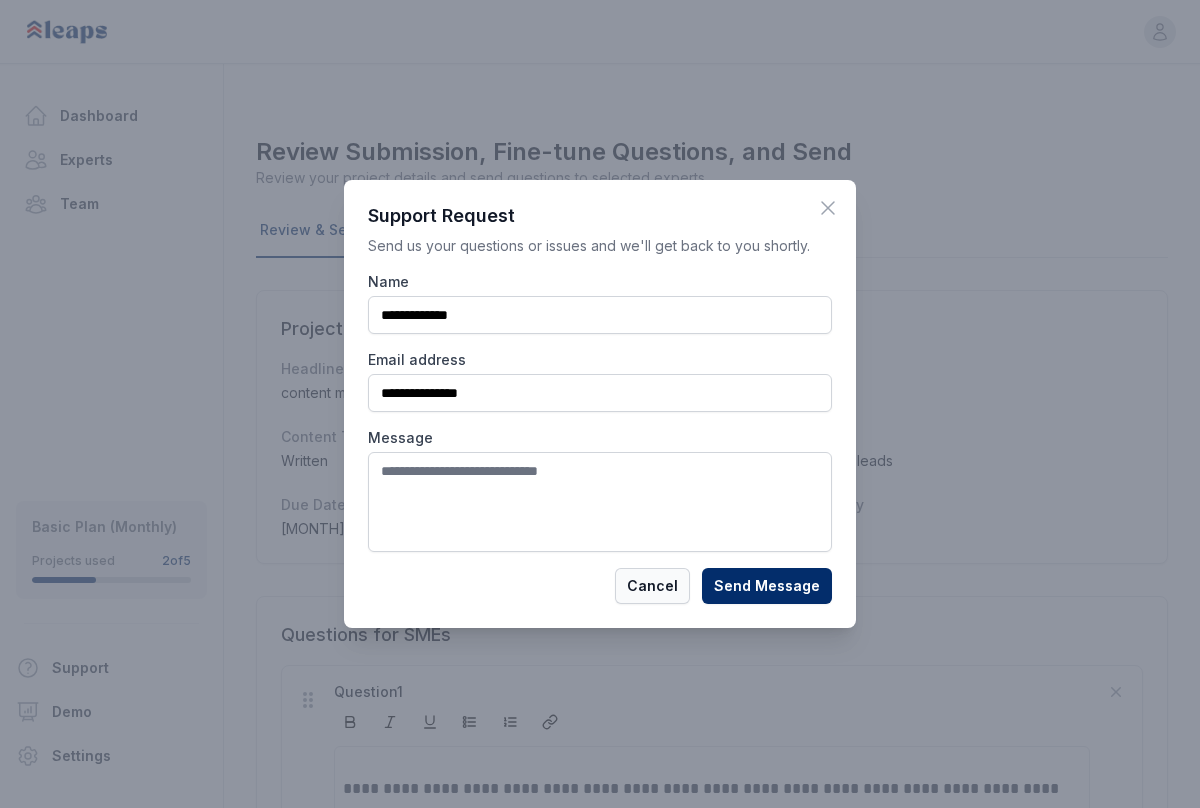 click on "Cancel" at bounding box center [652, 586] 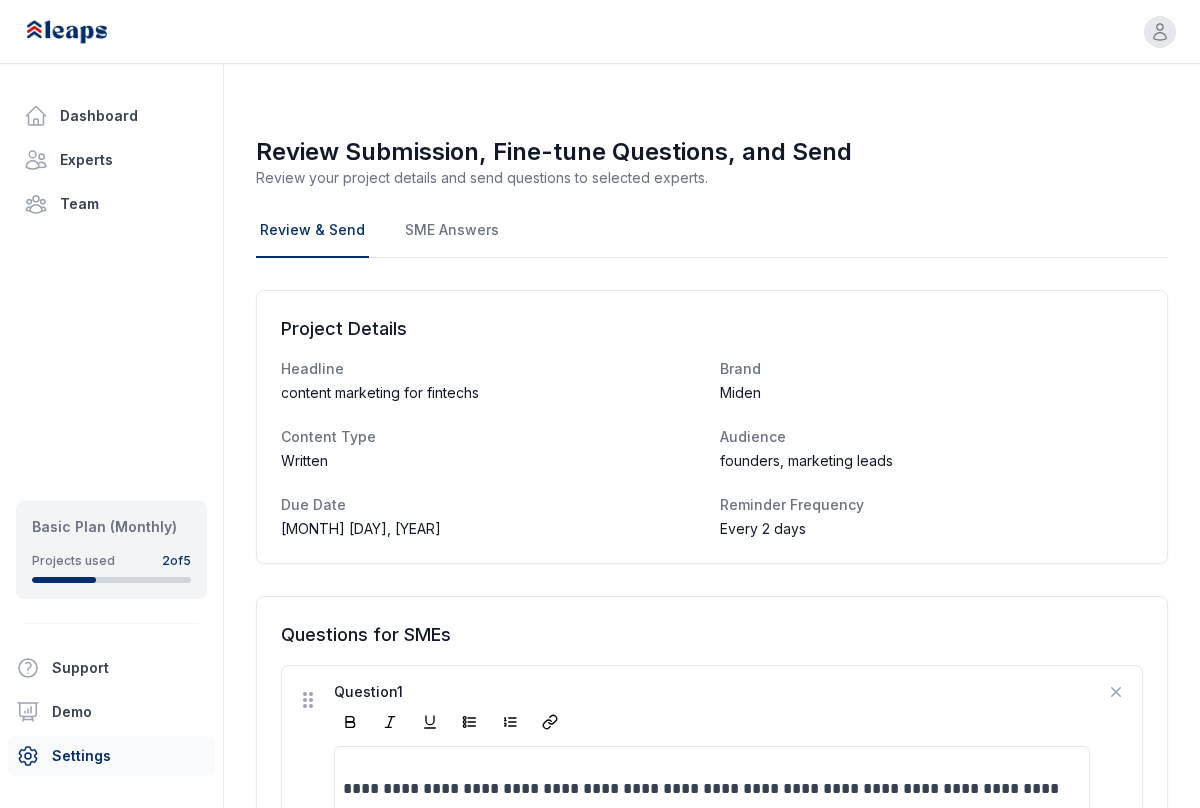 click on "Settings" at bounding box center [111, 756] 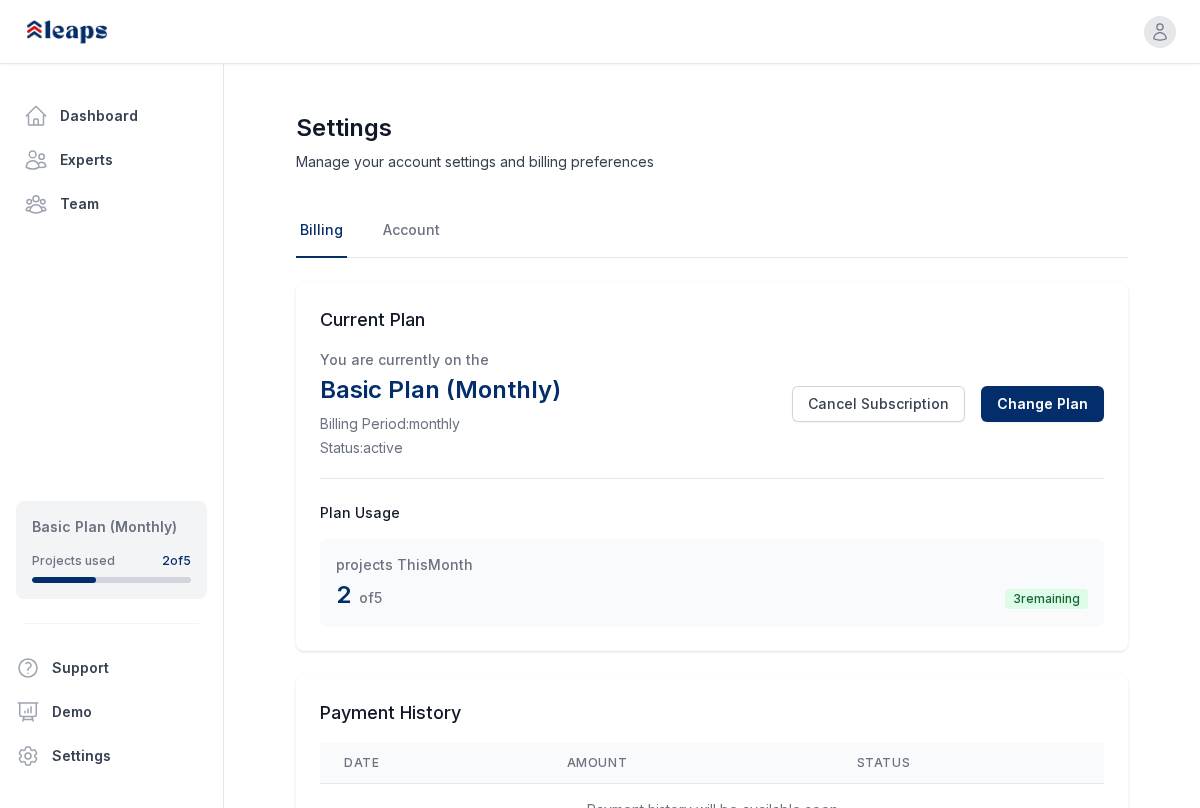 click on "Billing" at bounding box center [321, 231] 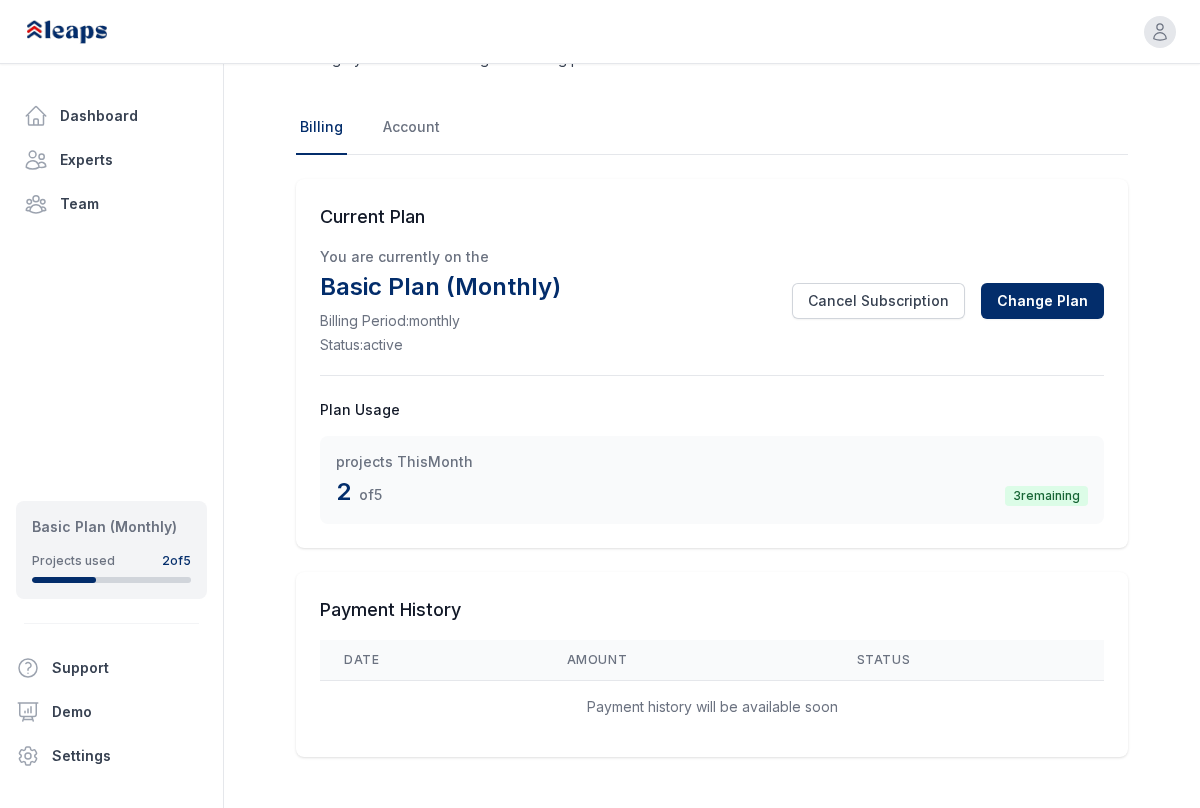 scroll, scrollTop: 116, scrollLeft: 0, axis: vertical 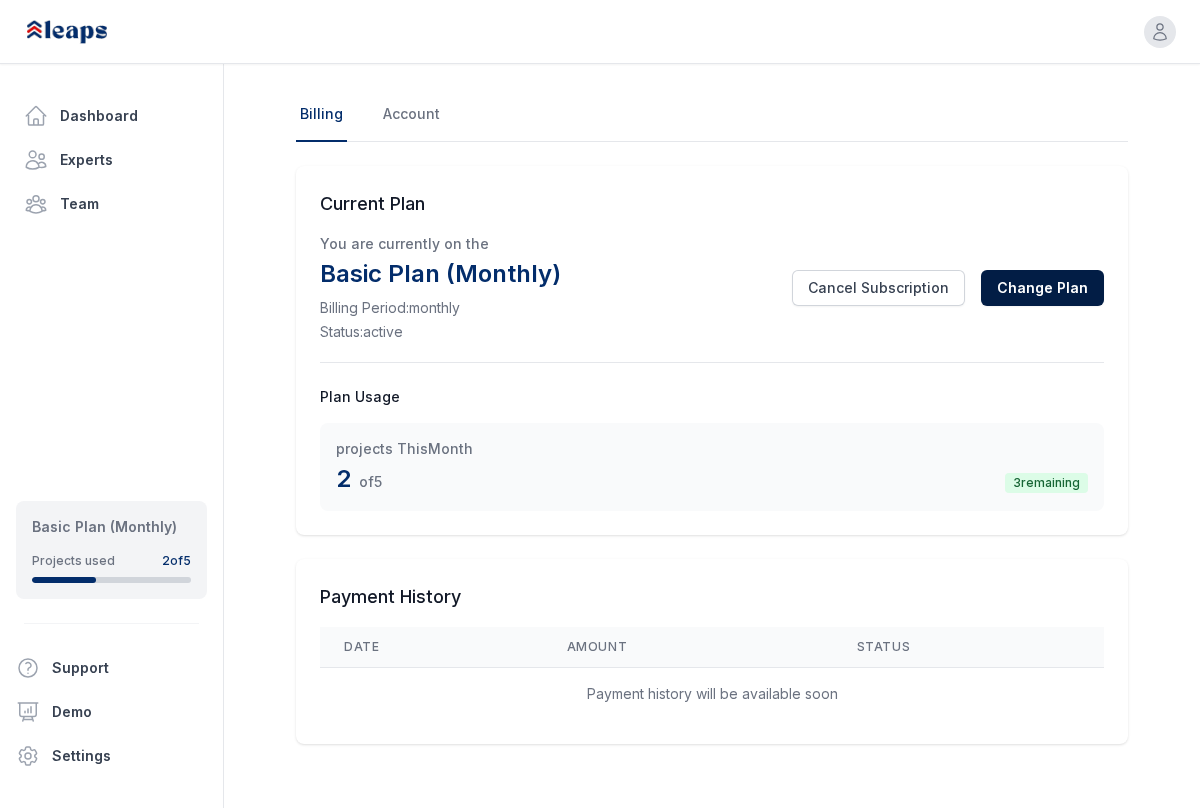 click on "Change Plan" at bounding box center [1042, 288] 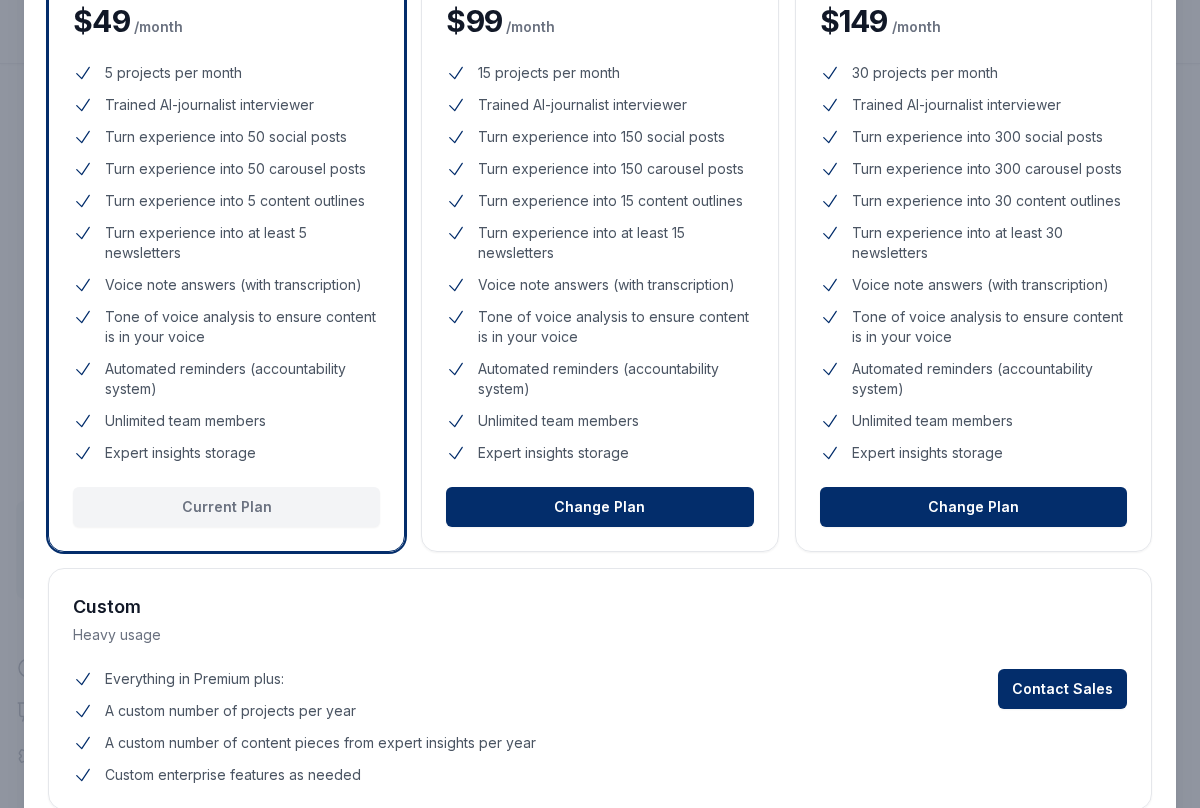scroll, scrollTop: 0, scrollLeft: 0, axis: both 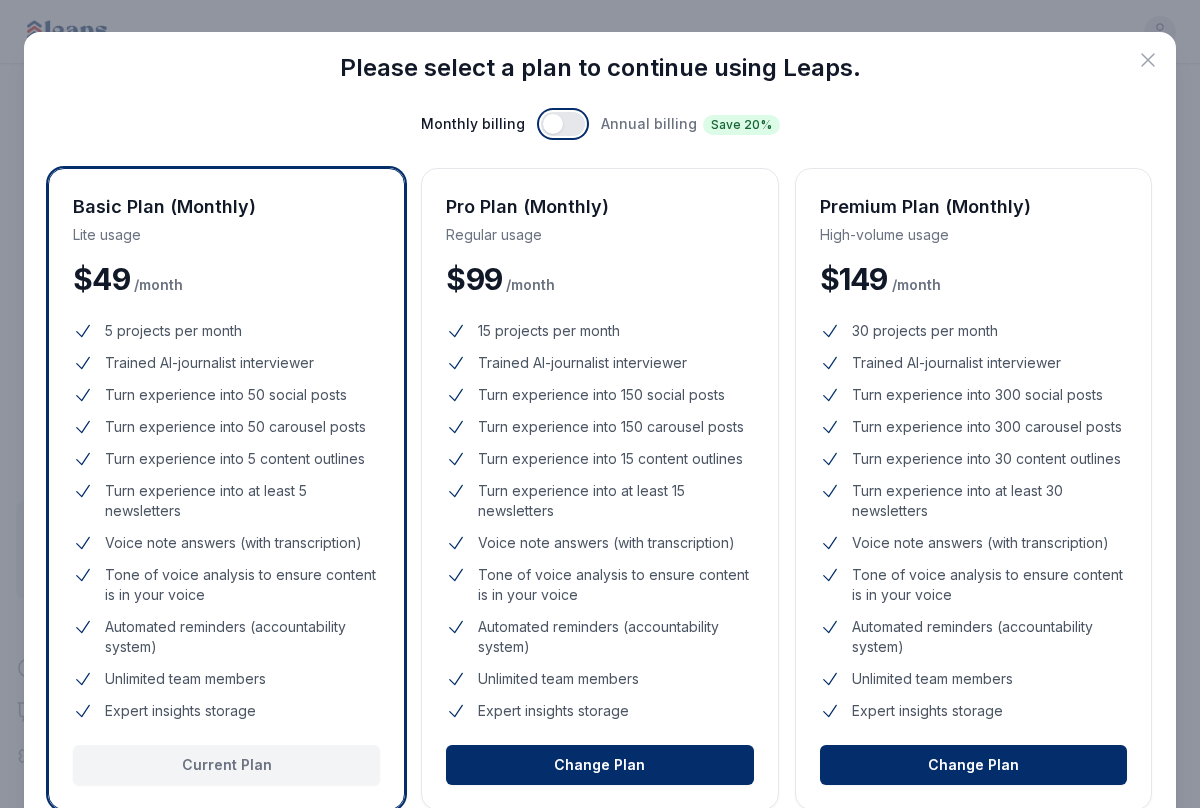click at bounding box center (563, 124) 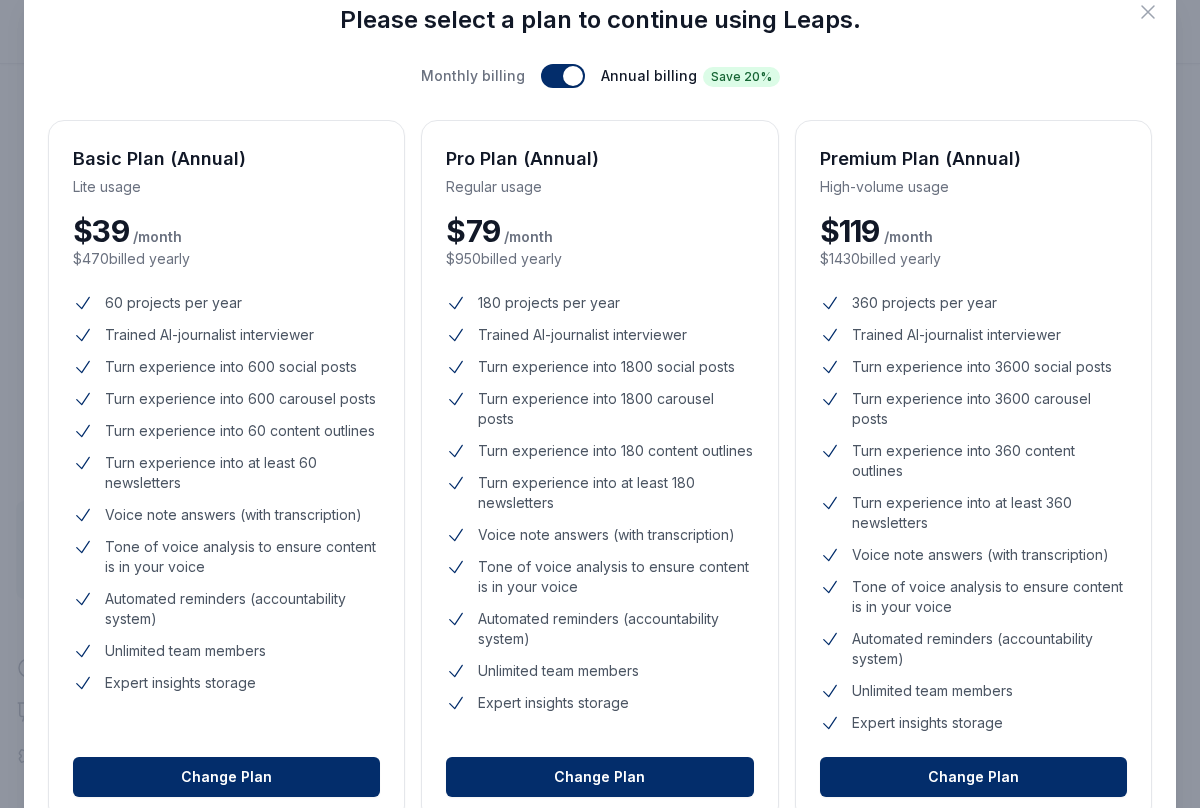 scroll, scrollTop: 49, scrollLeft: 0, axis: vertical 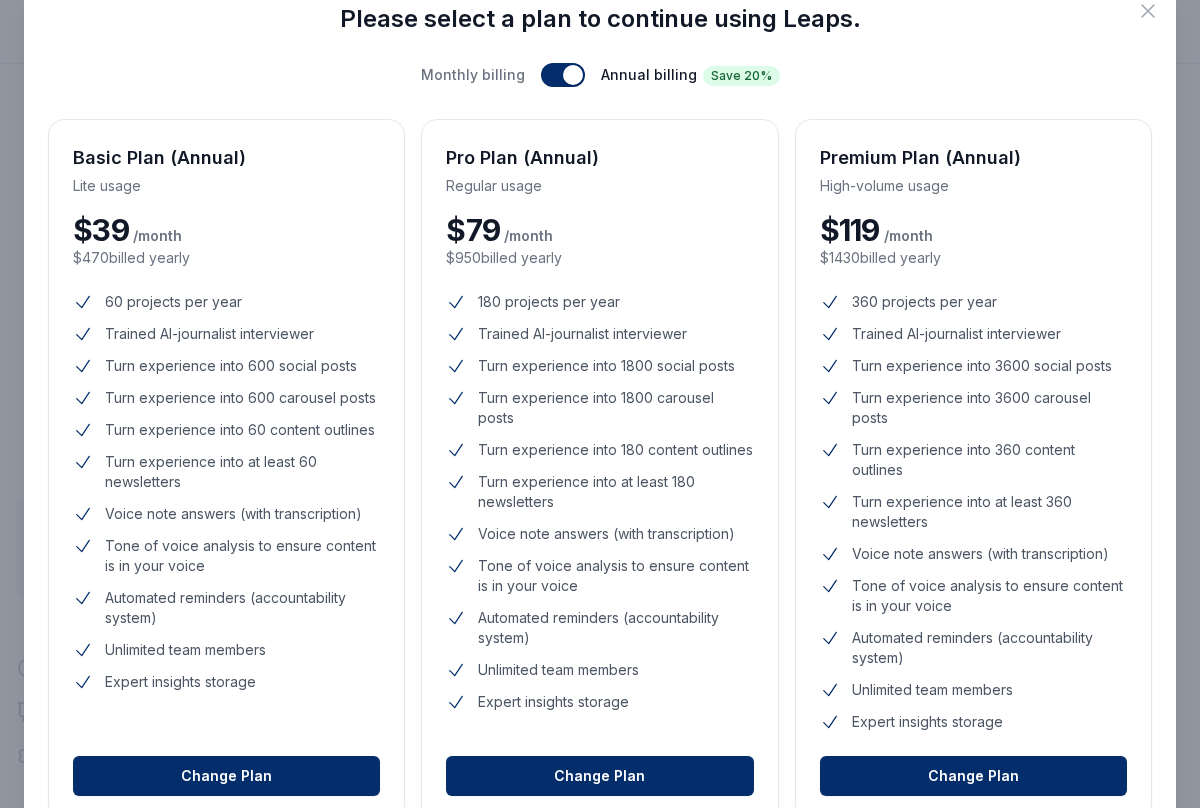 click on "Tone of voice analysis to ensure content is in your voice" at bounding box center (615, 576) 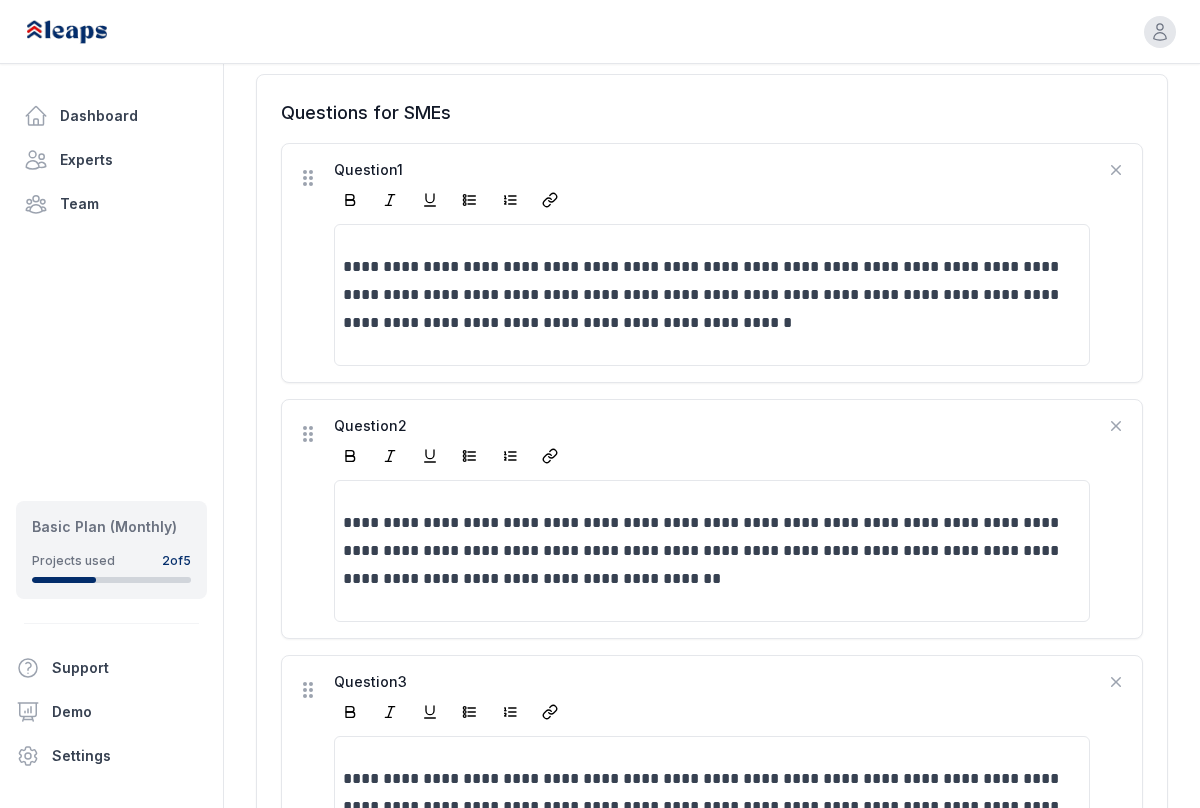 scroll, scrollTop: 0, scrollLeft: 0, axis: both 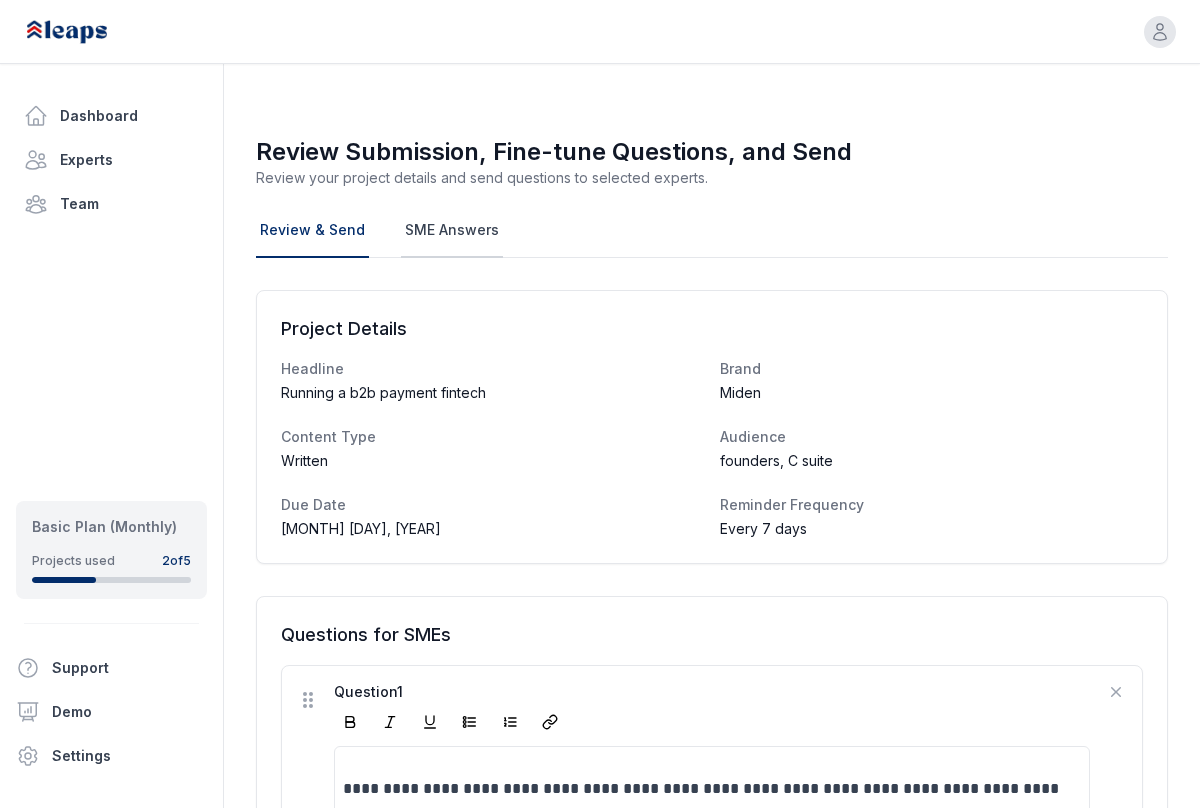 click on "SME Answers" at bounding box center [452, 231] 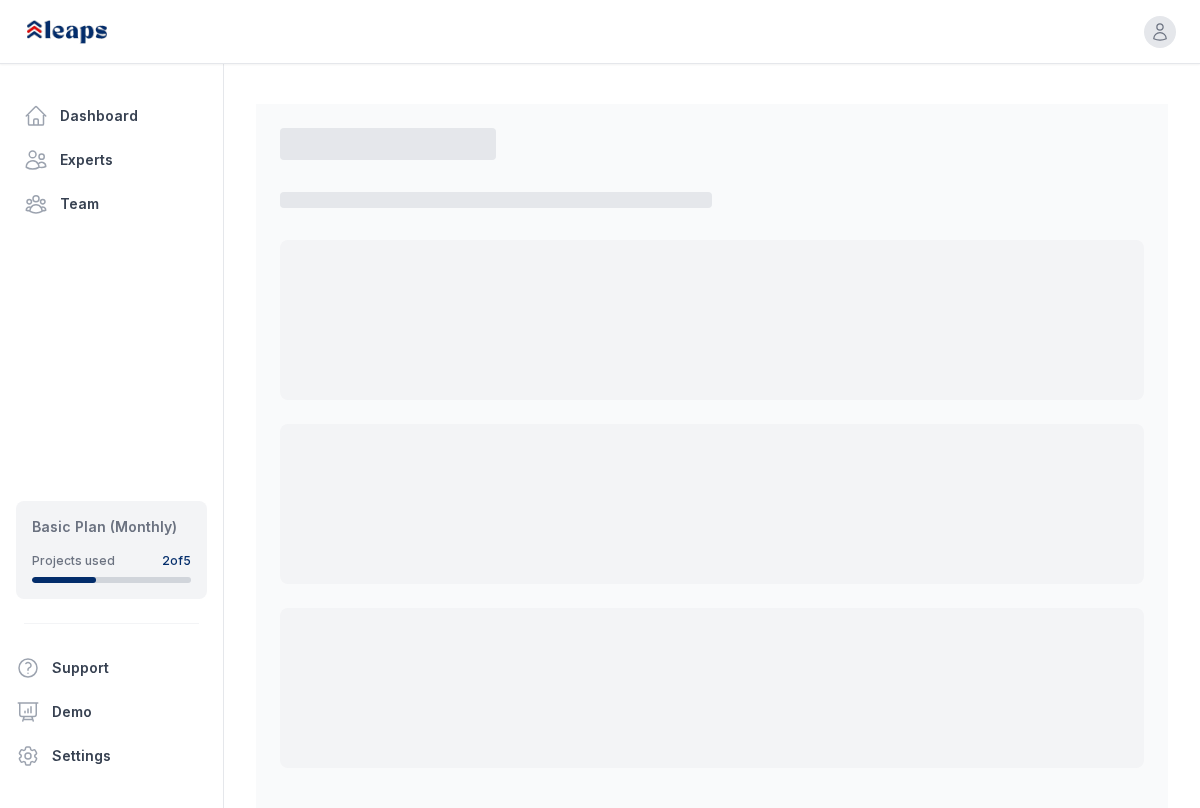 select on "*" 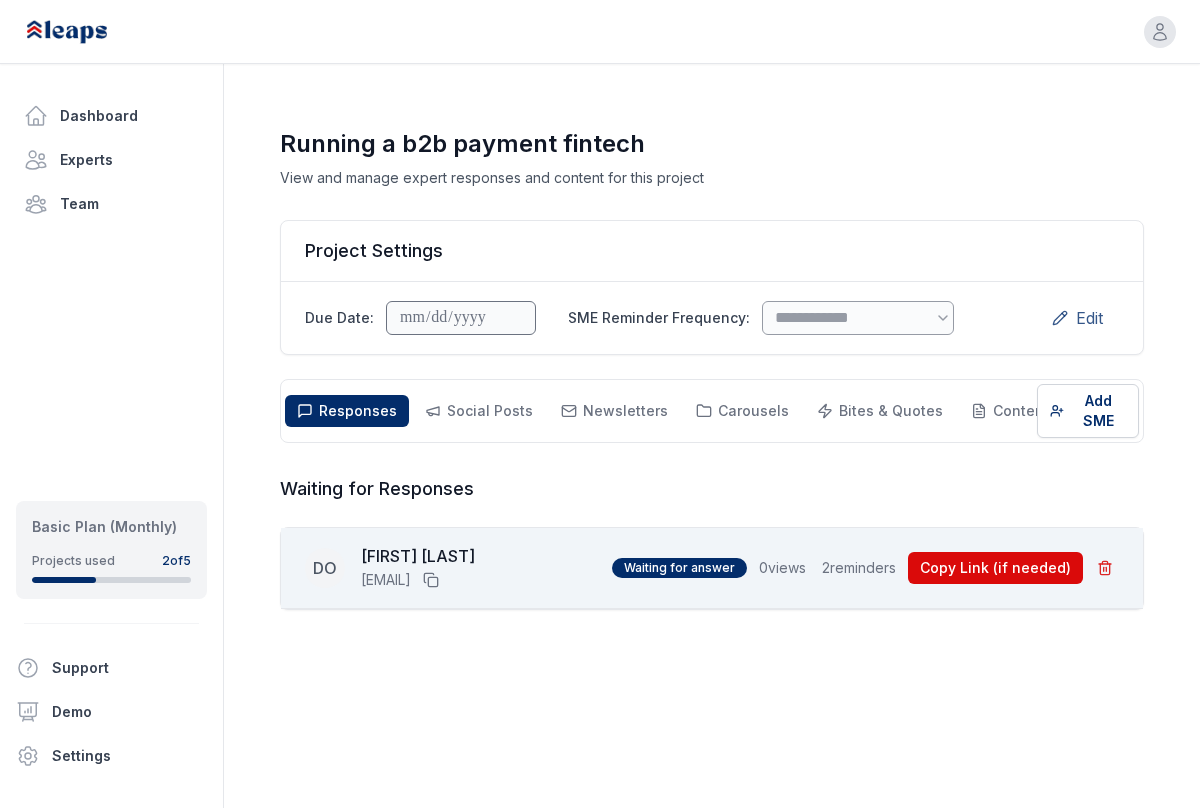 click on "Edit" at bounding box center (1077, 318) 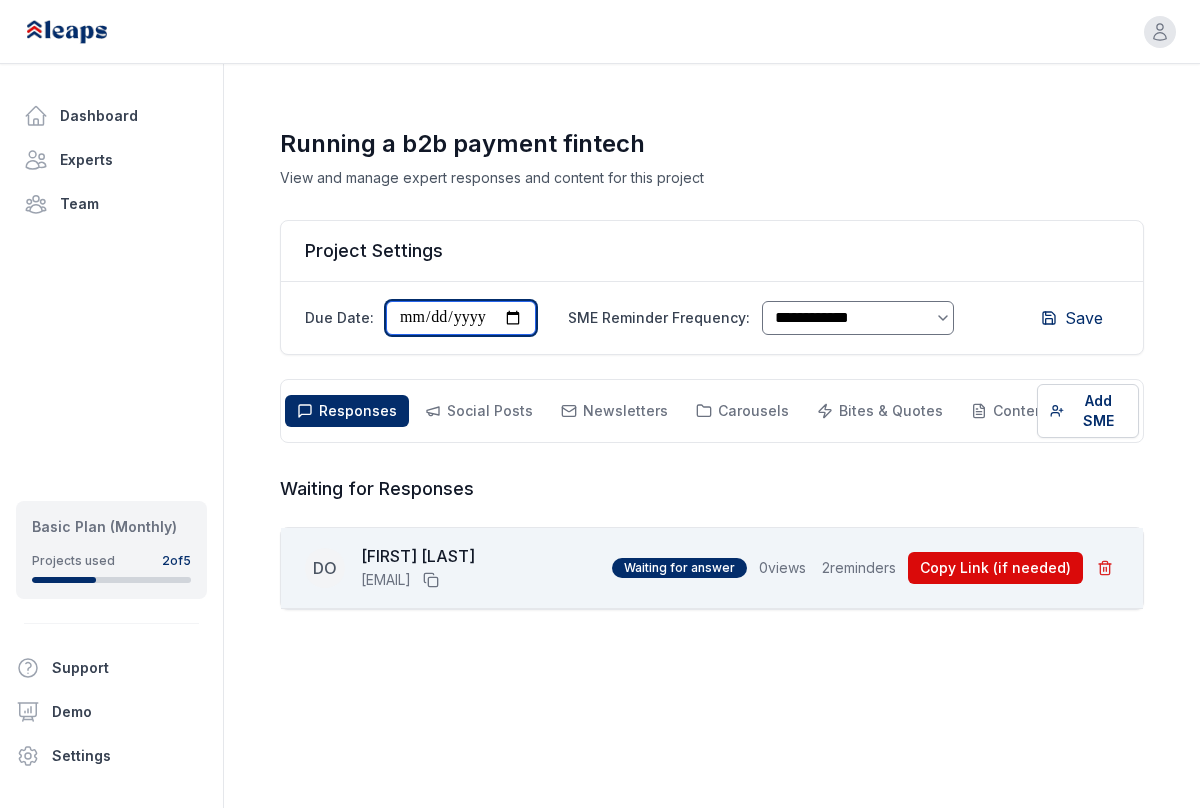 click on "**********" at bounding box center (461, 318) 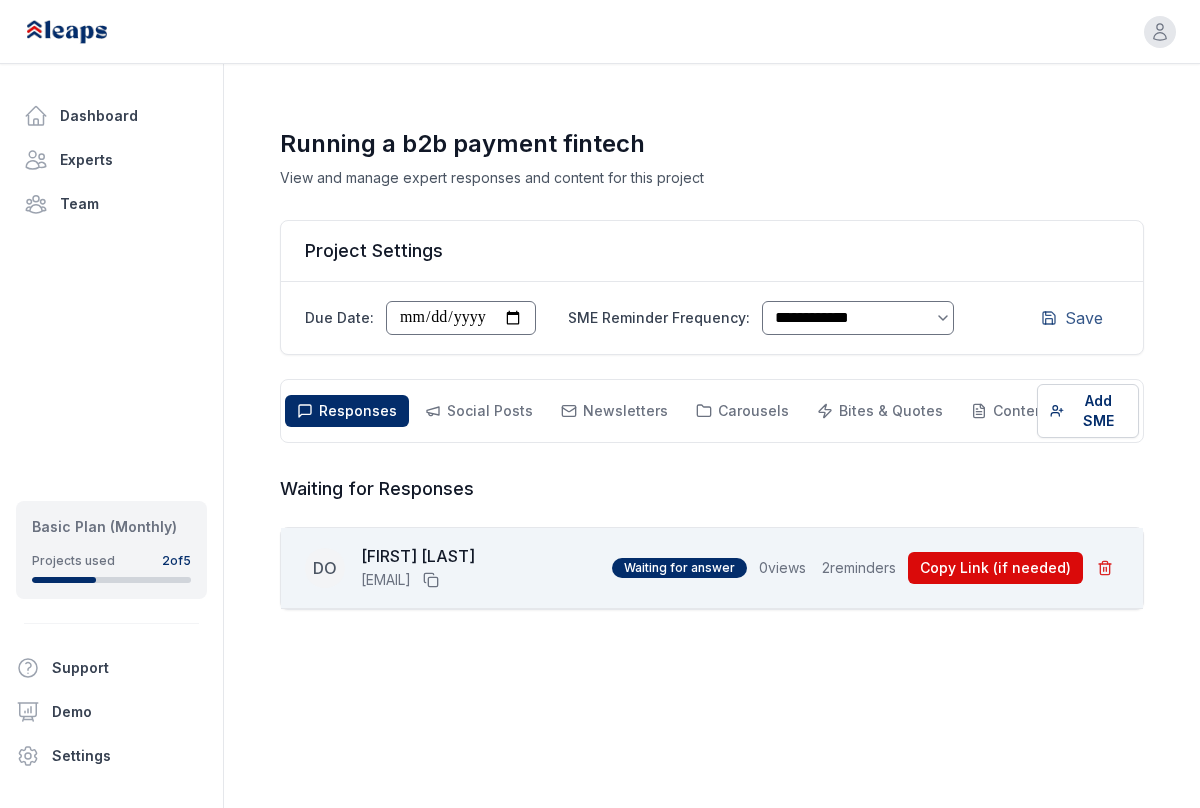 click on "Save" at bounding box center [1072, 318] 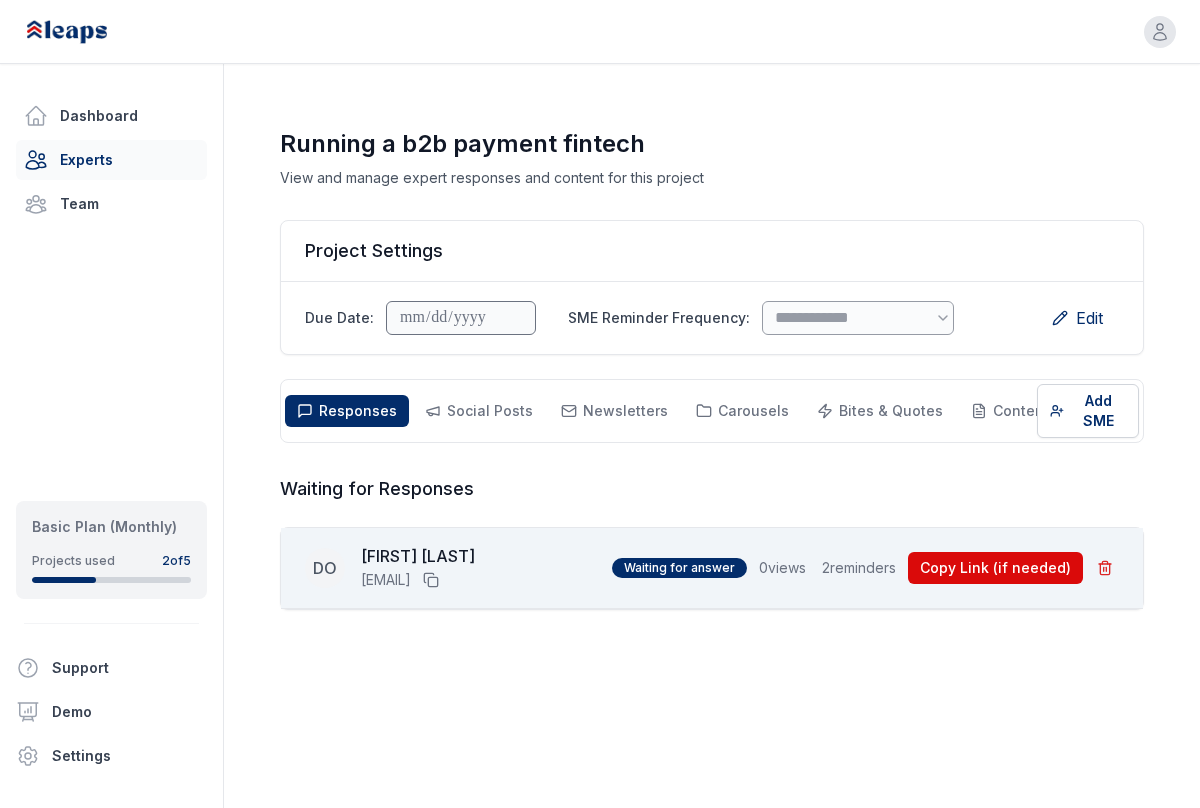 click on "Experts" at bounding box center [111, 160] 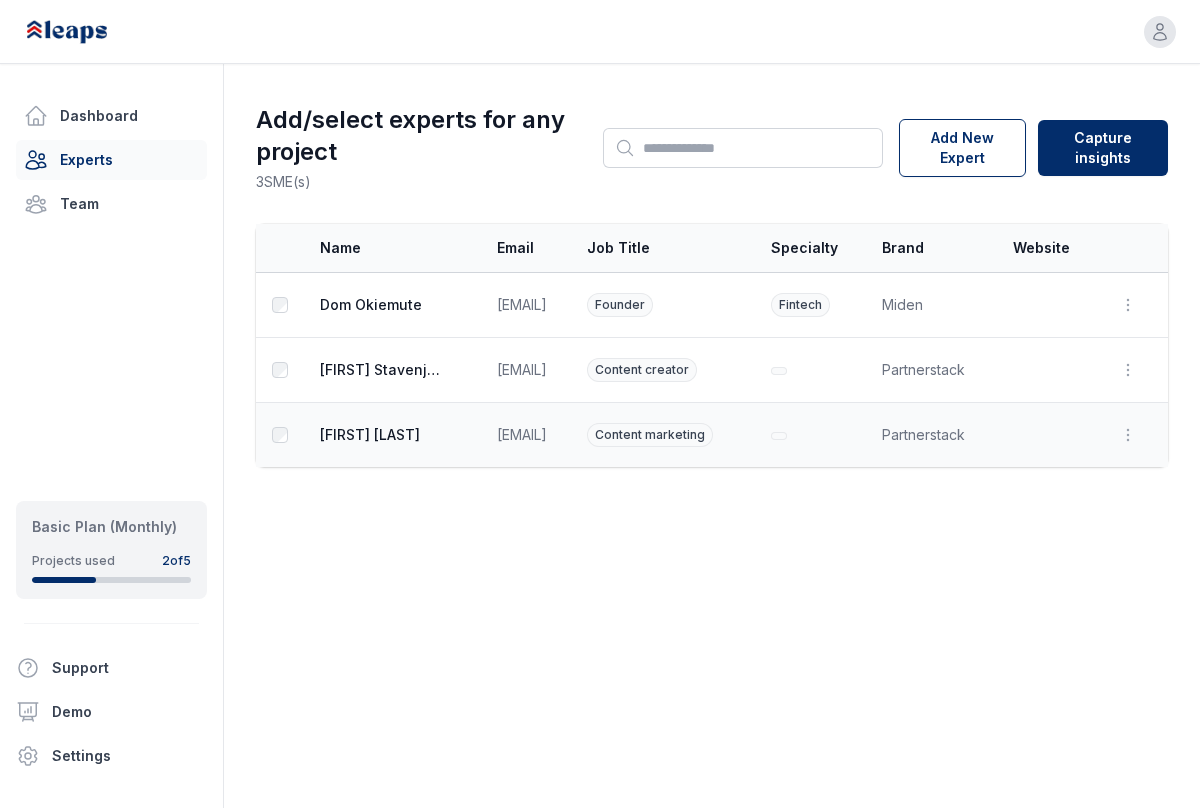 click on "[EMAIL]" at bounding box center (530, 435) 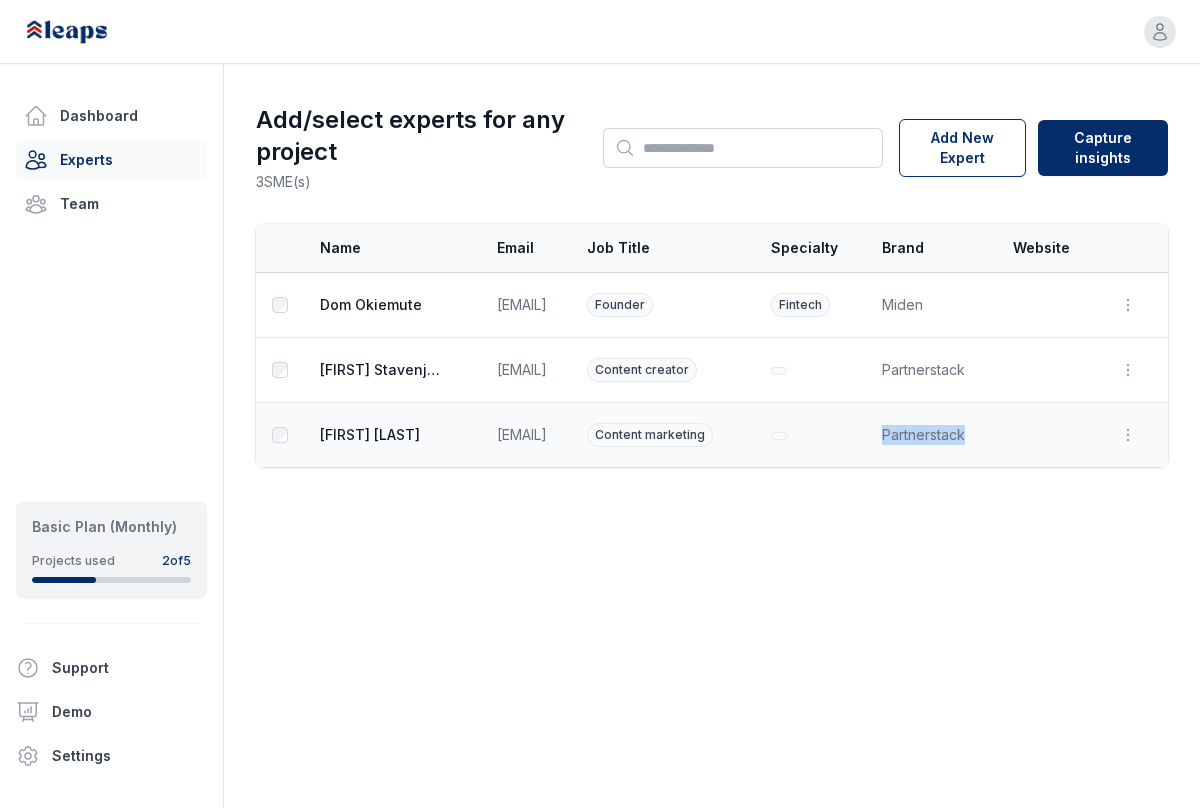click on "Partnerstack" at bounding box center (935, 435) 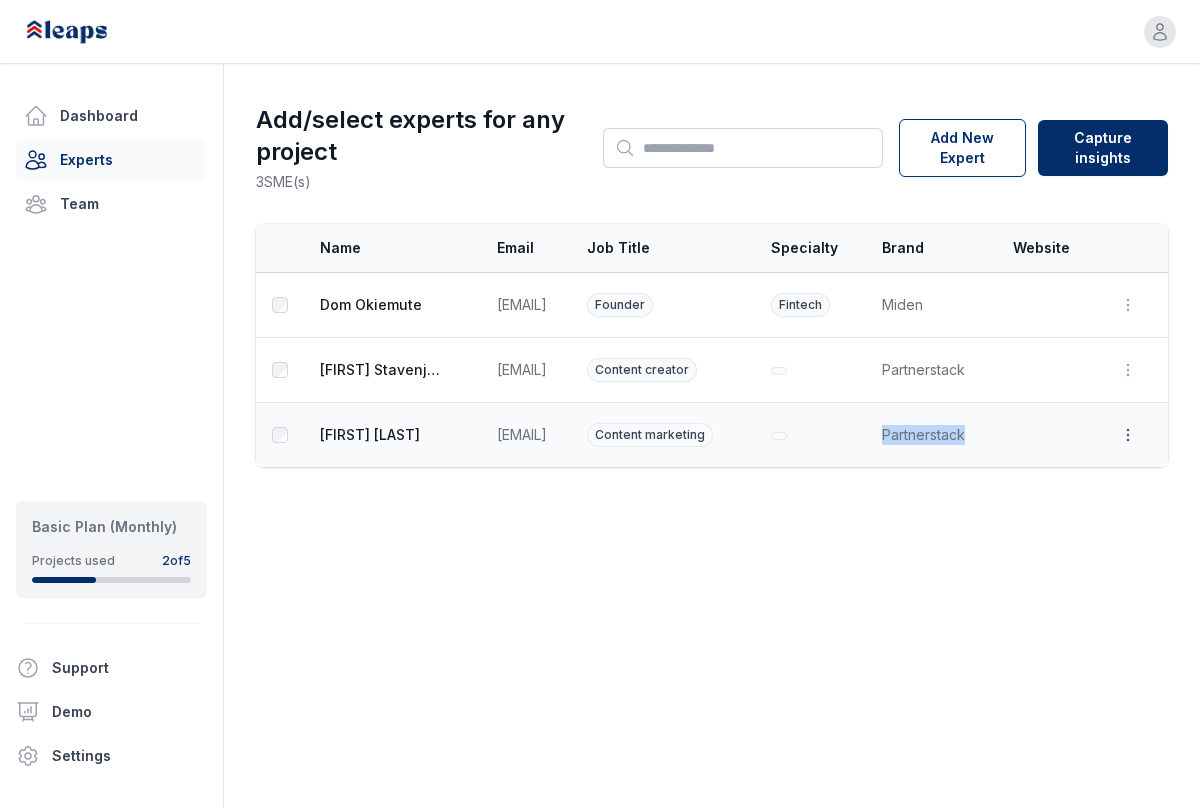 click 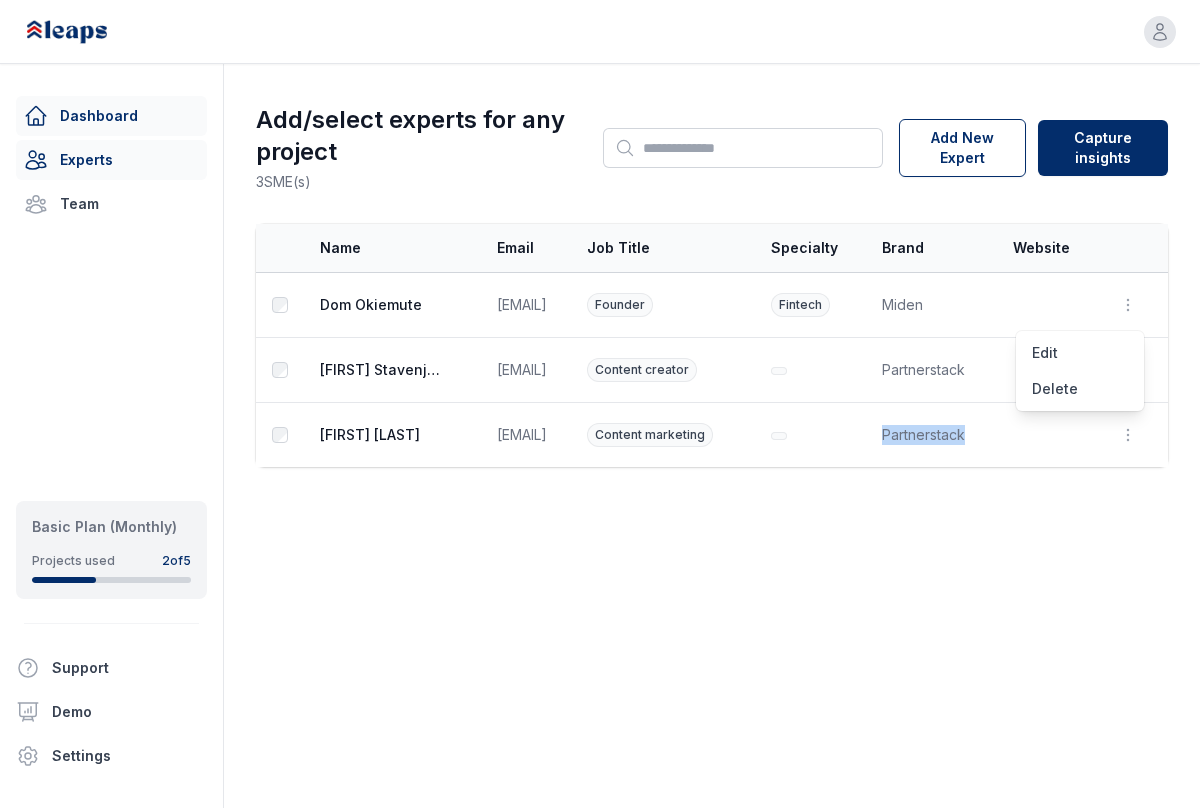 click on "Dashboard" at bounding box center [111, 116] 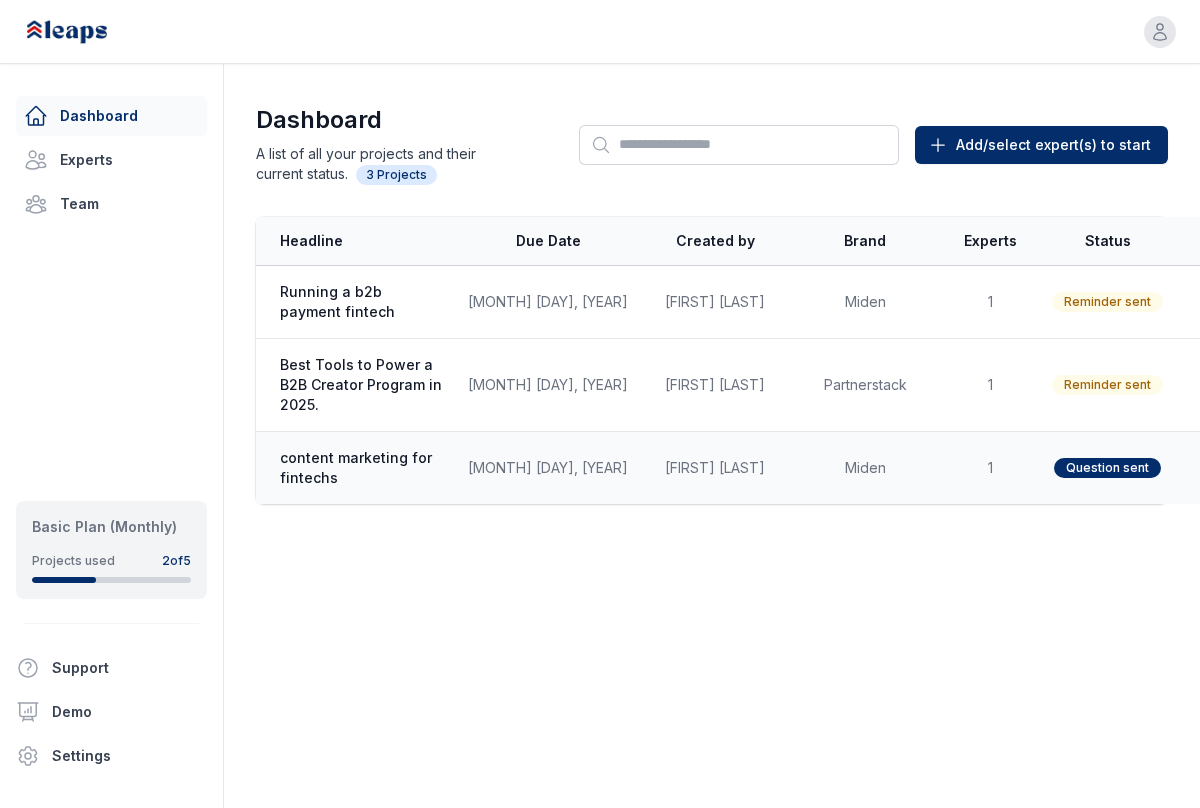 click on "content marketing for fintechs" at bounding box center [362, 468] 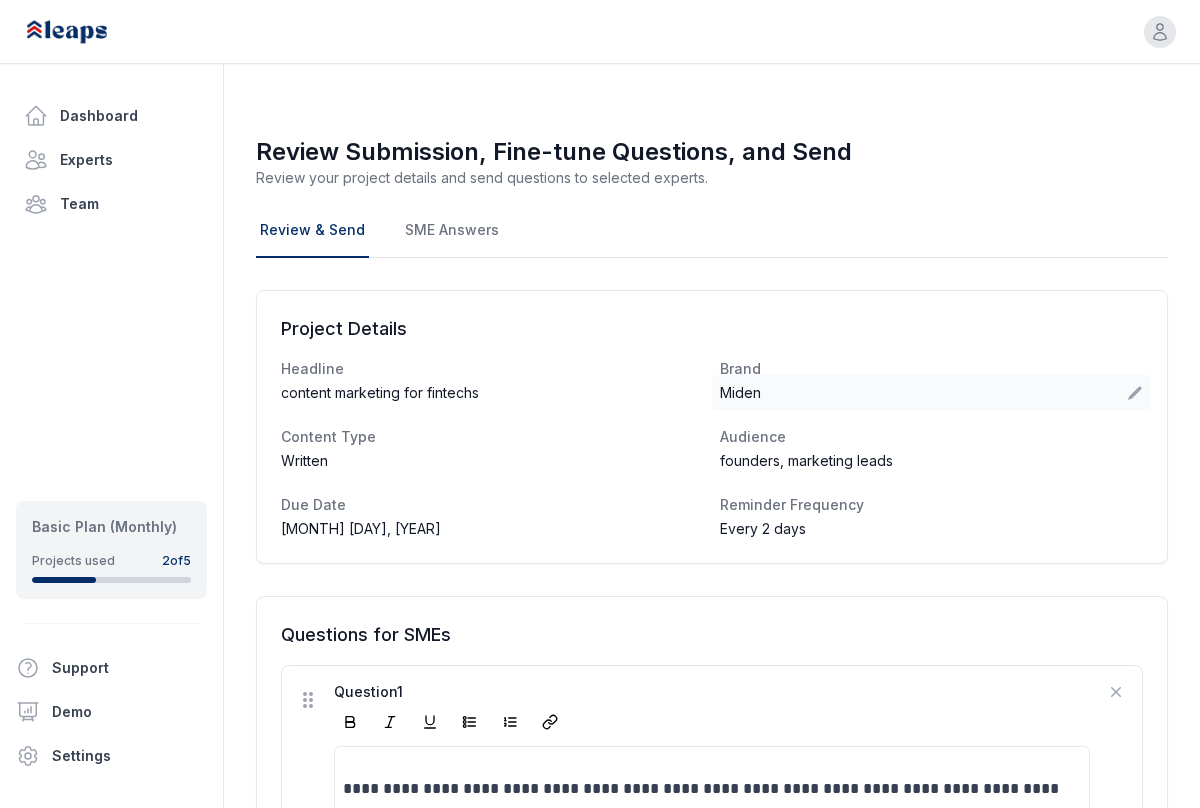 click on "Miden" at bounding box center [740, 393] 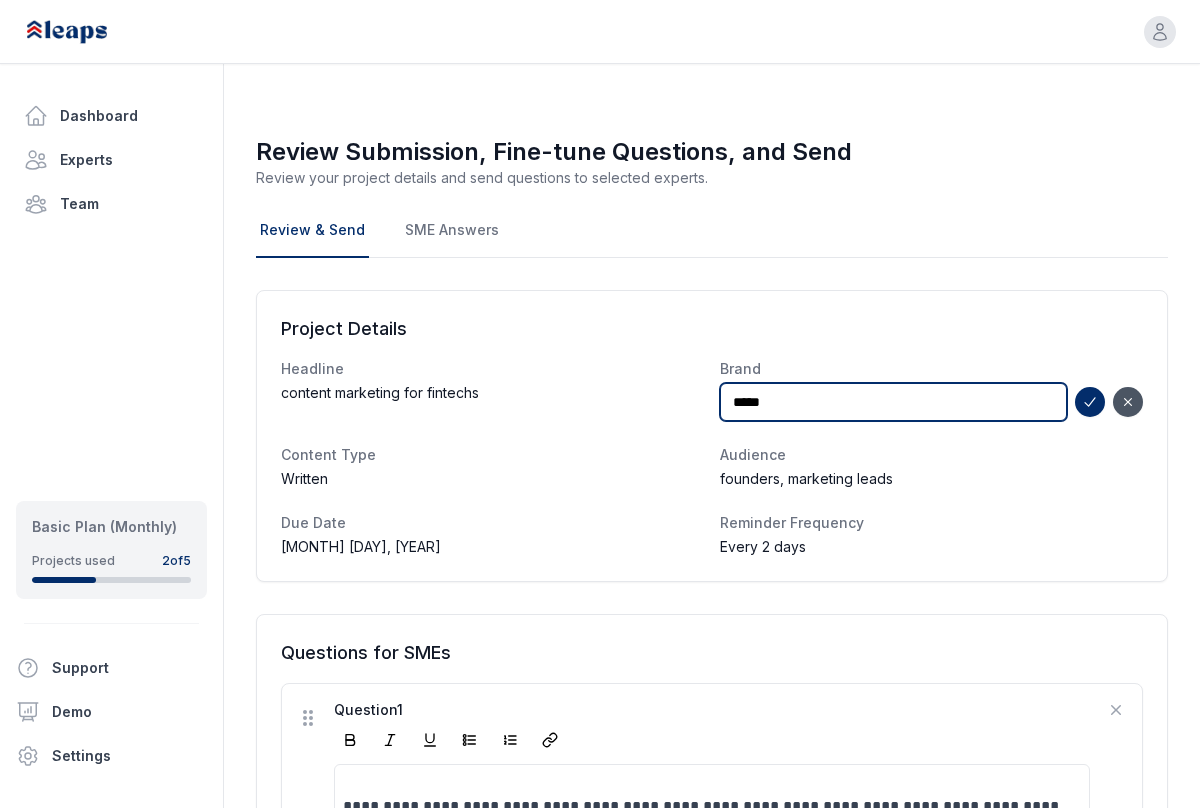 click on "*****" at bounding box center [893, 402] 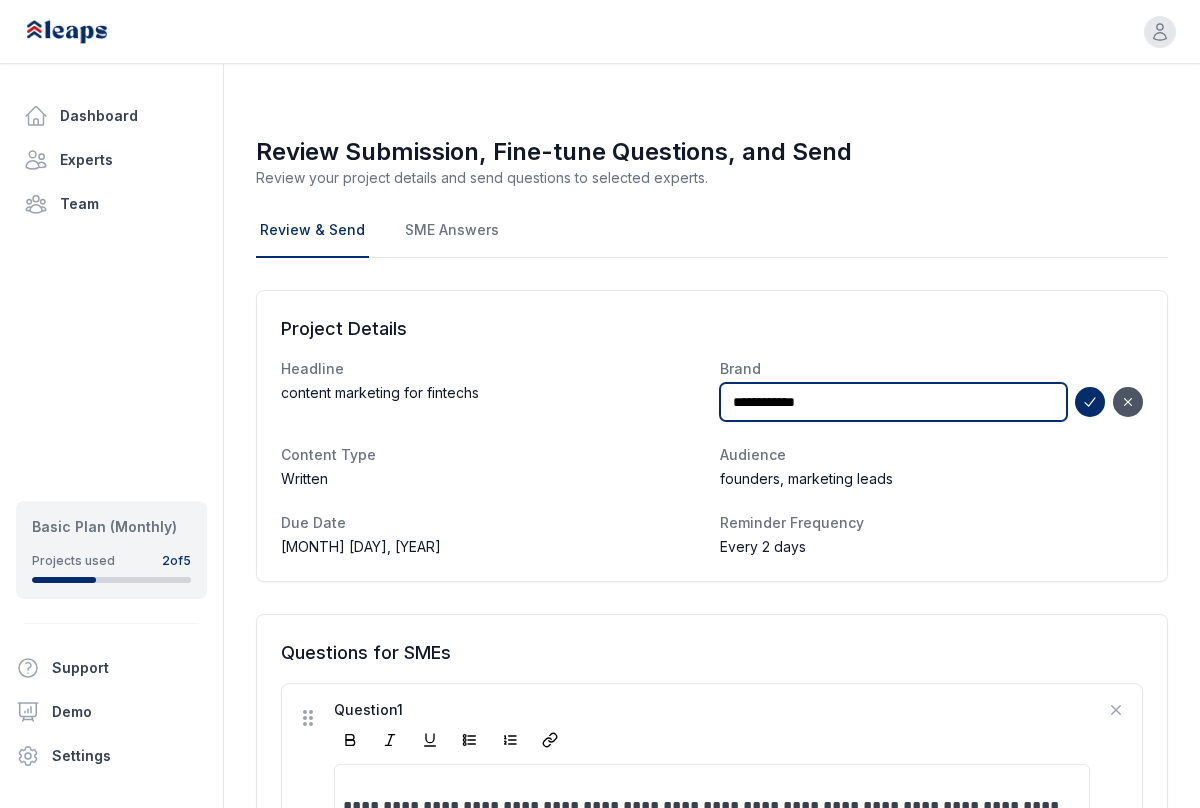 type on "**********" 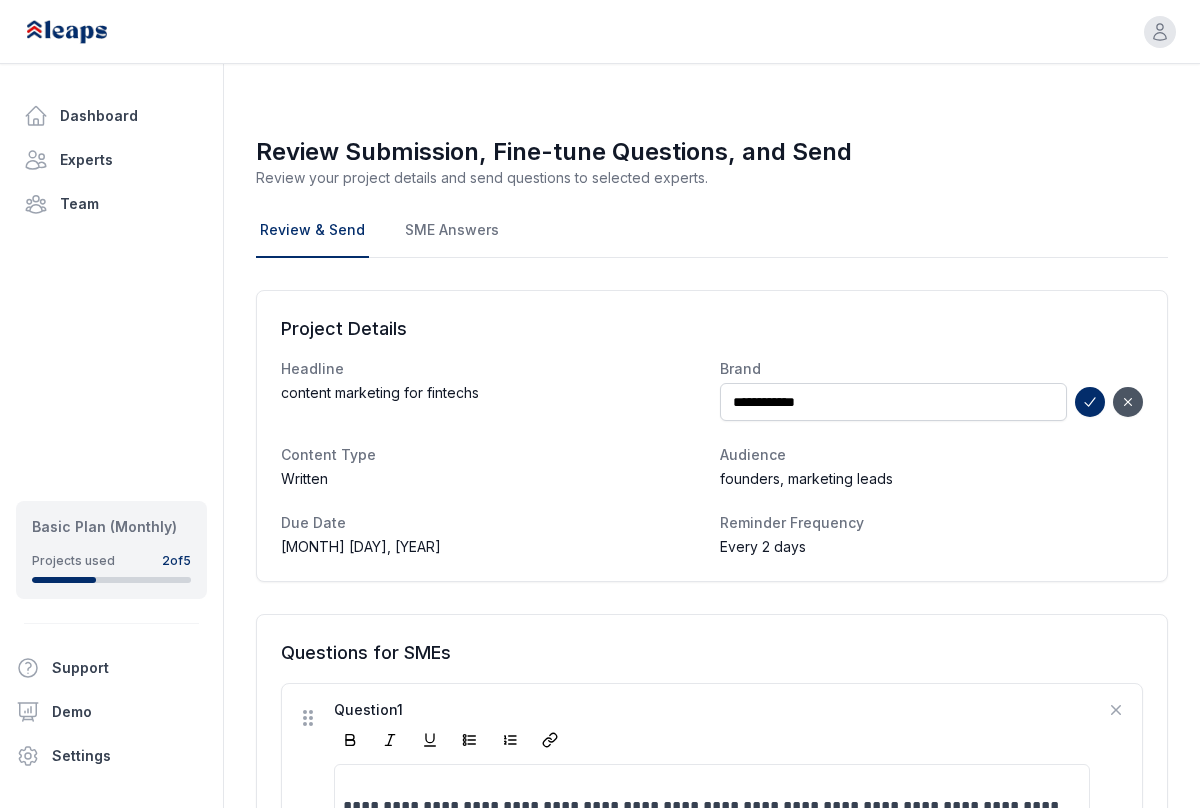 click on "Questions for SMEs" at bounding box center (712, 653) 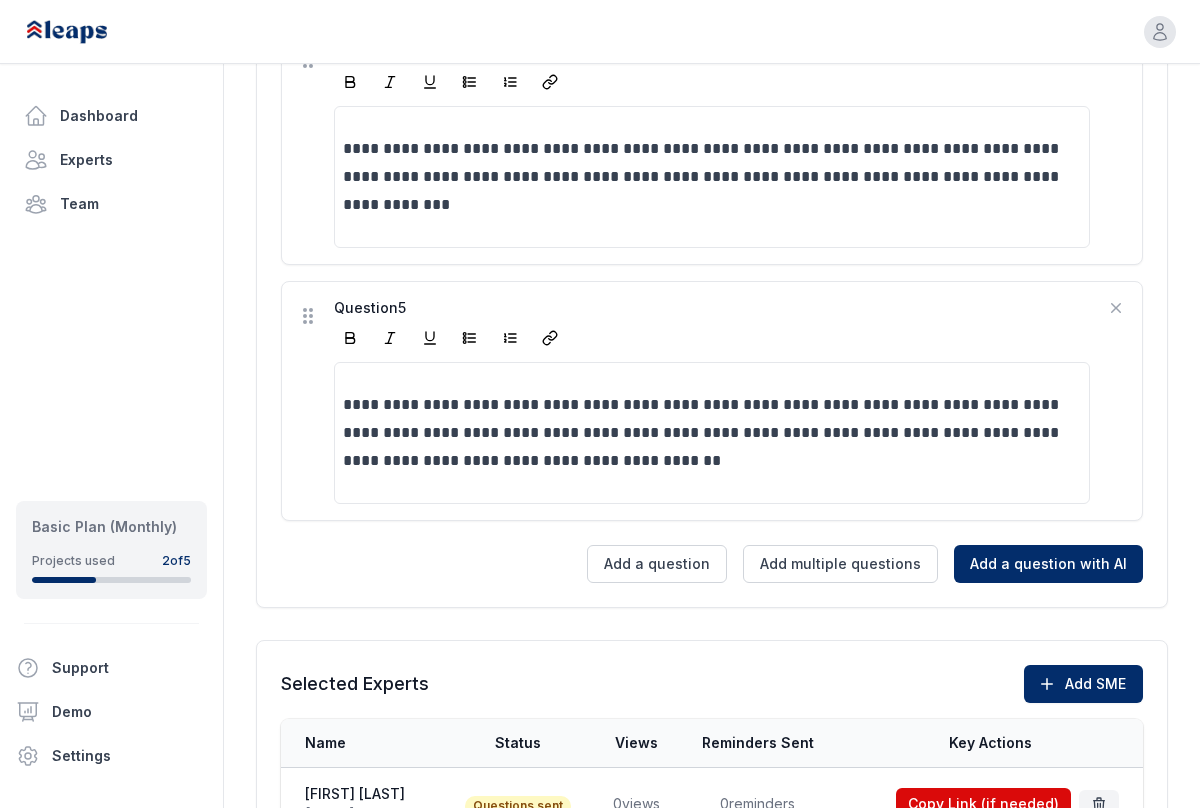 scroll, scrollTop: 1555, scrollLeft: 0, axis: vertical 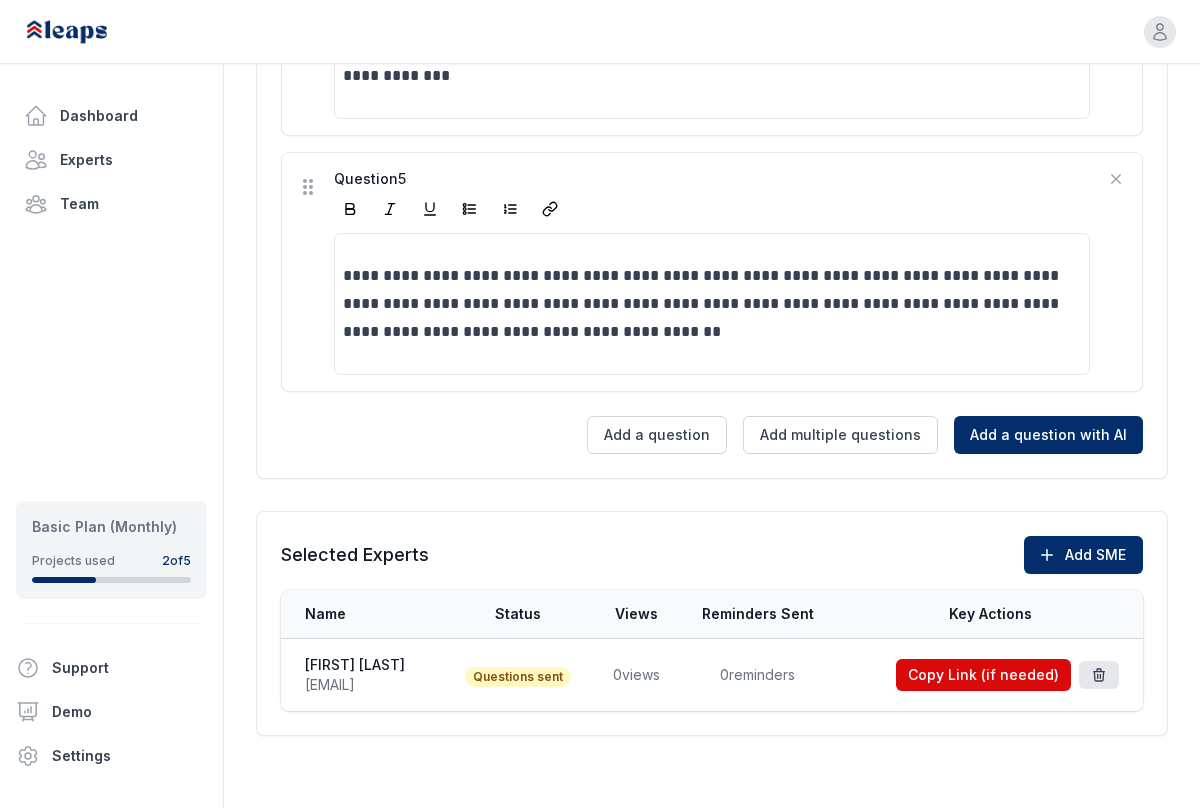 click at bounding box center (1099, 675) 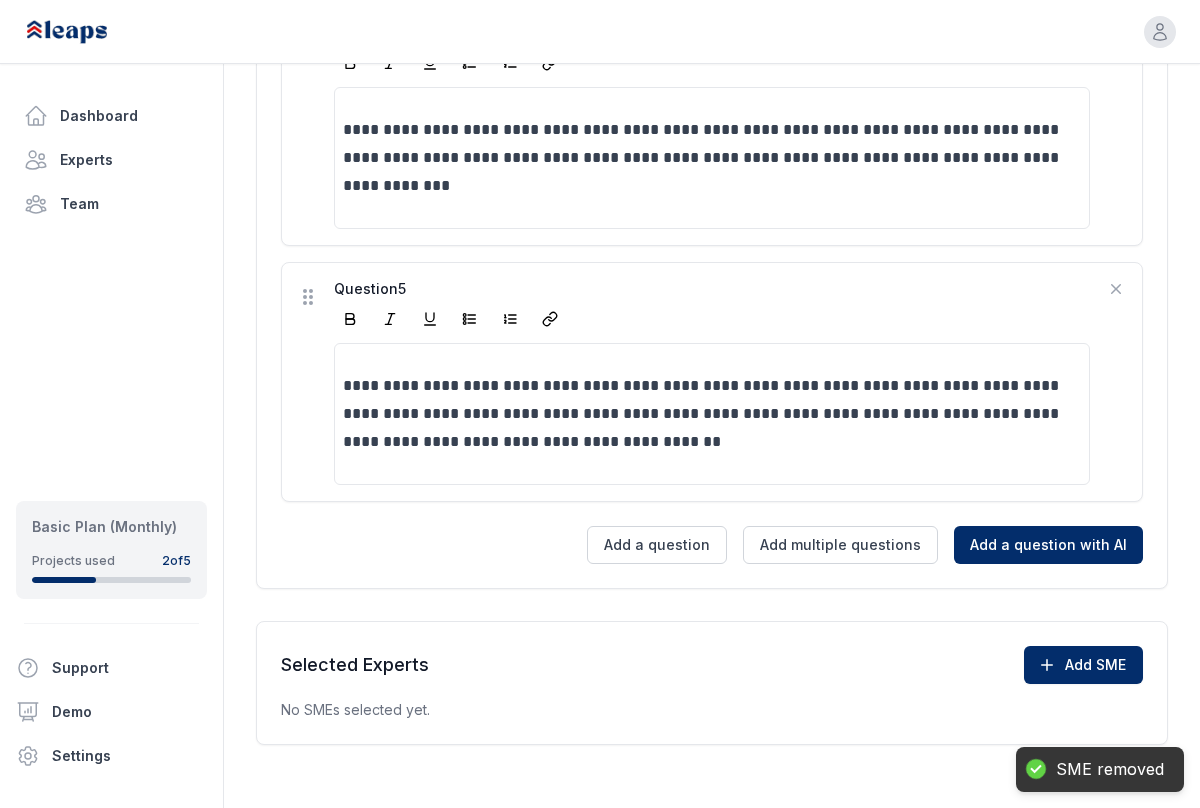 scroll, scrollTop: 1444, scrollLeft: 0, axis: vertical 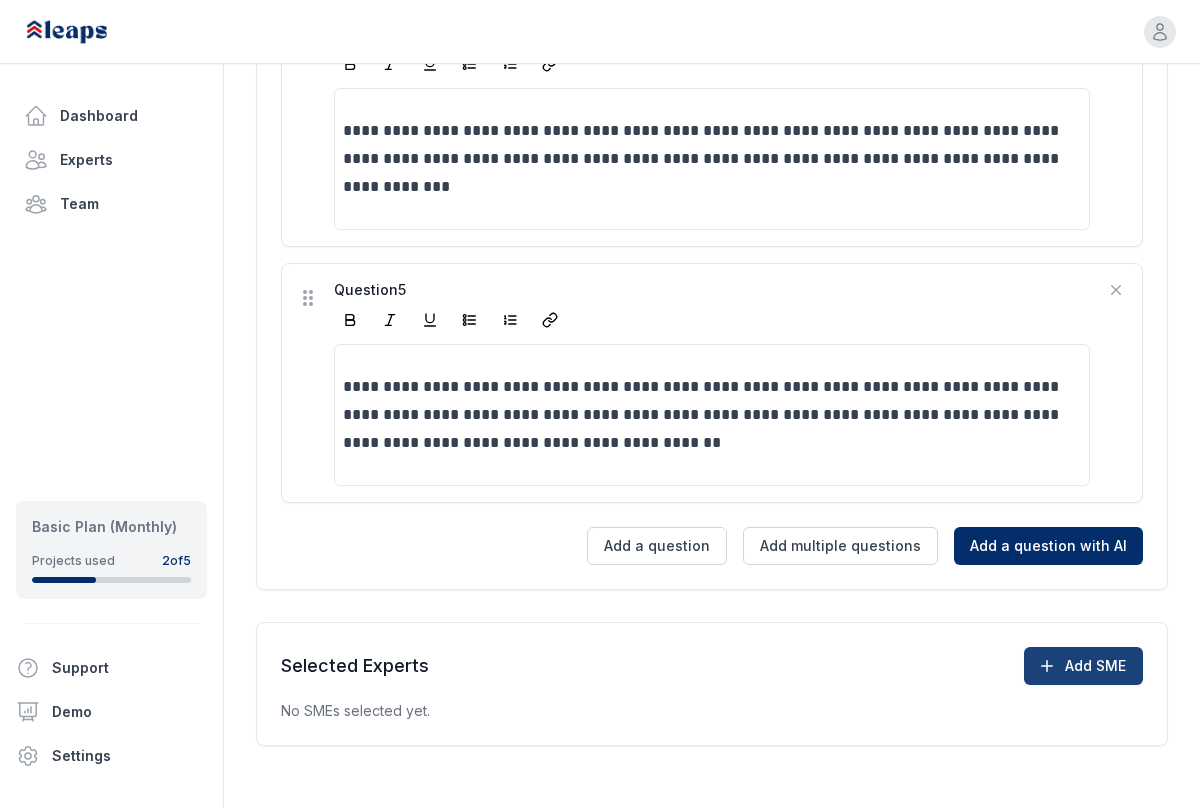 click on "Add SME" at bounding box center [1083, 666] 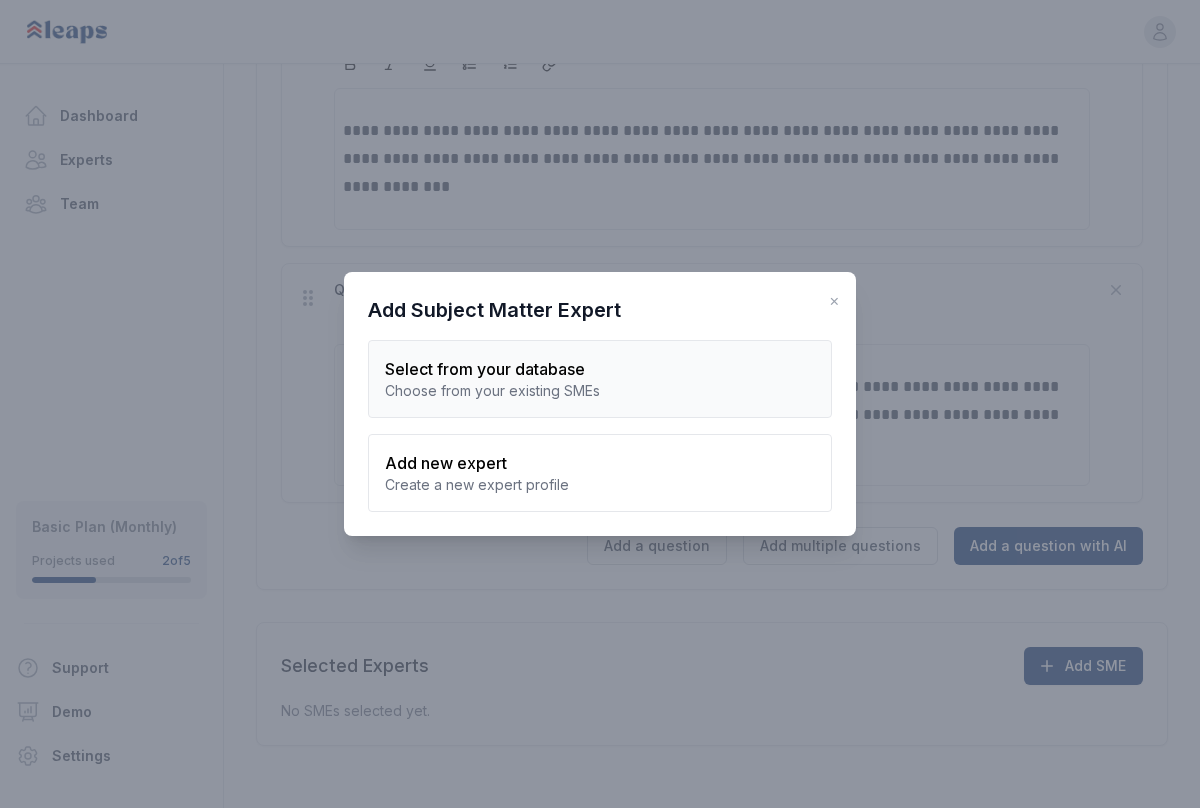 click on "Choose from your existing SMEs" at bounding box center [600, 391] 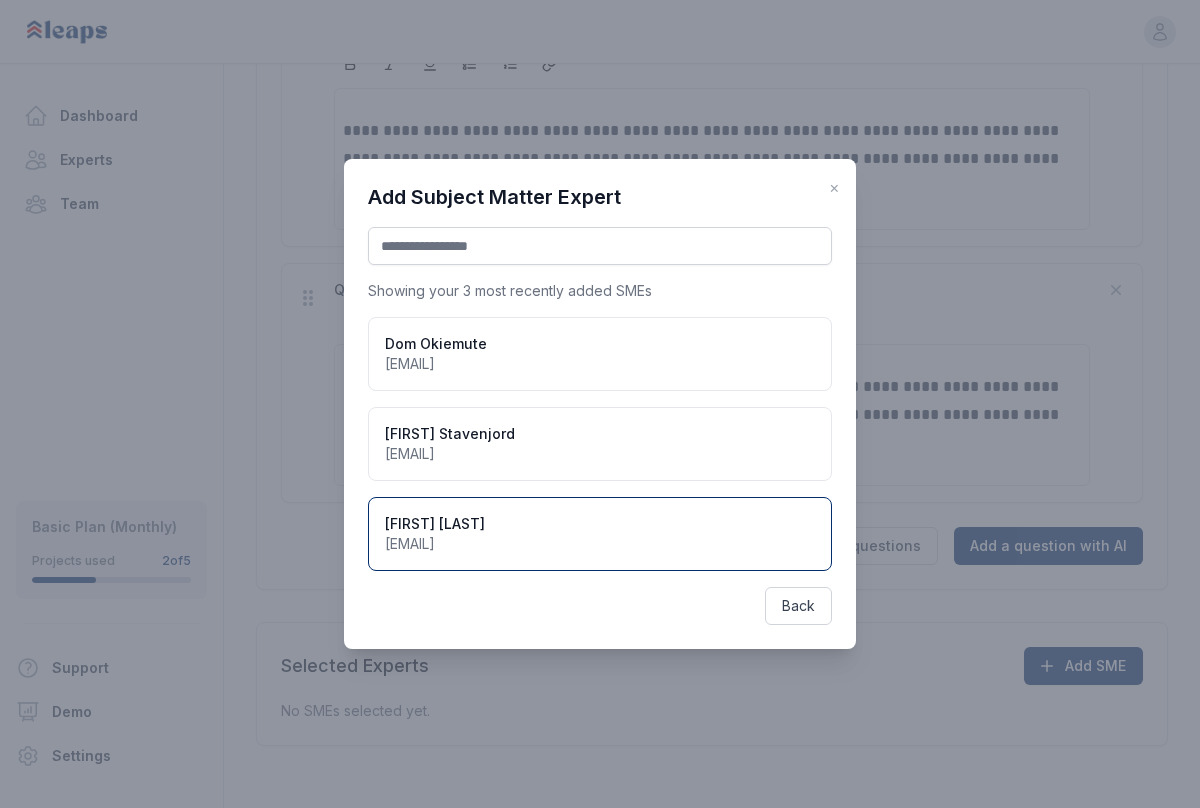 click on "[NAME]" at bounding box center [435, 524] 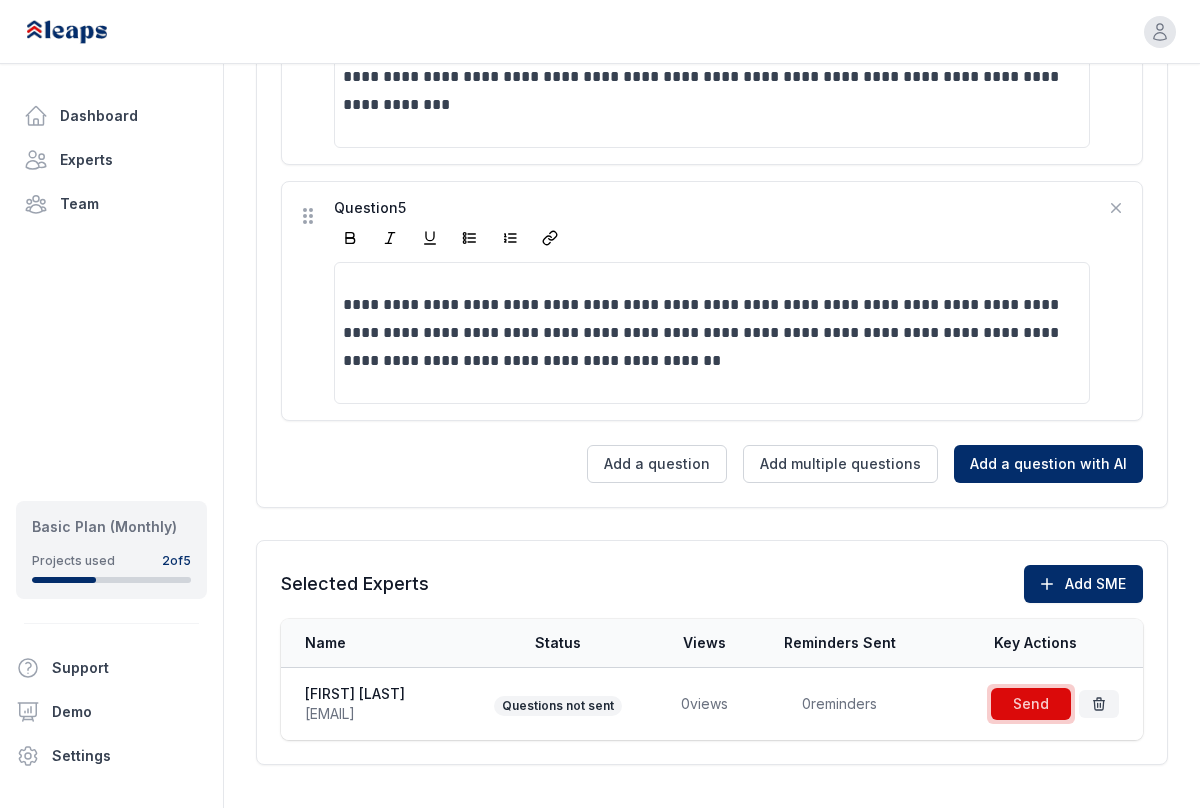 scroll, scrollTop: 1555, scrollLeft: 0, axis: vertical 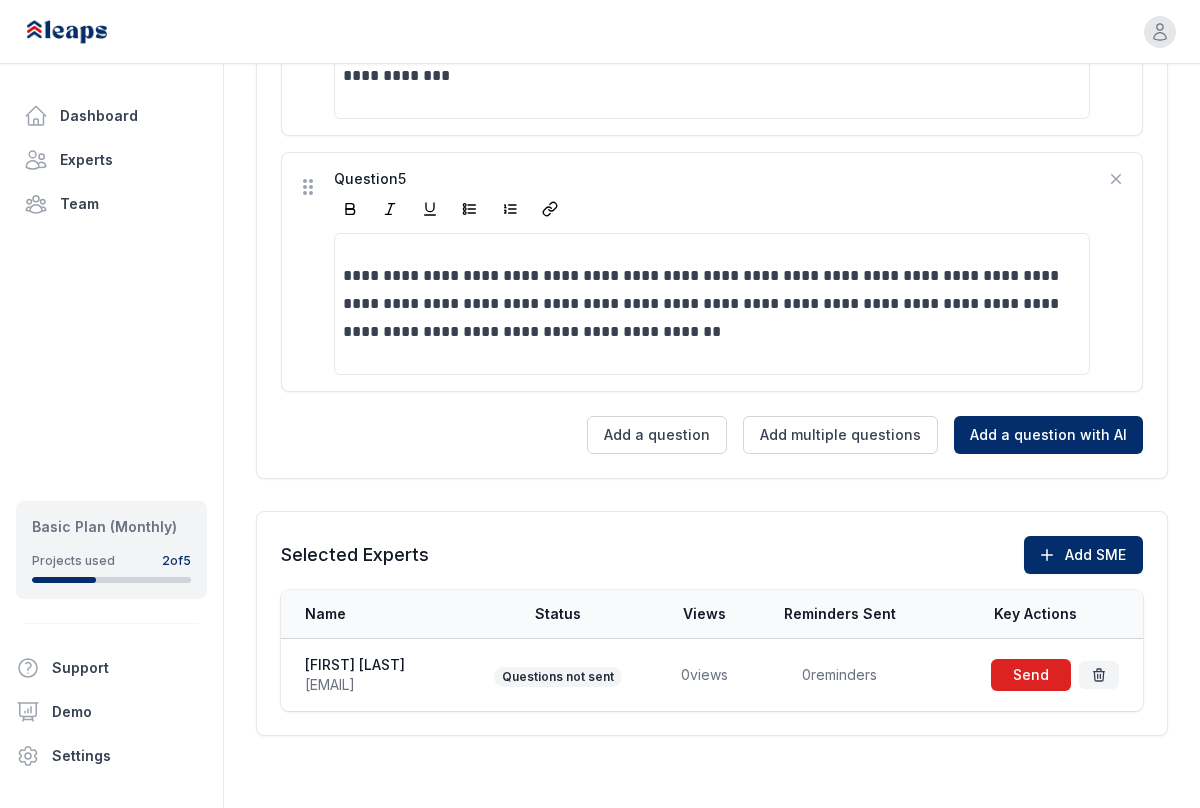 click at bounding box center [1031, 675] 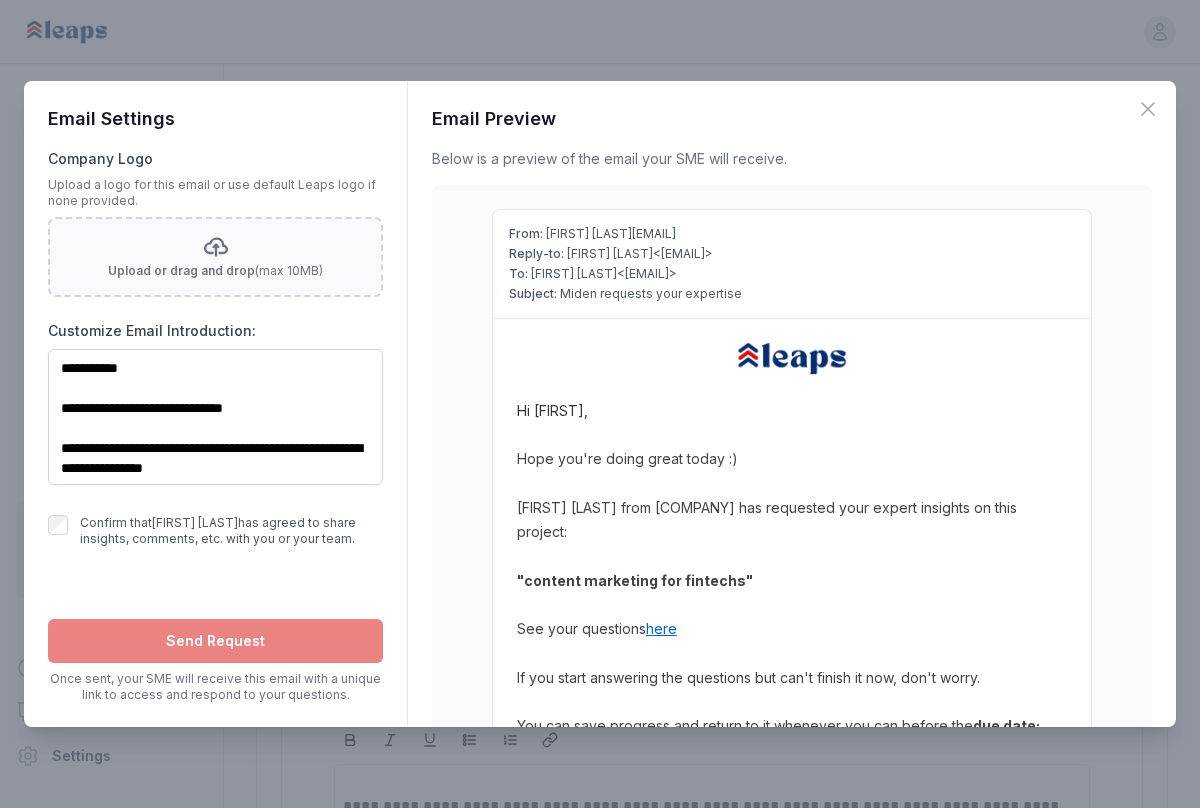 scroll, scrollTop: 0, scrollLeft: 0, axis: both 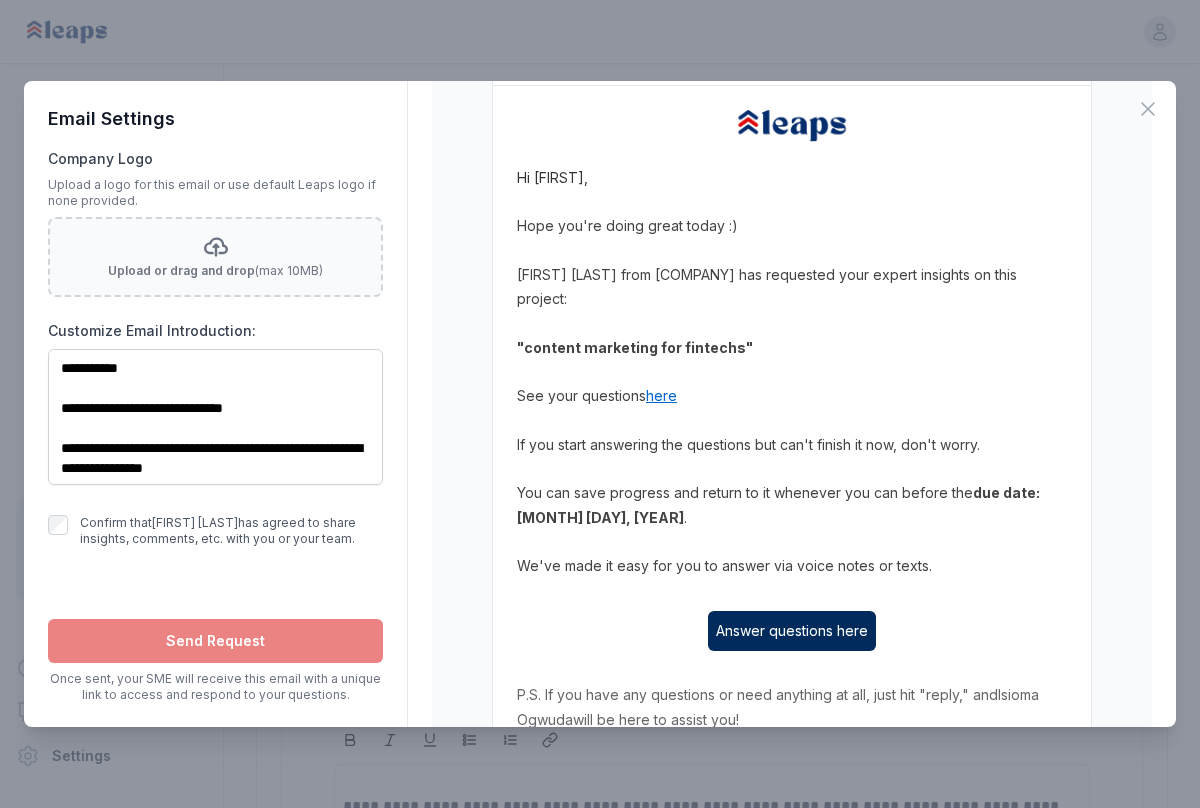 click on "[NAME] from Miden has requested your expert insights on this project:" at bounding box center (792, 287) 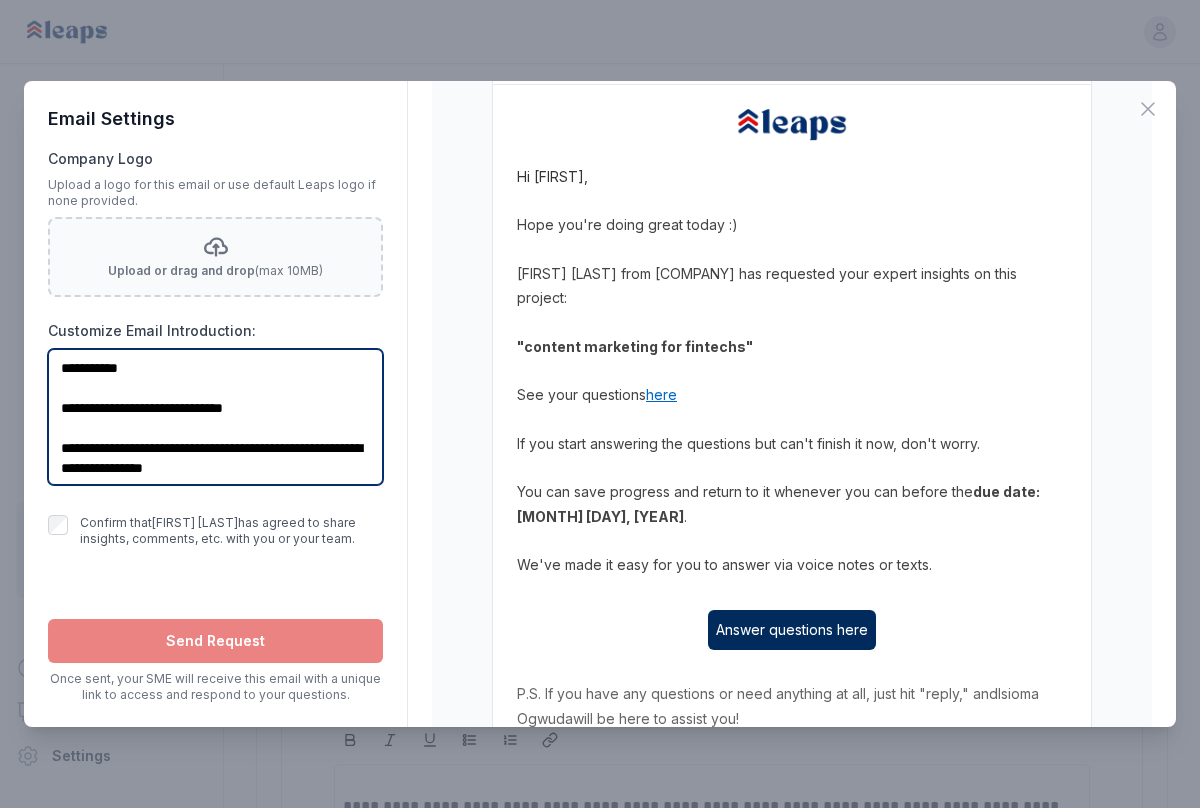 click on "**********" at bounding box center [215, 417] 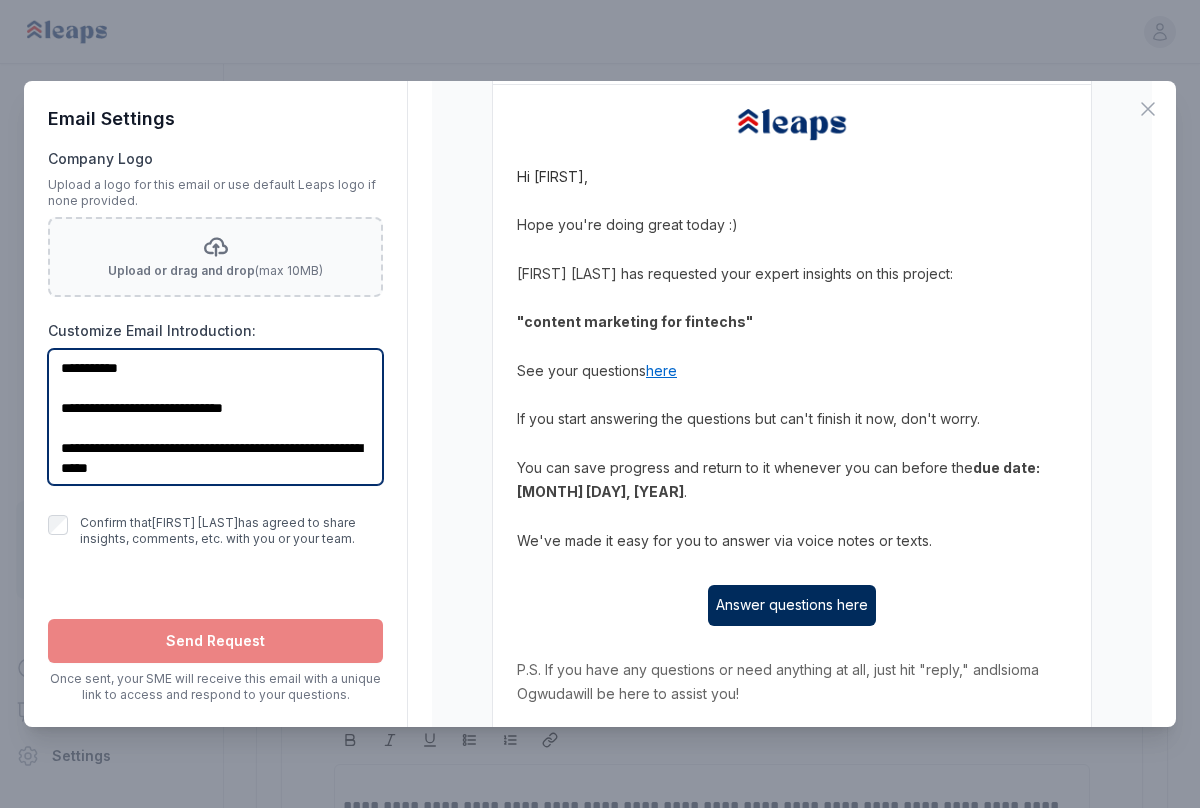 type on "**********" 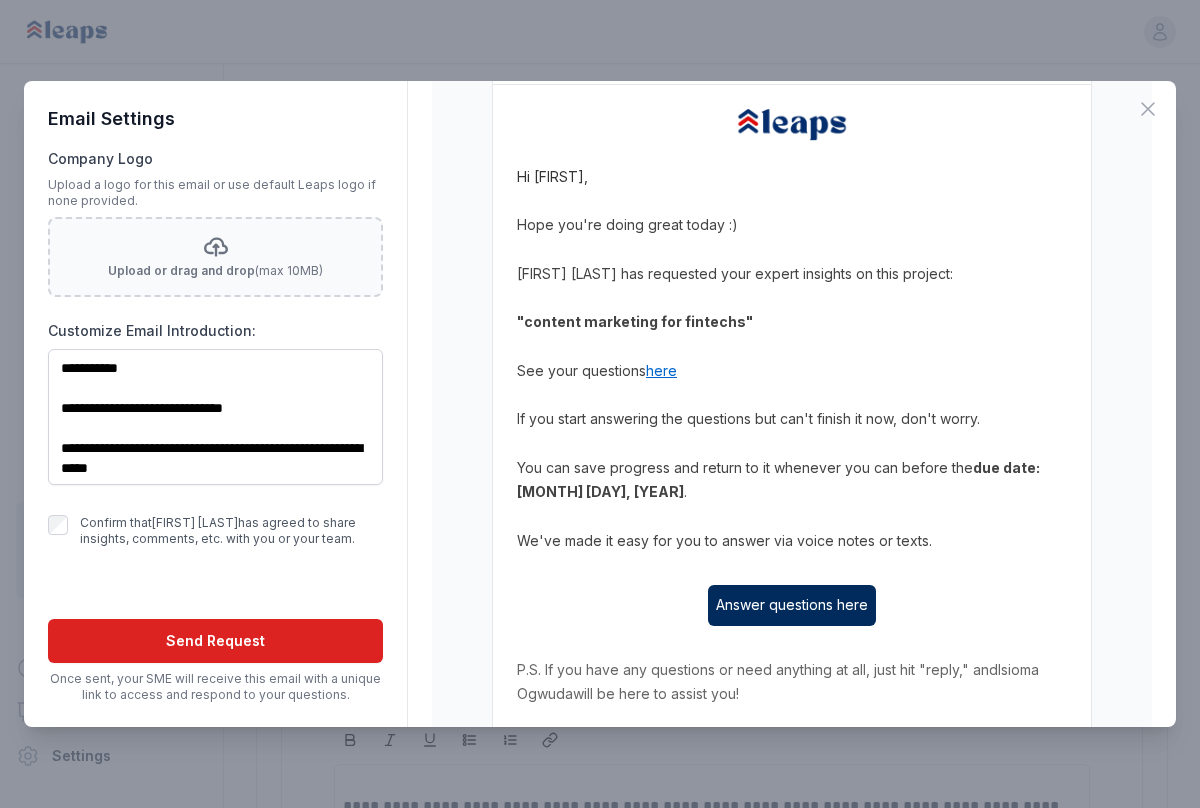 click on "Send Request" at bounding box center (215, 641) 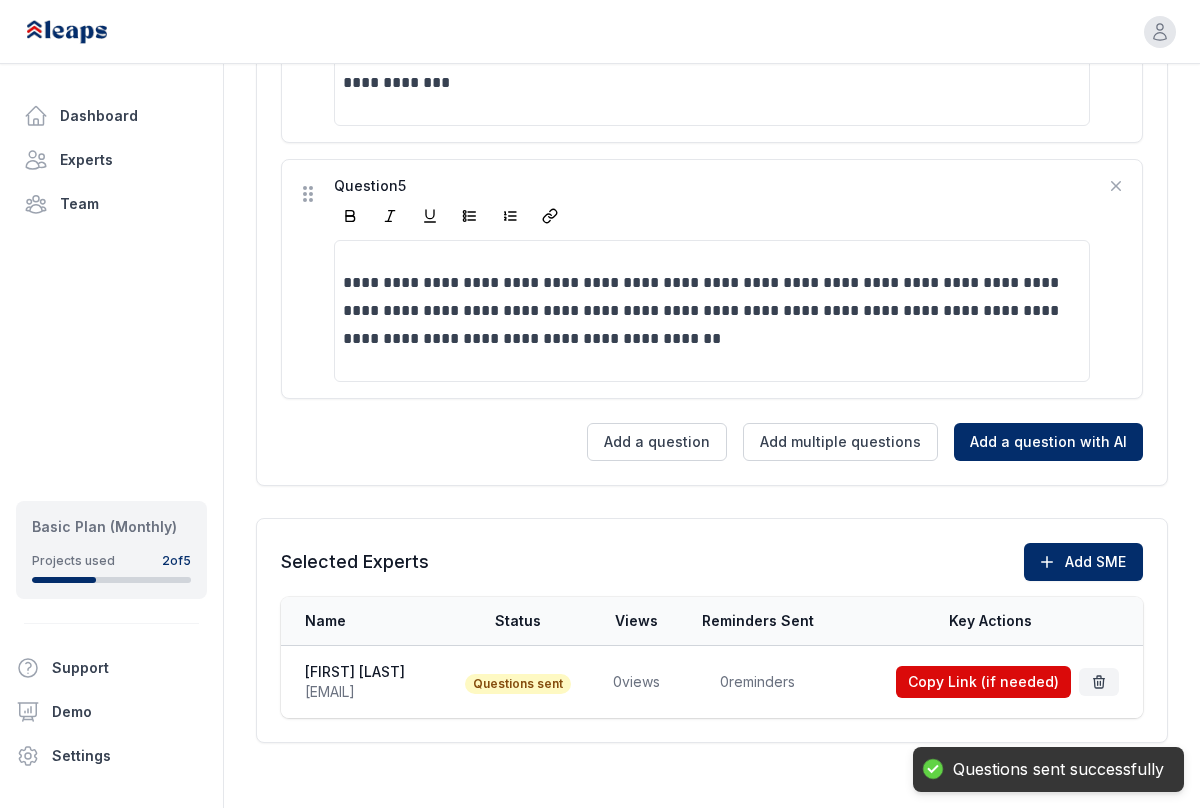 scroll, scrollTop: 1555, scrollLeft: 0, axis: vertical 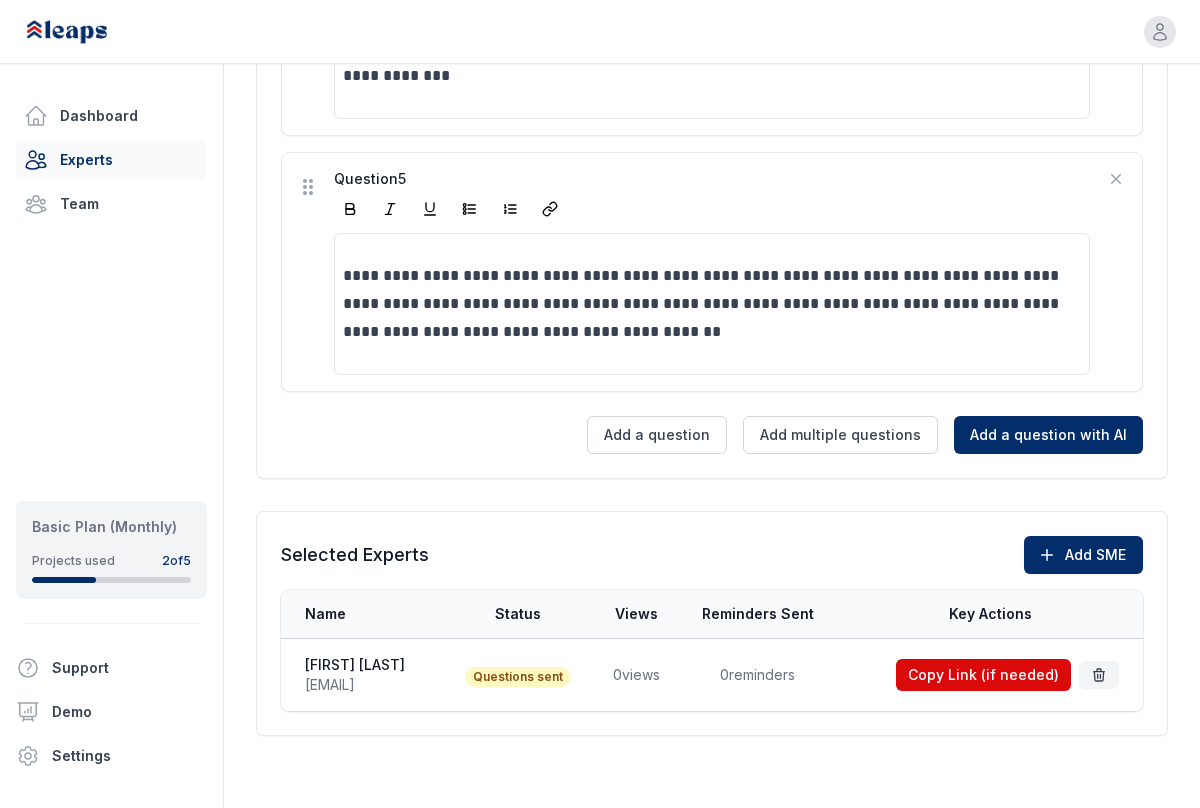 click on "Experts" at bounding box center [111, 160] 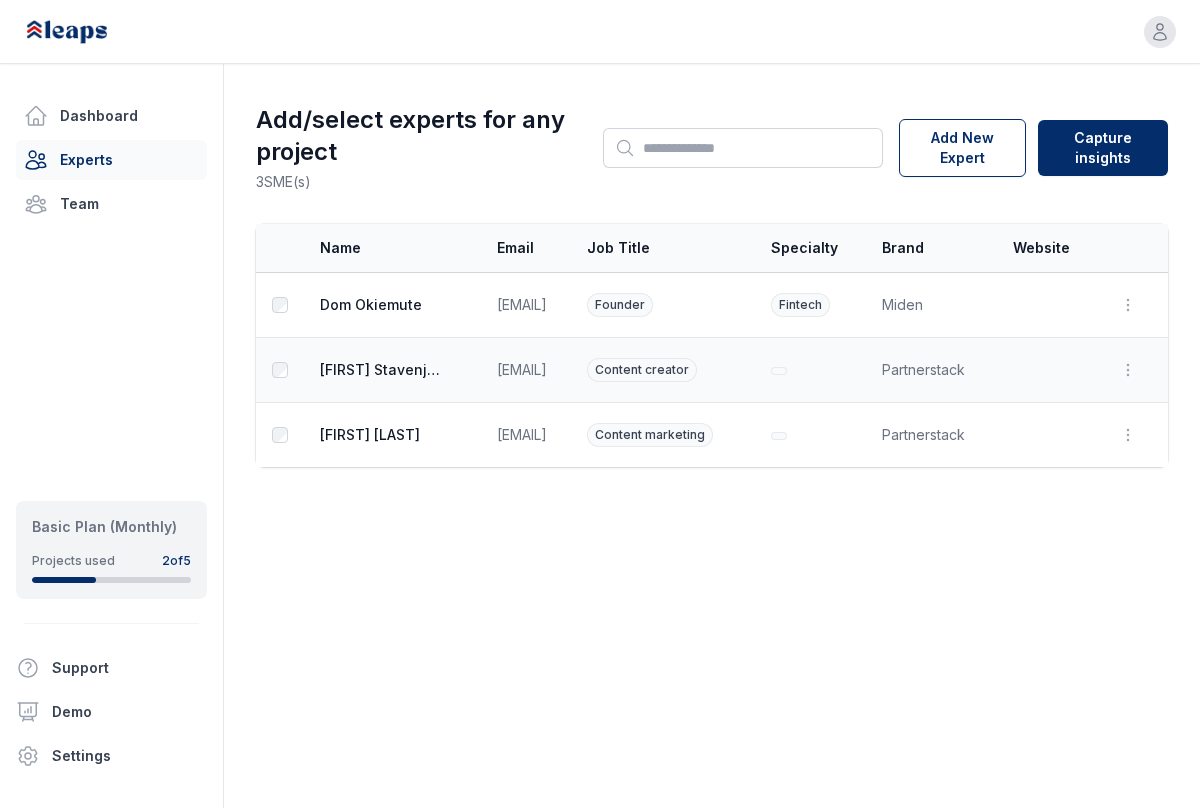 click on "[NAME]" at bounding box center [394, 370] 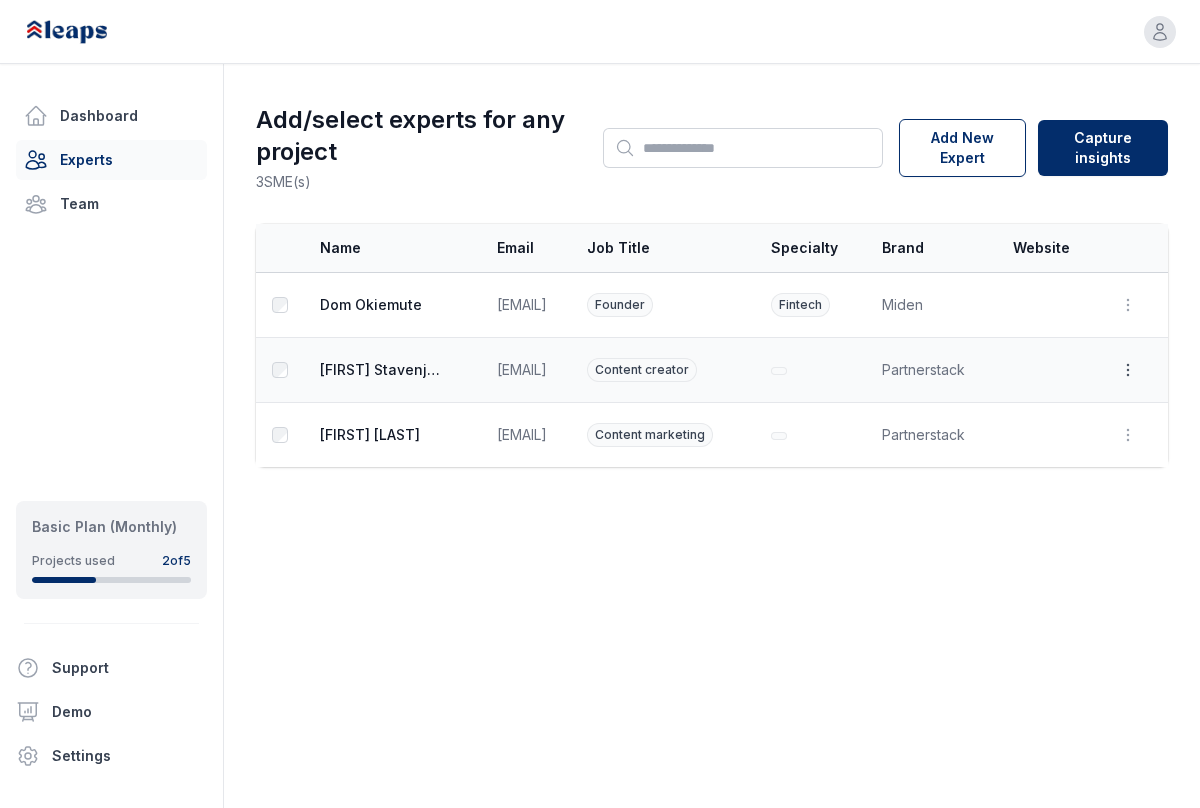 click 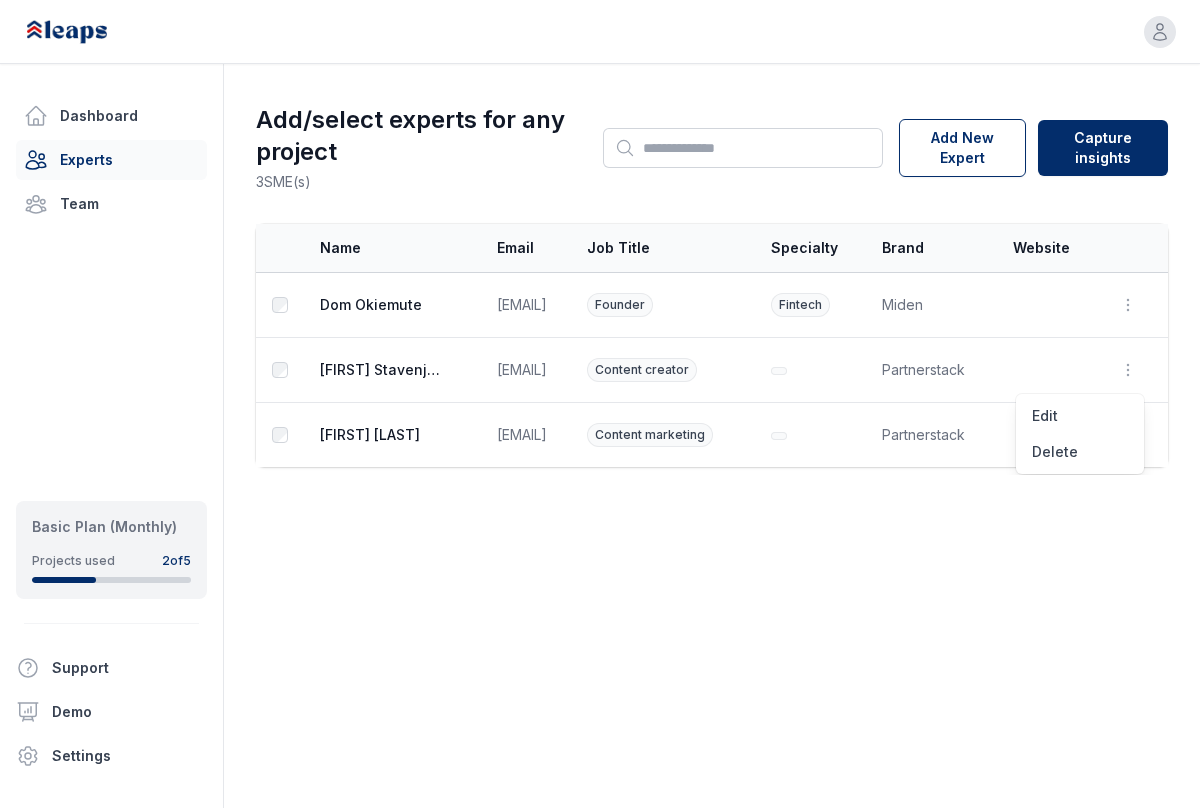 click on "Open user menu Dashboard Experts Team Basic Plan (Monthly) Projects used 2  of  5 Support Demo Settings Open sidebar Open user menu Add/select experts for any project 3  SME(s) Search Add New Expert Capture insights Select Name Email Job Title Specialty Brand Website Actions [NAME] [EMAIL] Founder Fintech Miden Open options Edit Delete [NAME] [EMAIL] Content creator Partnerstack Open options Edit Delete [NAME] [EMAIL] Content marketing Partnerstack Open options Edit Delete" at bounding box center (600, 404) 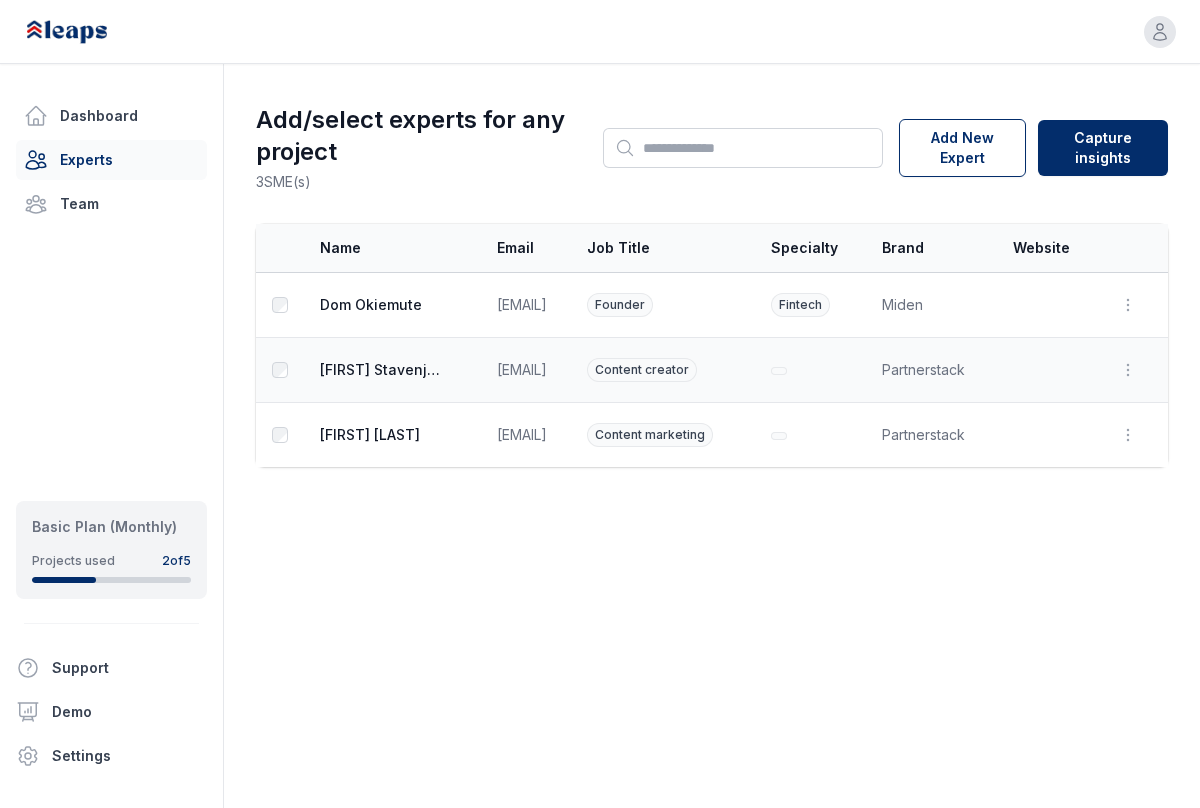 click on "[NAME]" at bounding box center (394, 370) 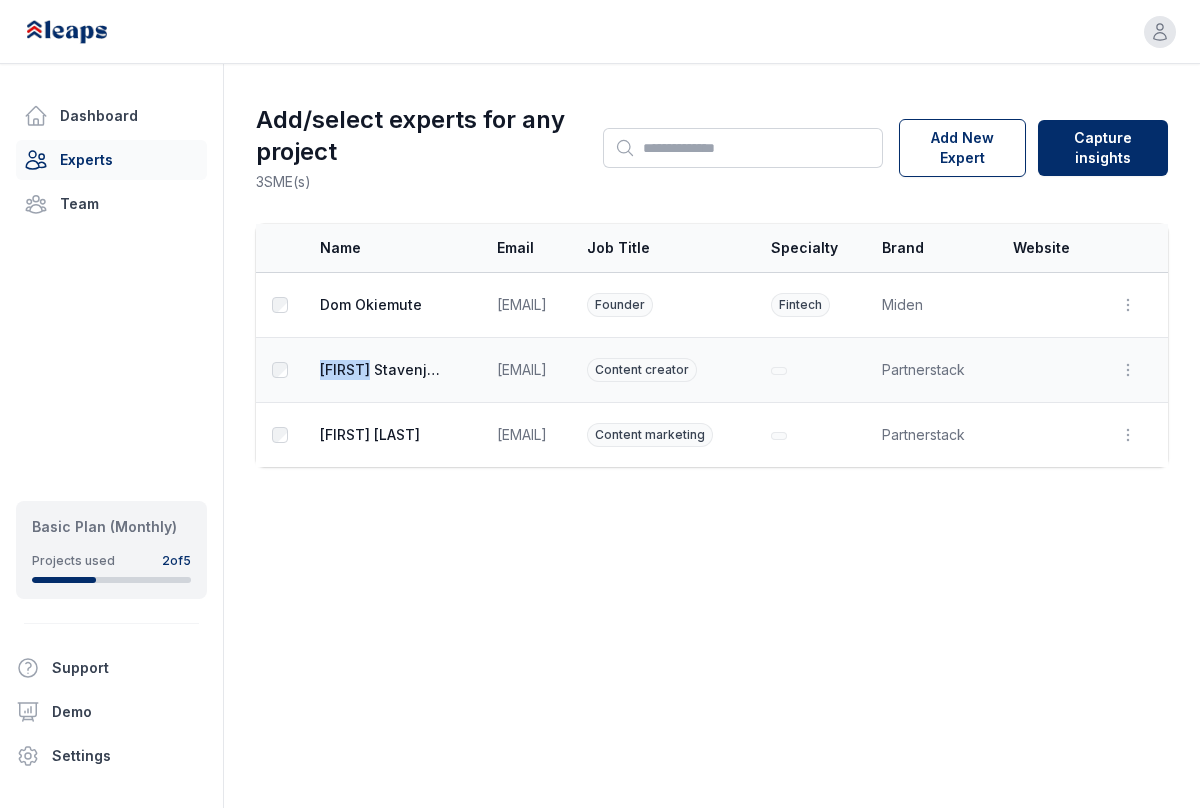 click on "[NAME]" at bounding box center [380, 370] 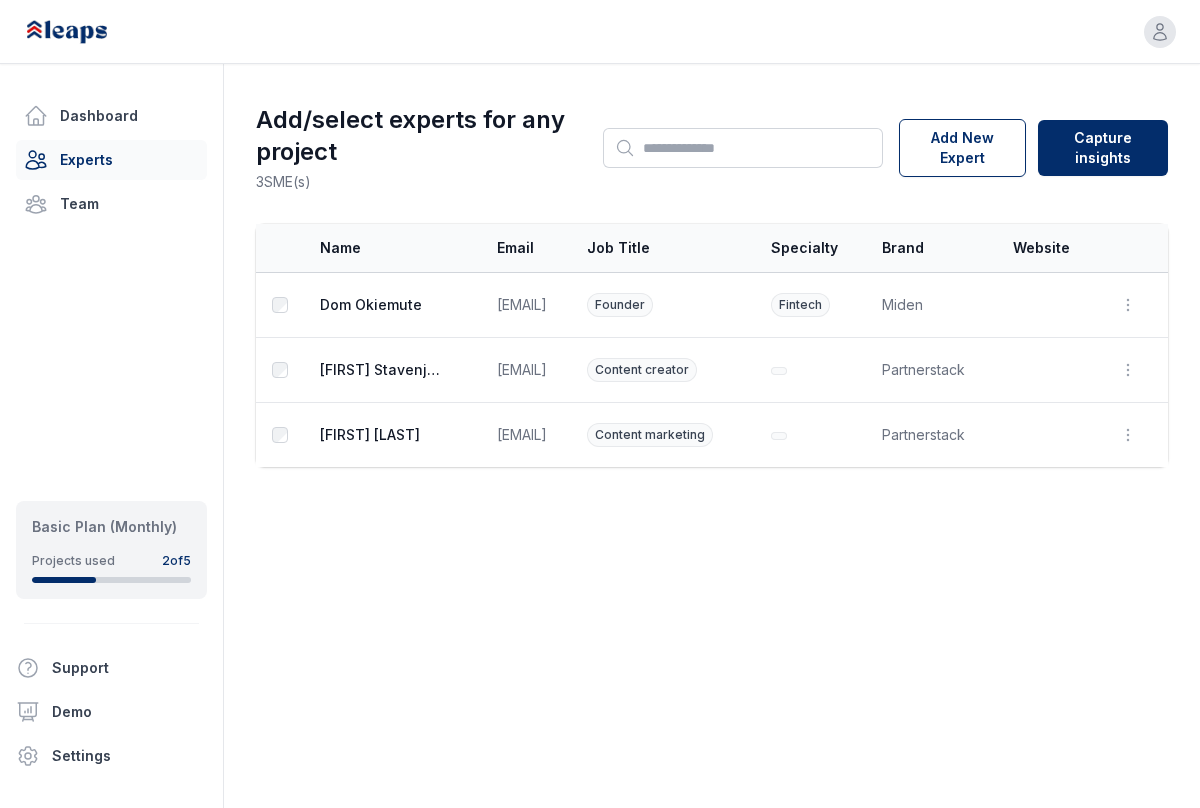 click on "Dashboard Experts Team Basic Plan (Monthly) Projects used 2  of  5 Support Demo Settings" at bounding box center (111, 452) 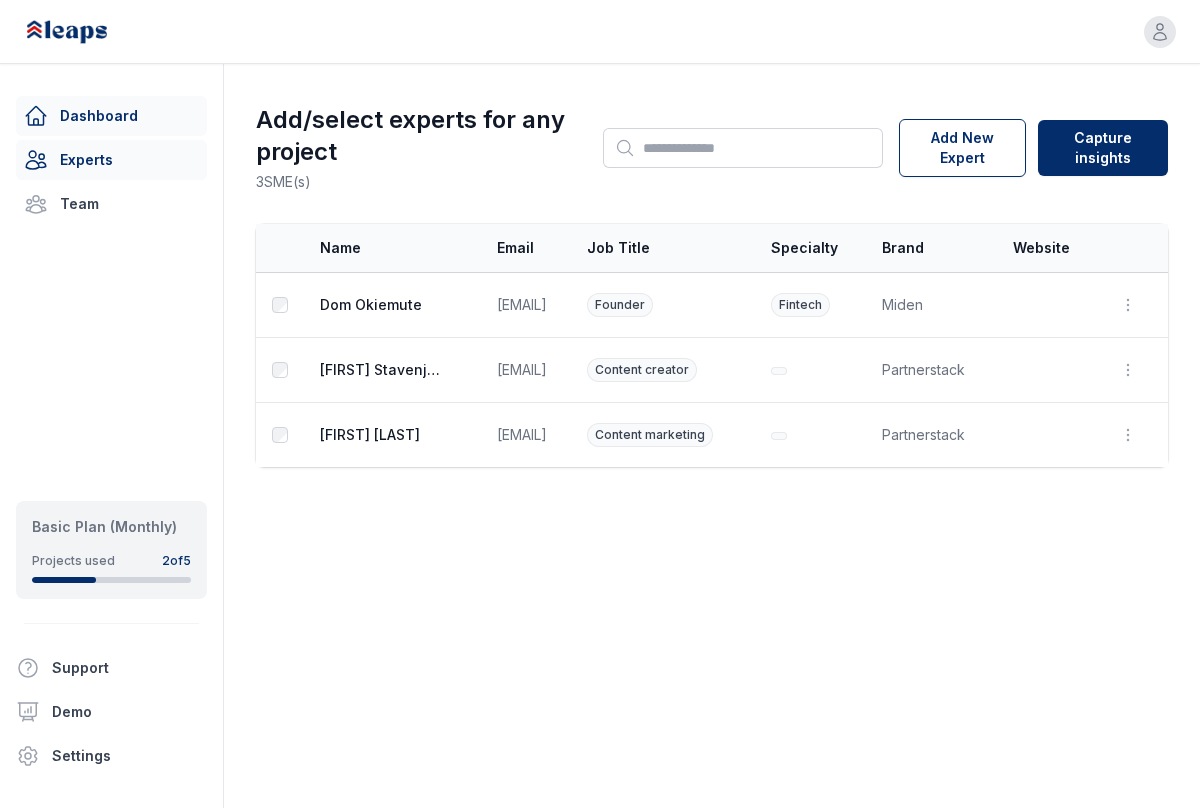 click on "Dashboard" at bounding box center [111, 116] 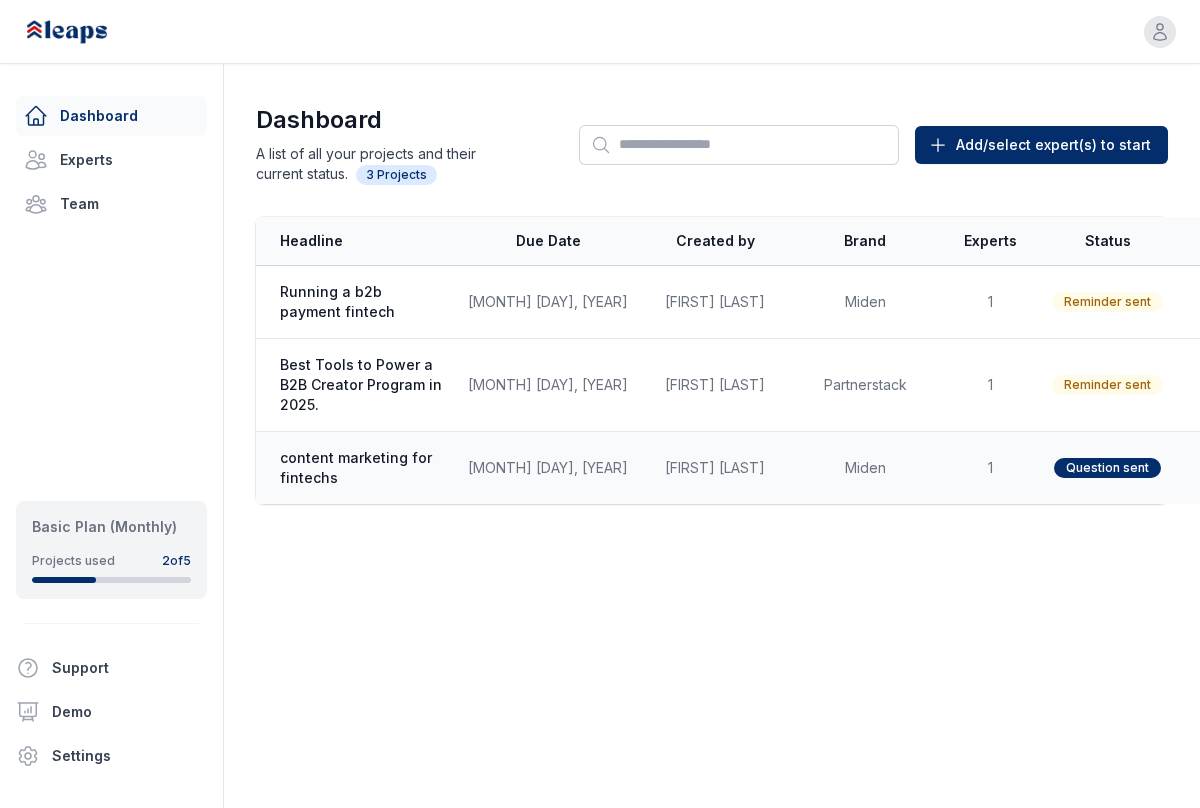 click 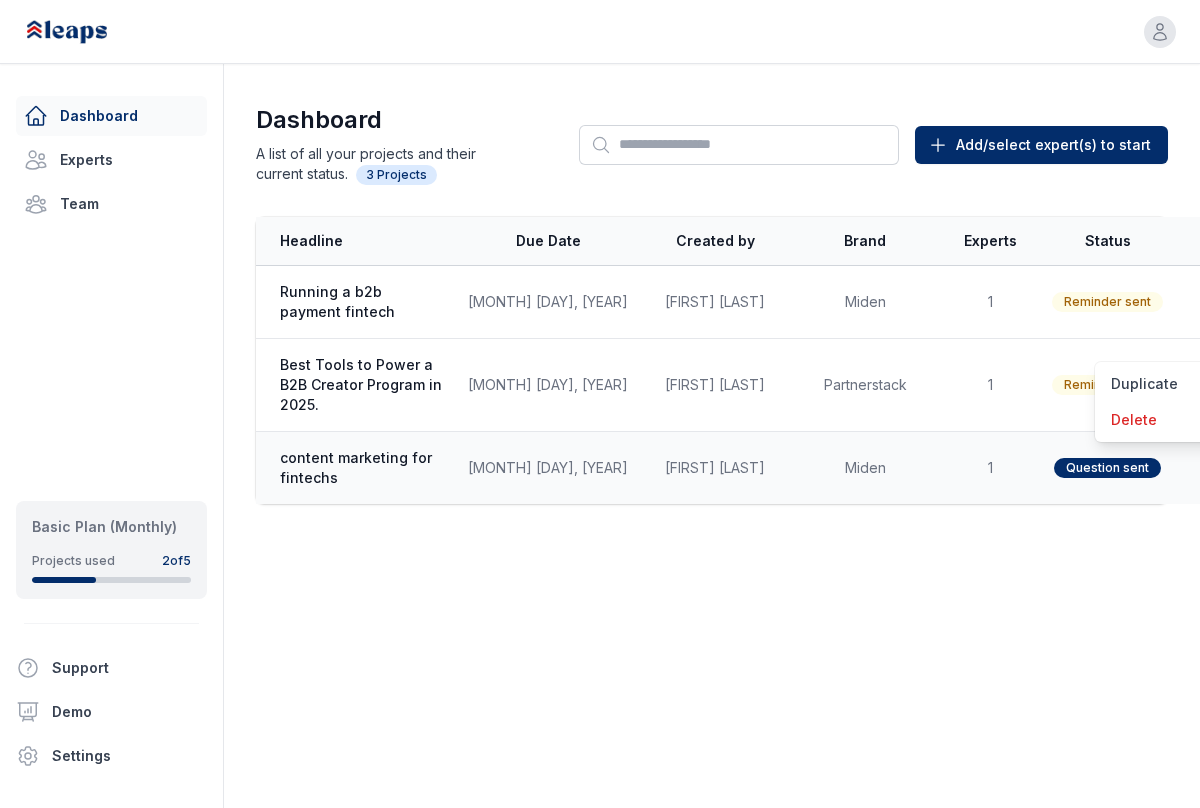 click 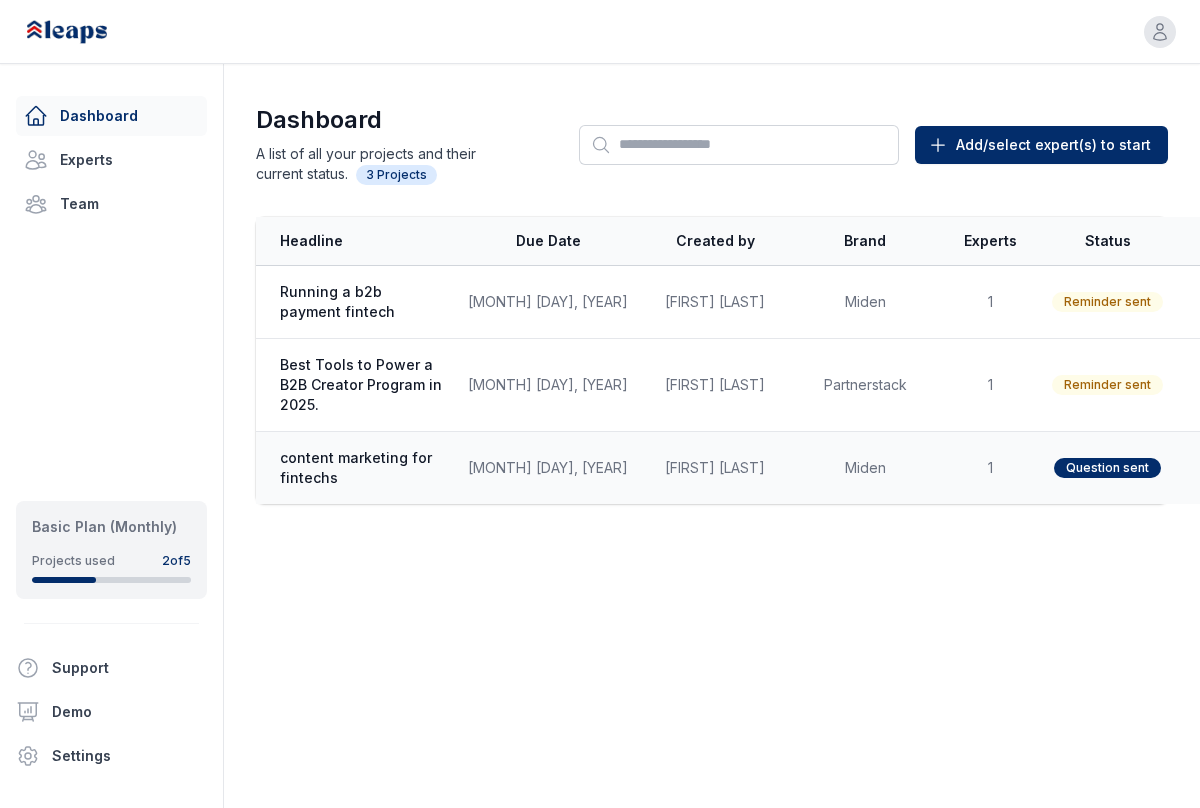 click 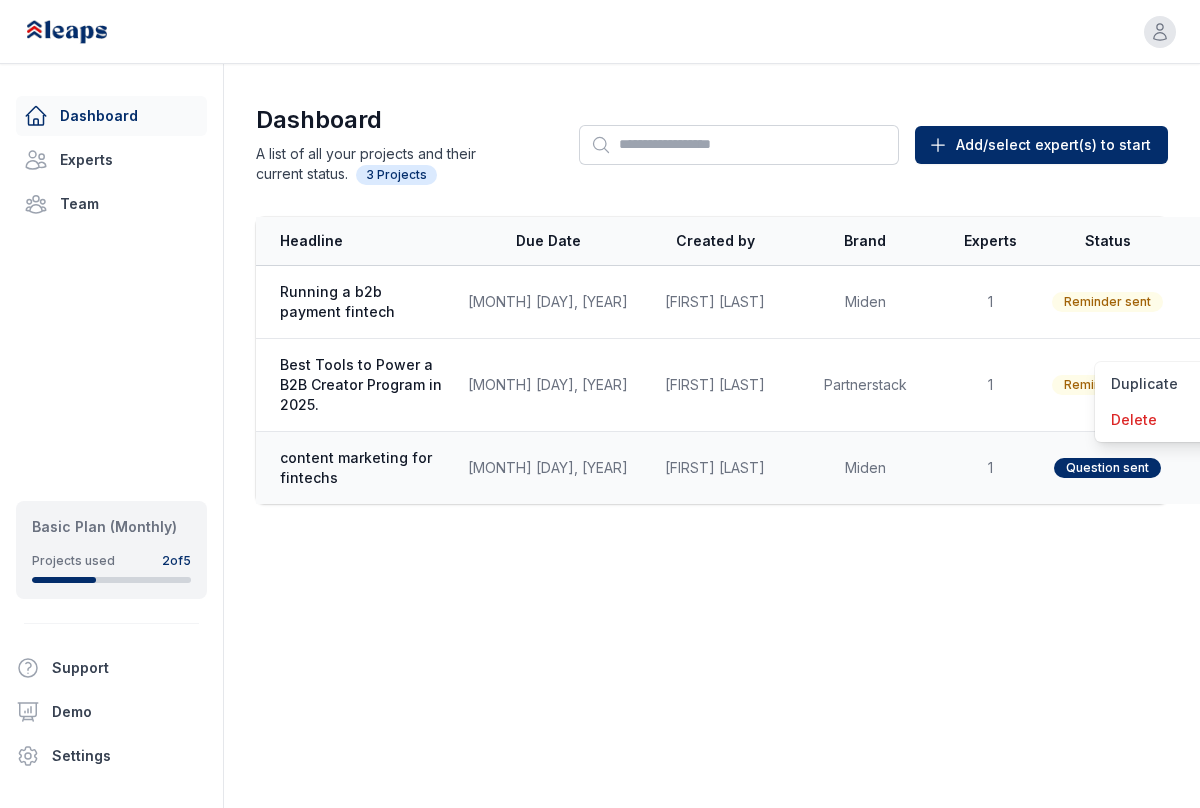 click on "Miden" at bounding box center (865, 468) 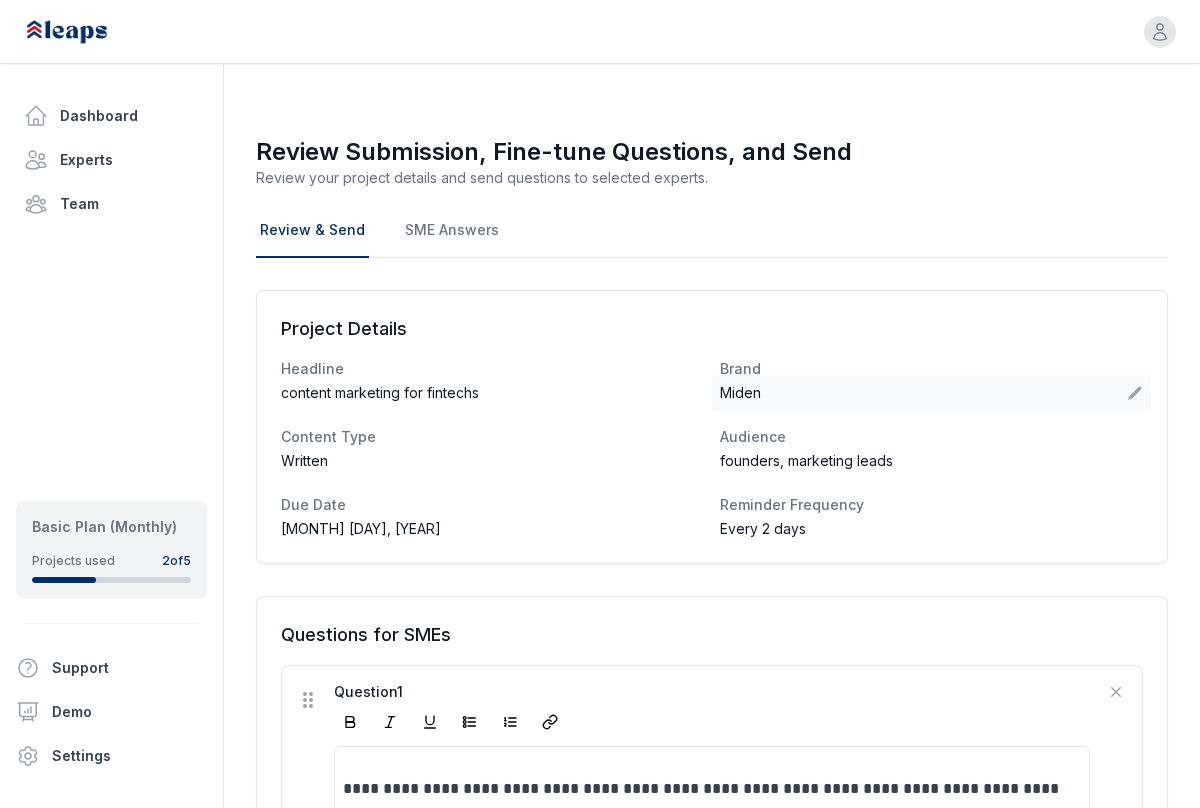 click on "Miden" at bounding box center (931, 393) 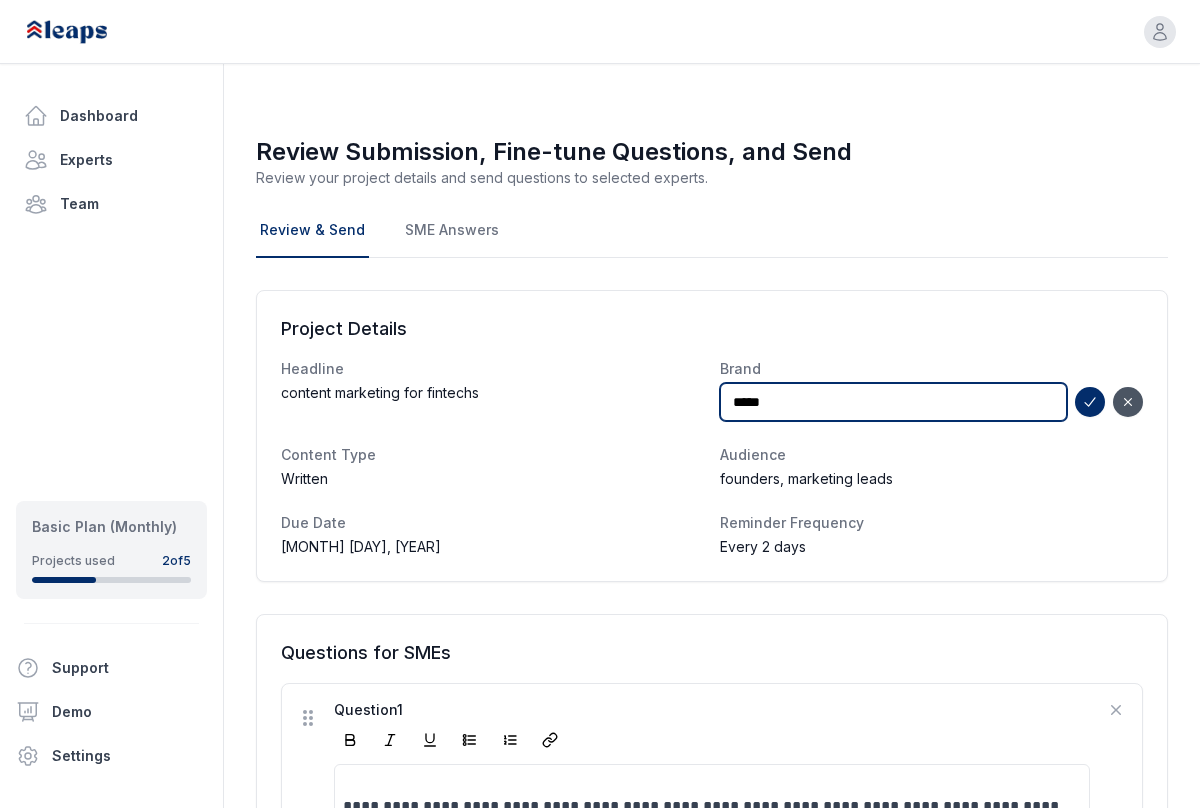 click on "*****" at bounding box center (893, 402) 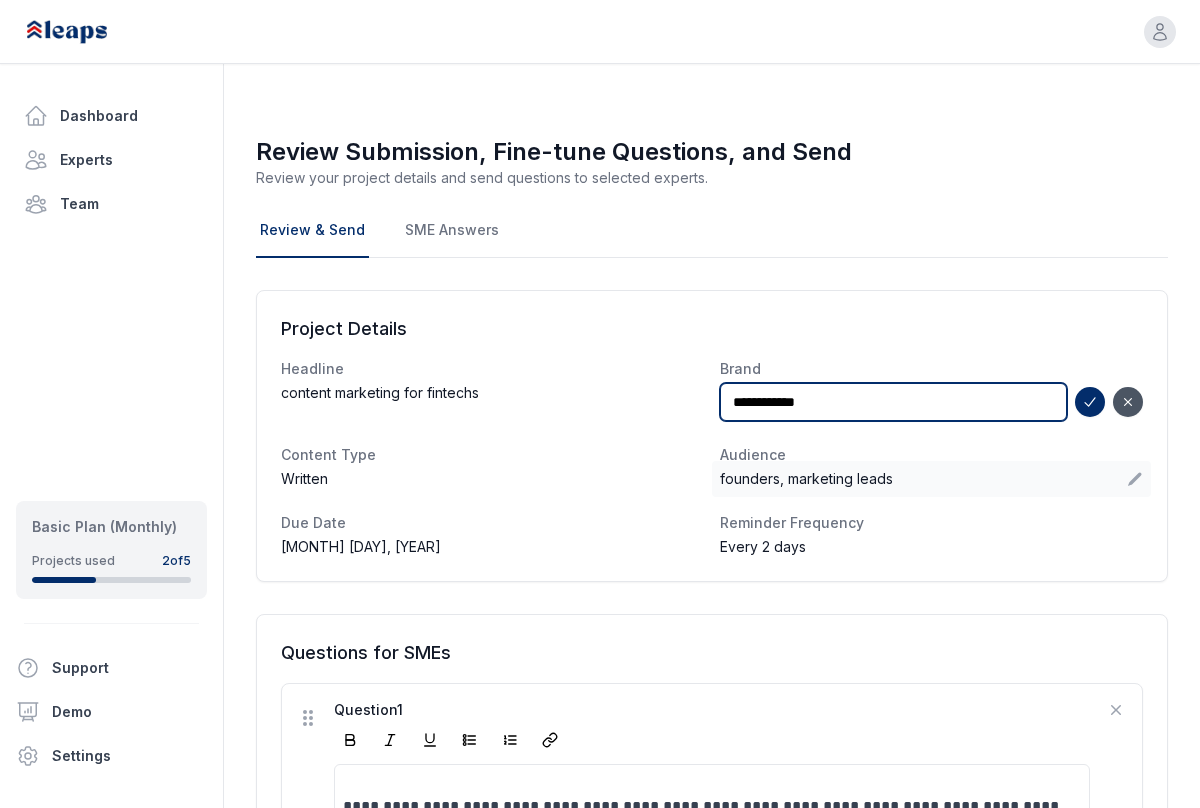 type on "**********" 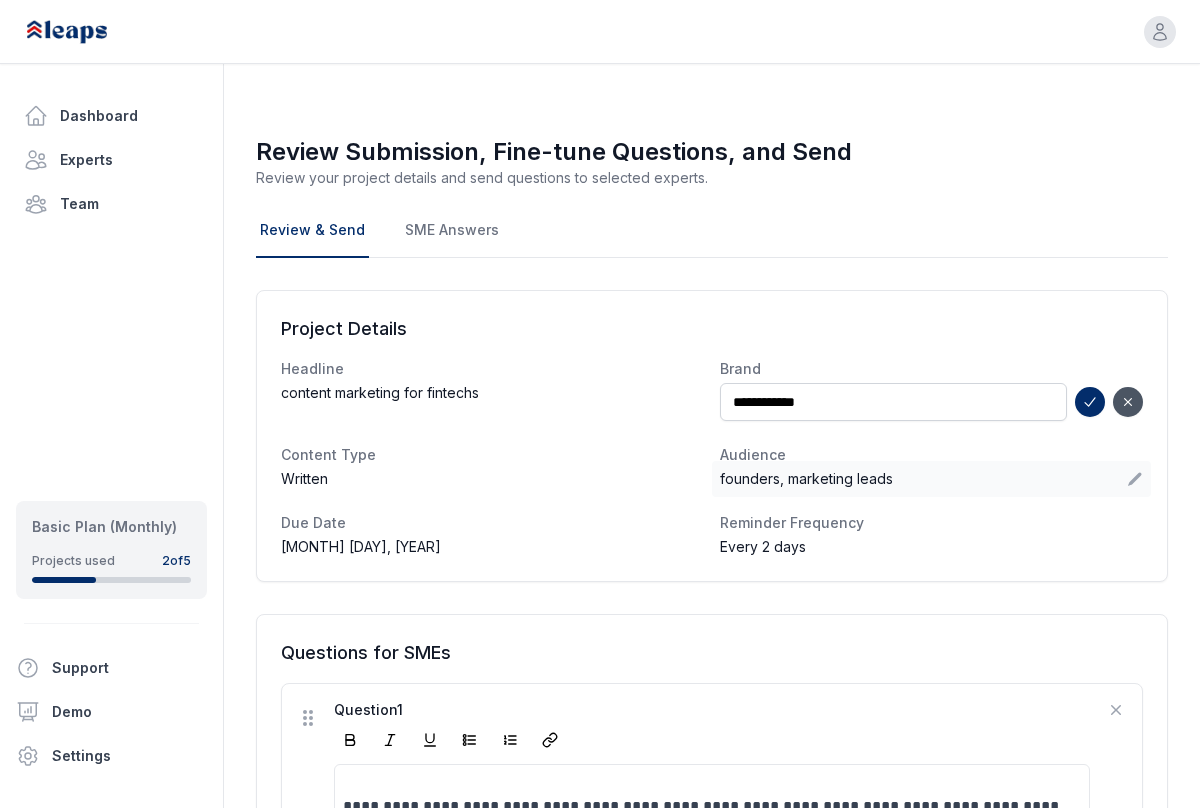click on "founders, marketing leads" at bounding box center (931, 479) 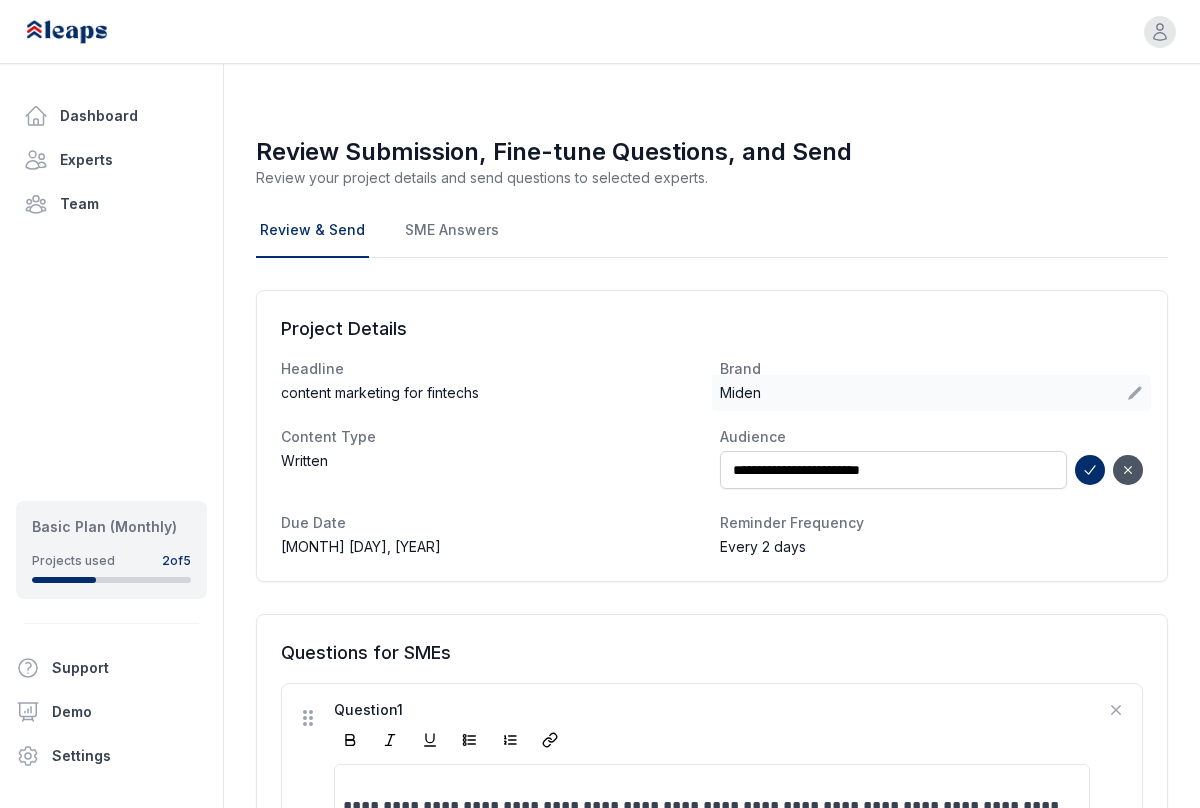 click on "Miden" at bounding box center [931, 393] 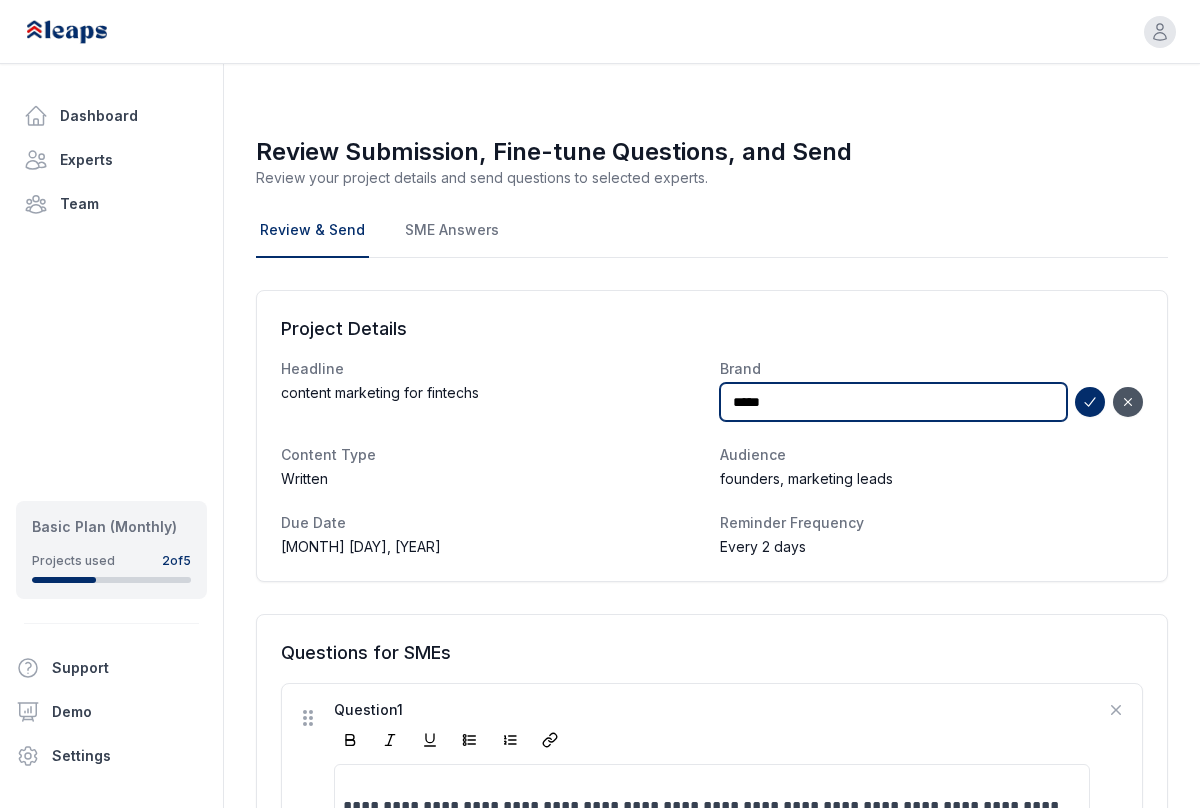 click on "*****" at bounding box center [893, 402] 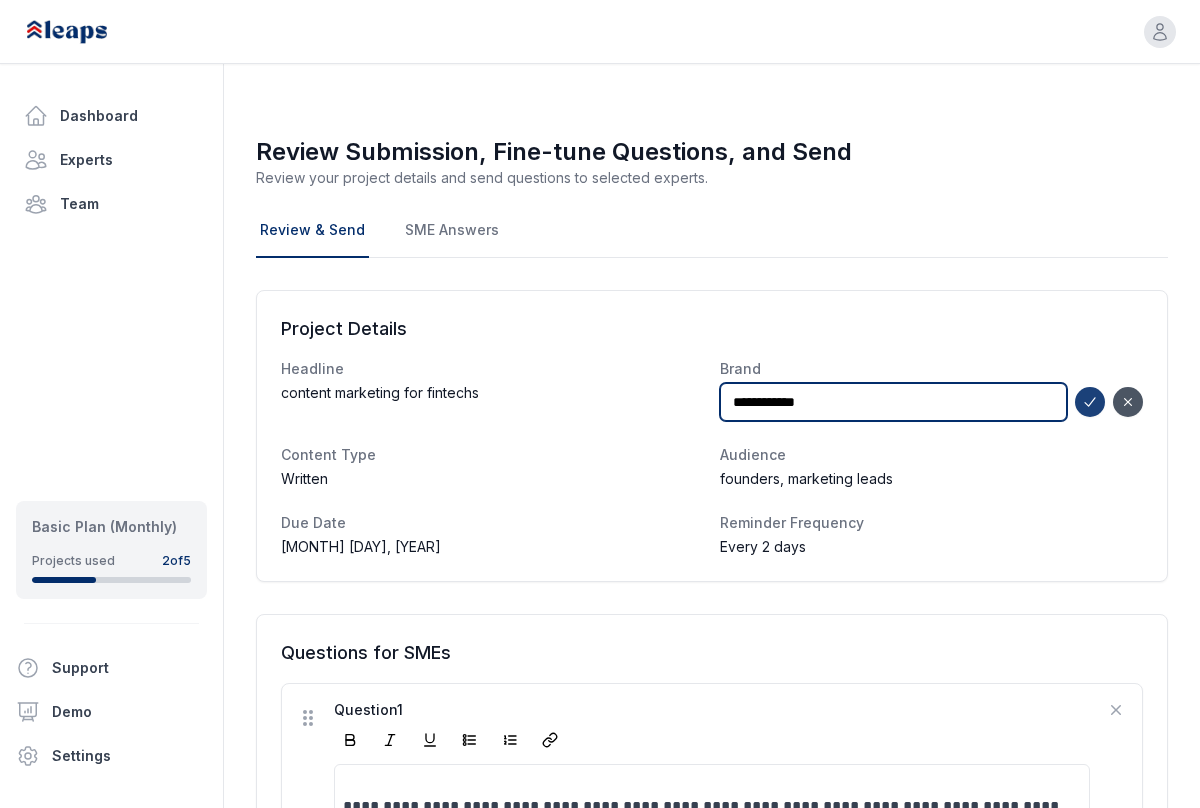 type on "**********" 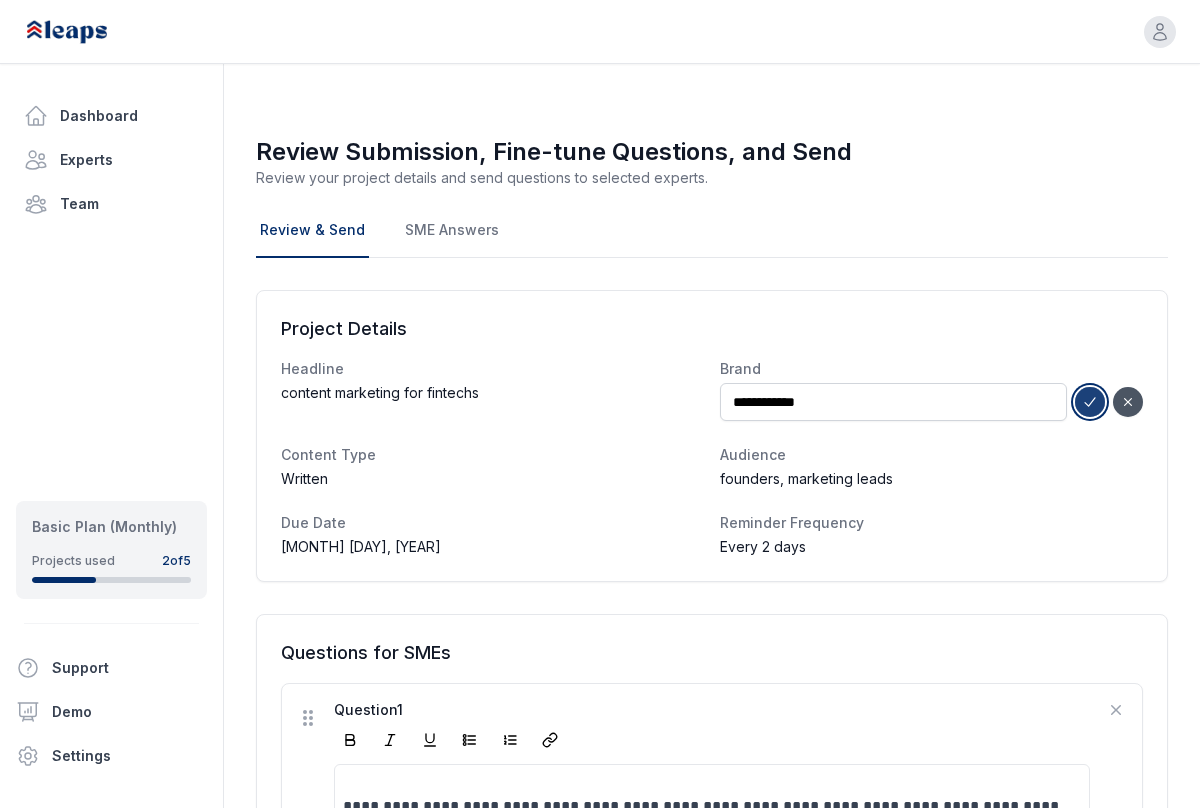 click at bounding box center (1090, 402) 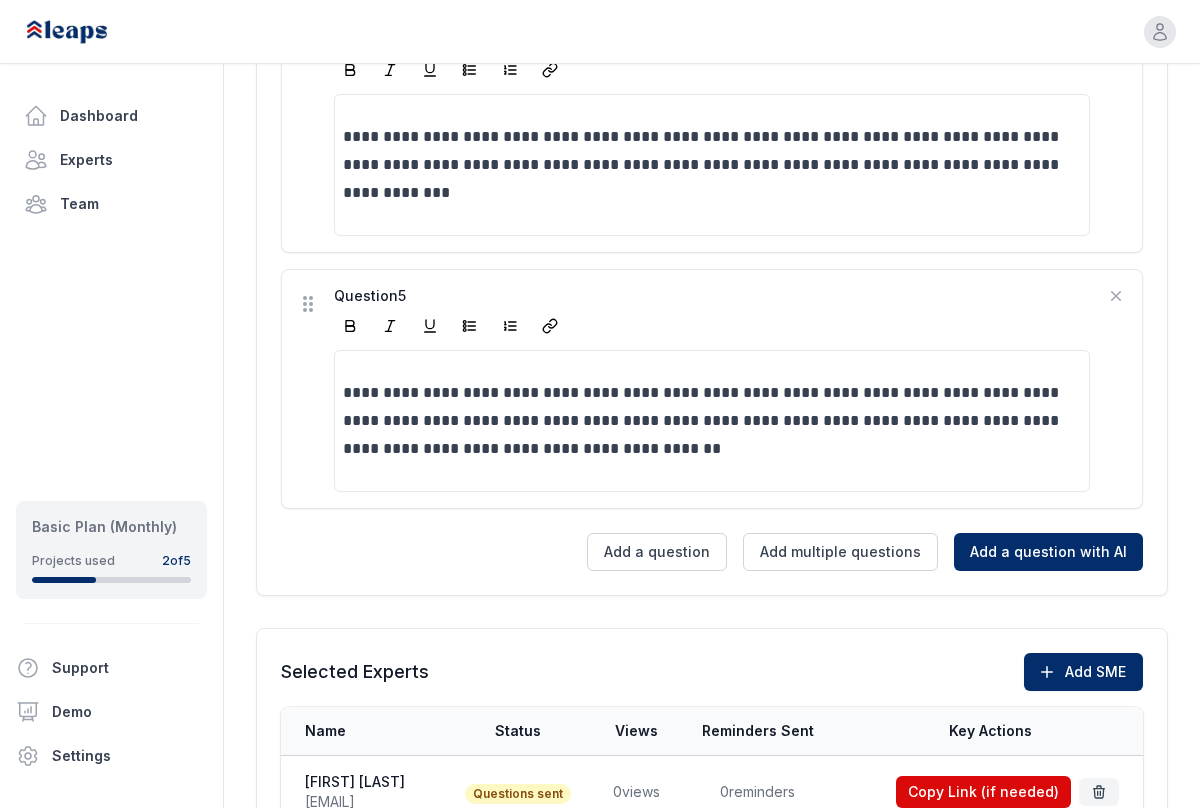 scroll, scrollTop: 1537, scrollLeft: 0, axis: vertical 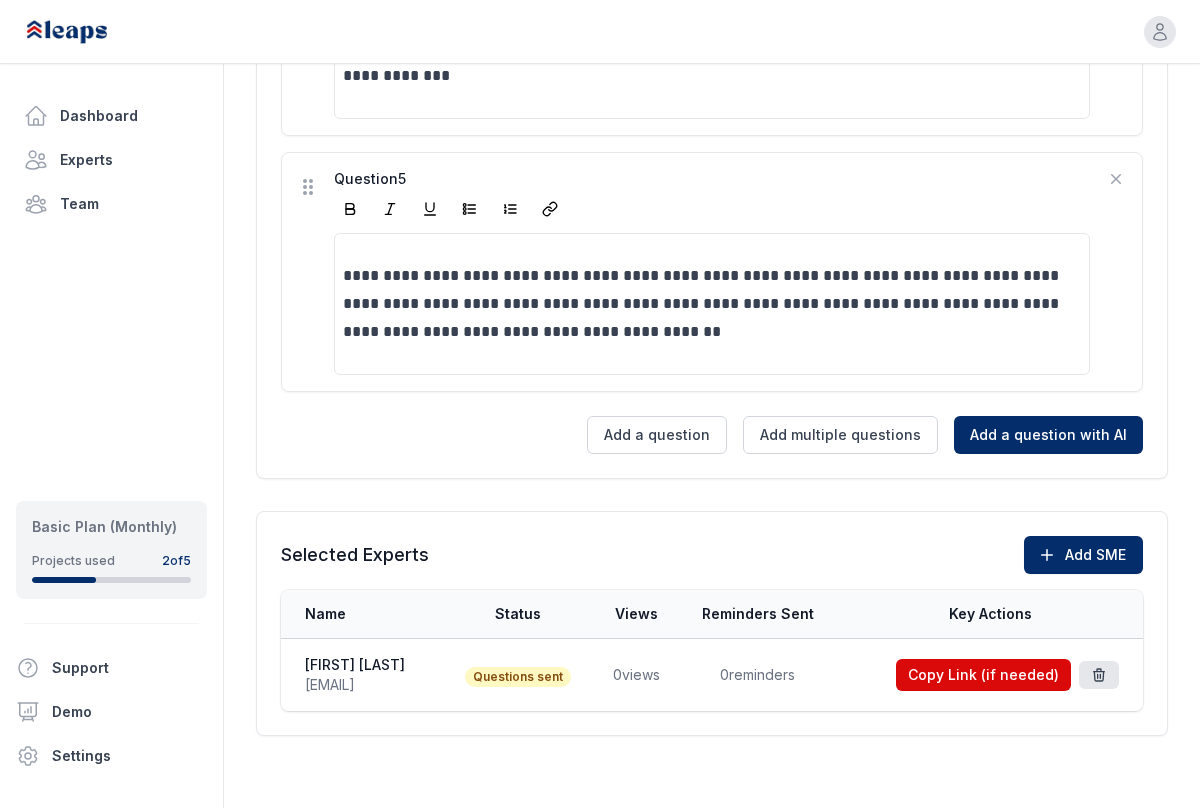 click at bounding box center (1099, 675) 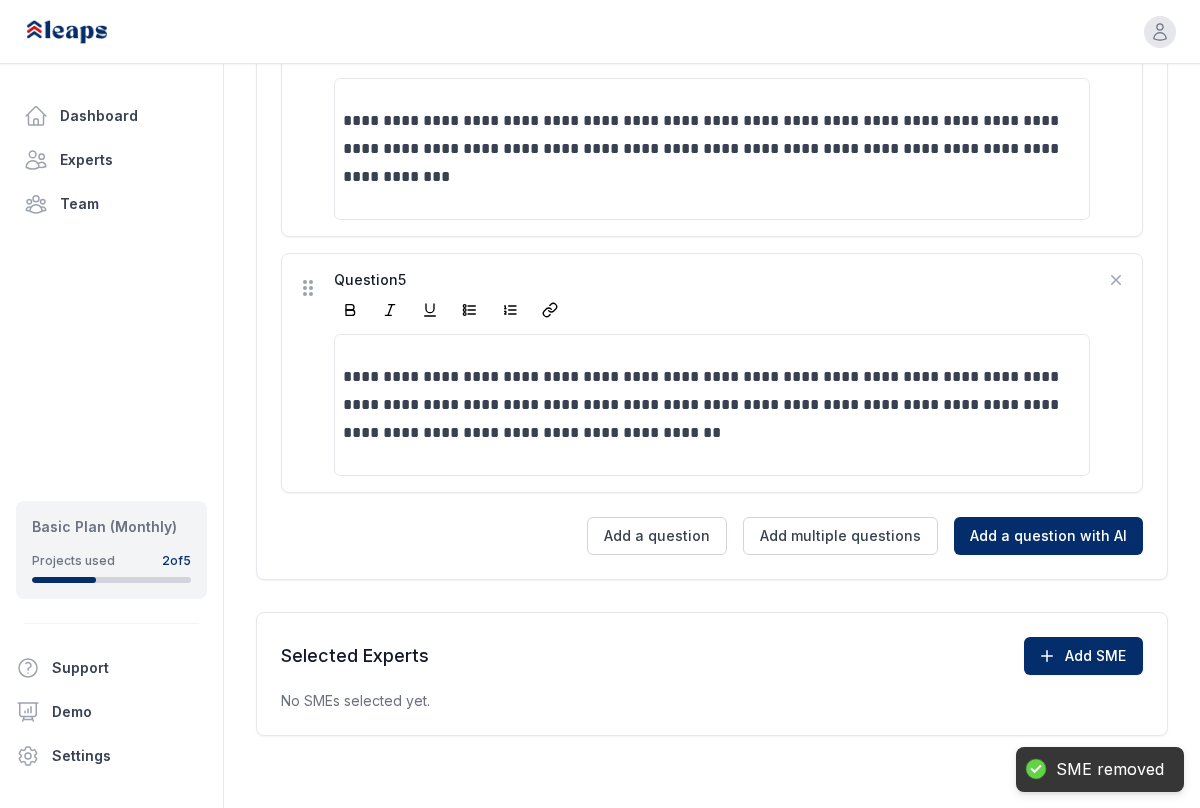 scroll, scrollTop: 1436, scrollLeft: 0, axis: vertical 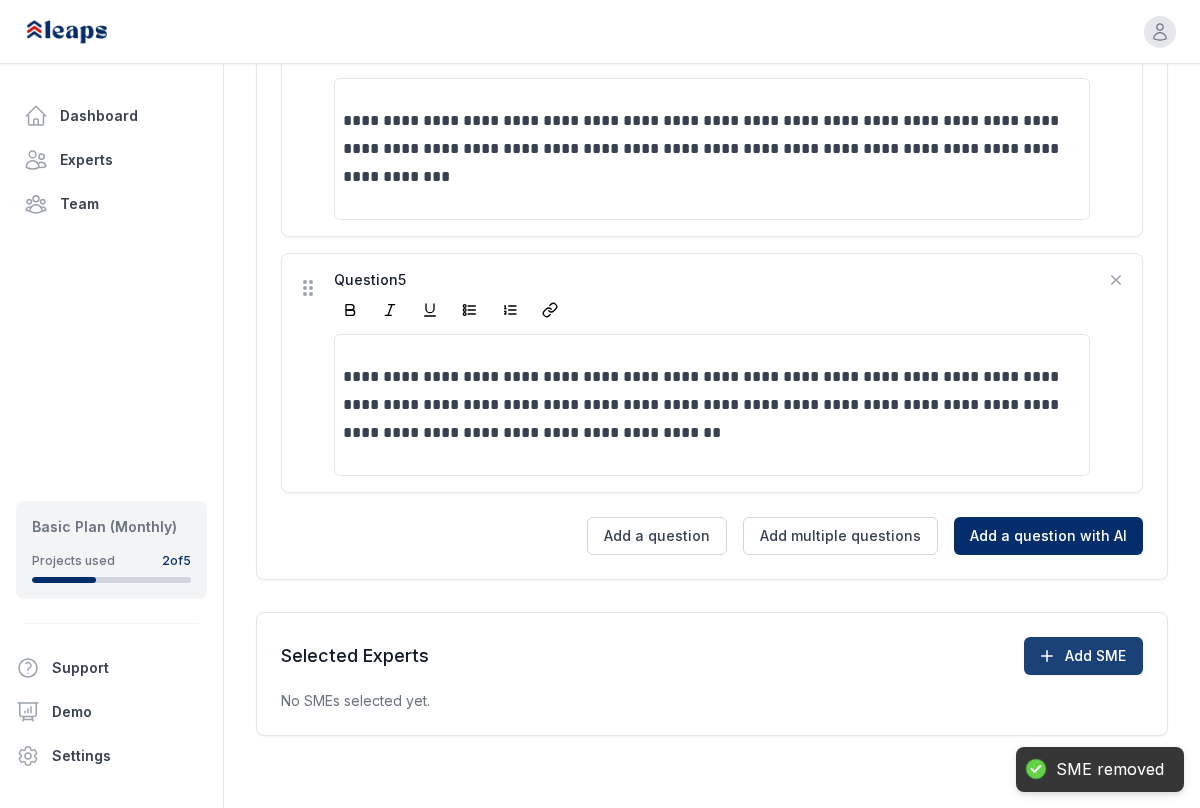 click on "Add SME" at bounding box center [1083, 656] 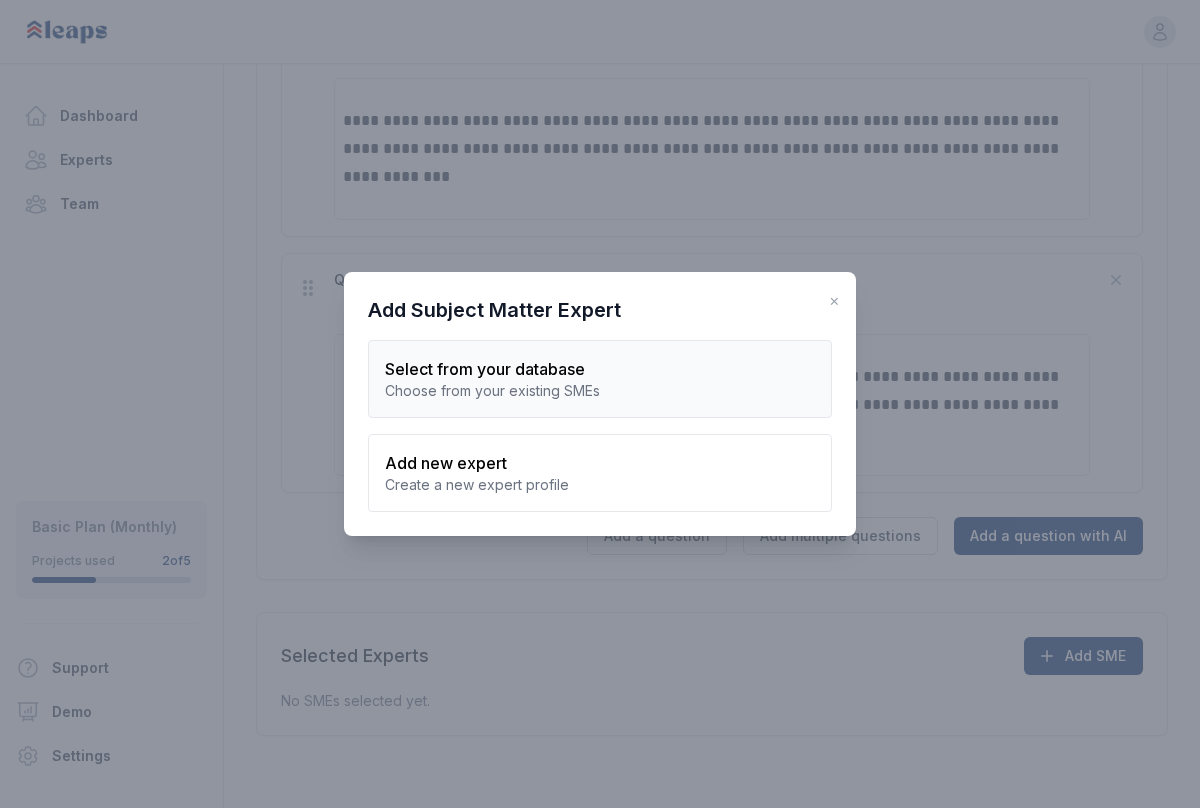 click on "Choose from your existing SMEs" at bounding box center (600, 391) 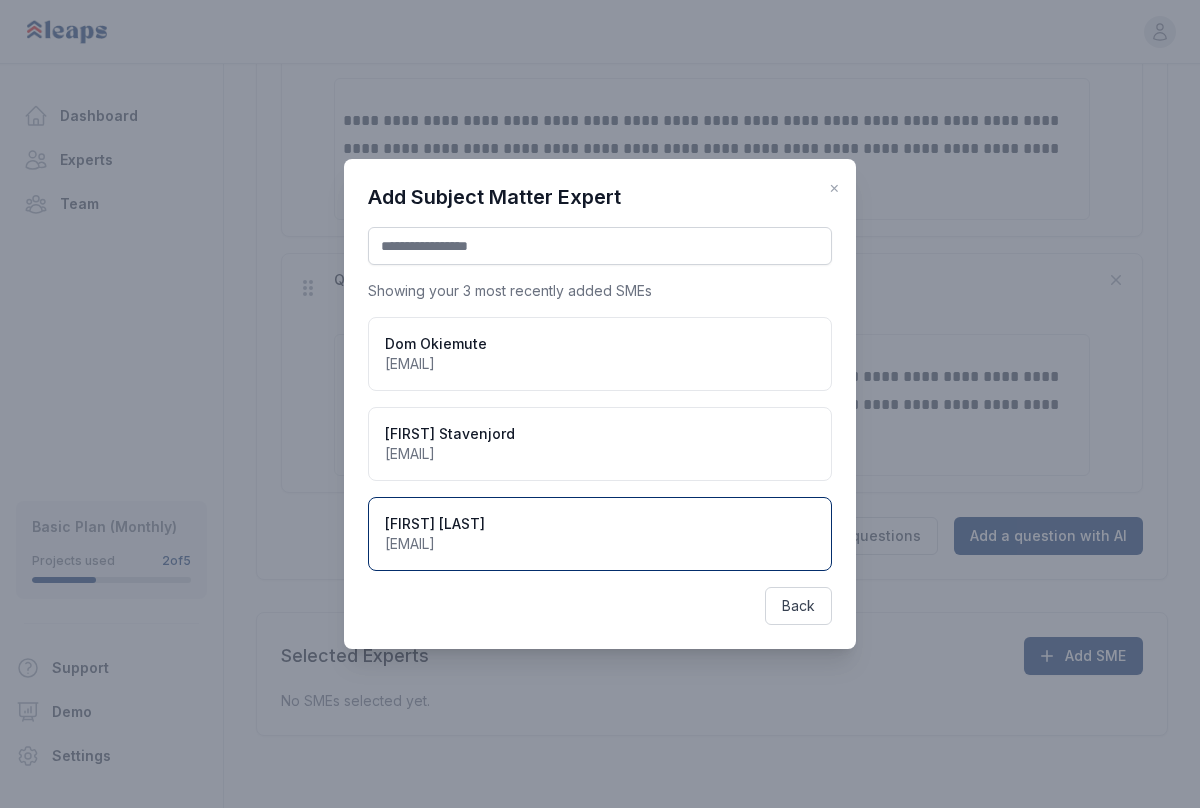 click on "[EMAIL]" at bounding box center [435, 544] 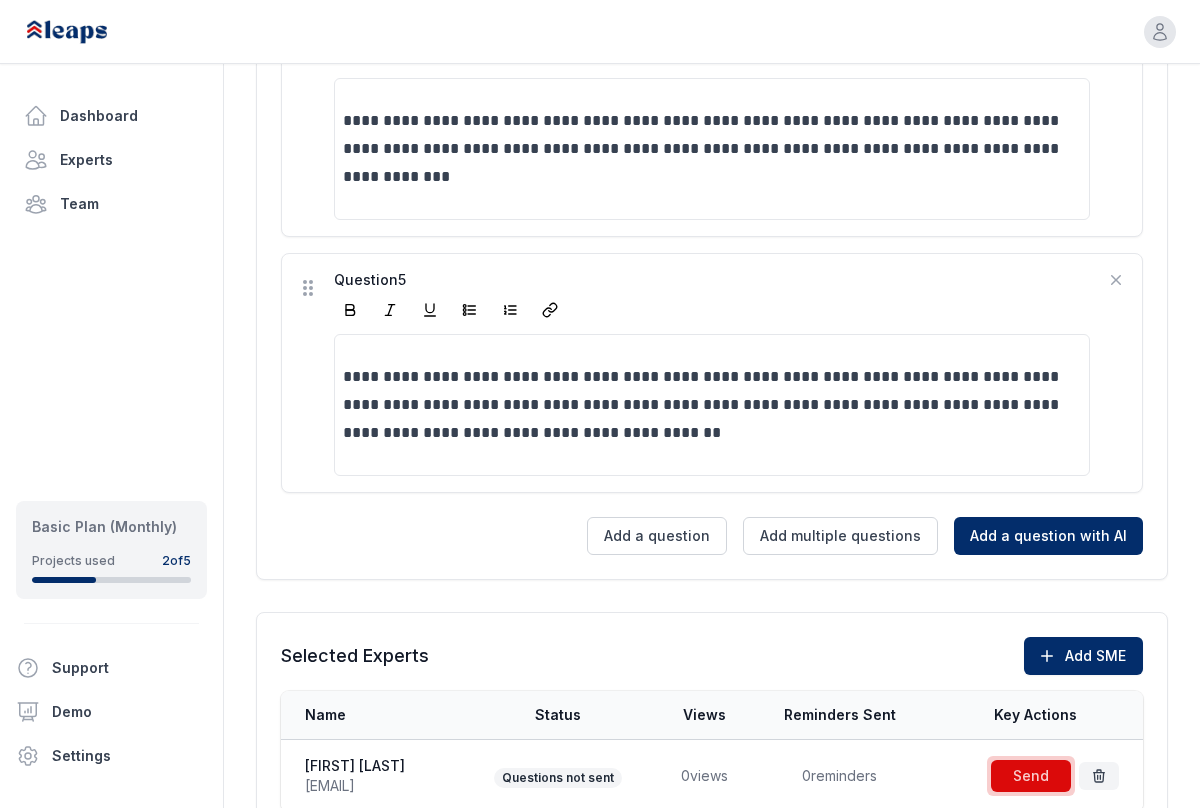 scroll, scrollTop: 1537, scrollLeft: 0, axis: vertical 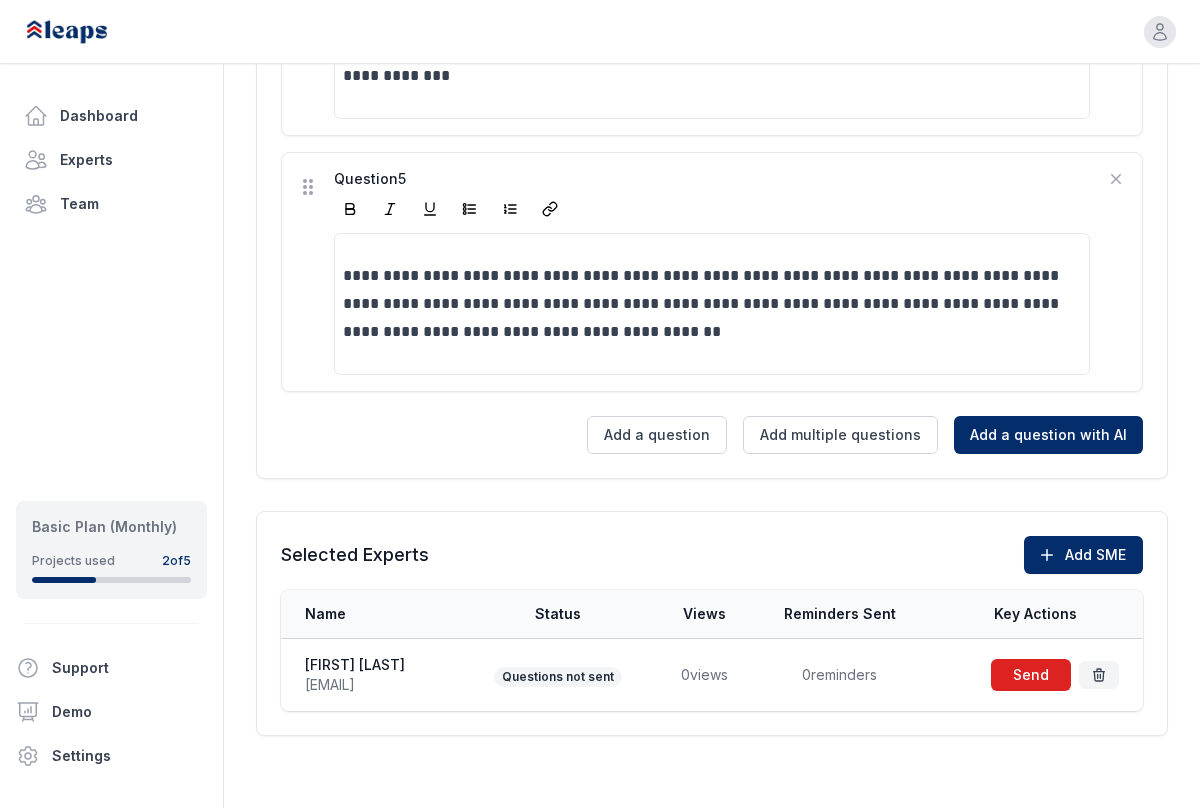 click at bounding box center (1031, 675) 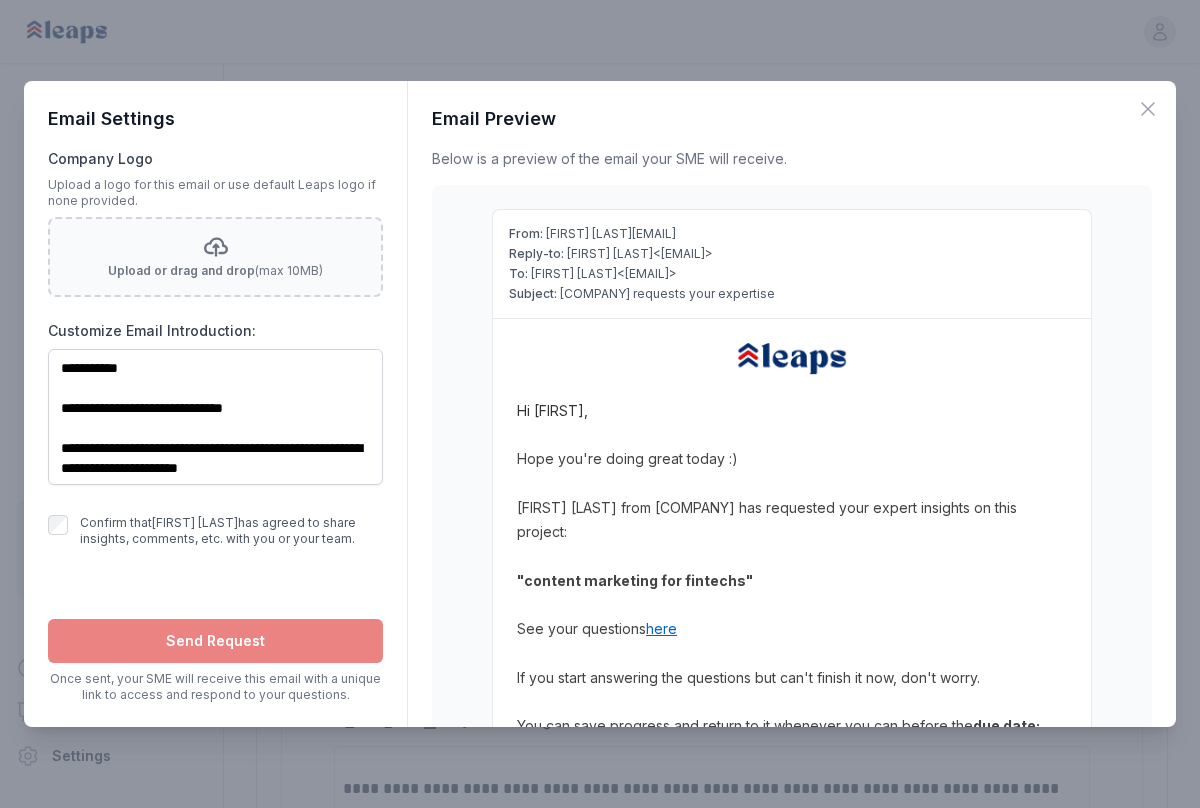 scroll, scrollTop: 0, scrollLeft: 0, axis: both 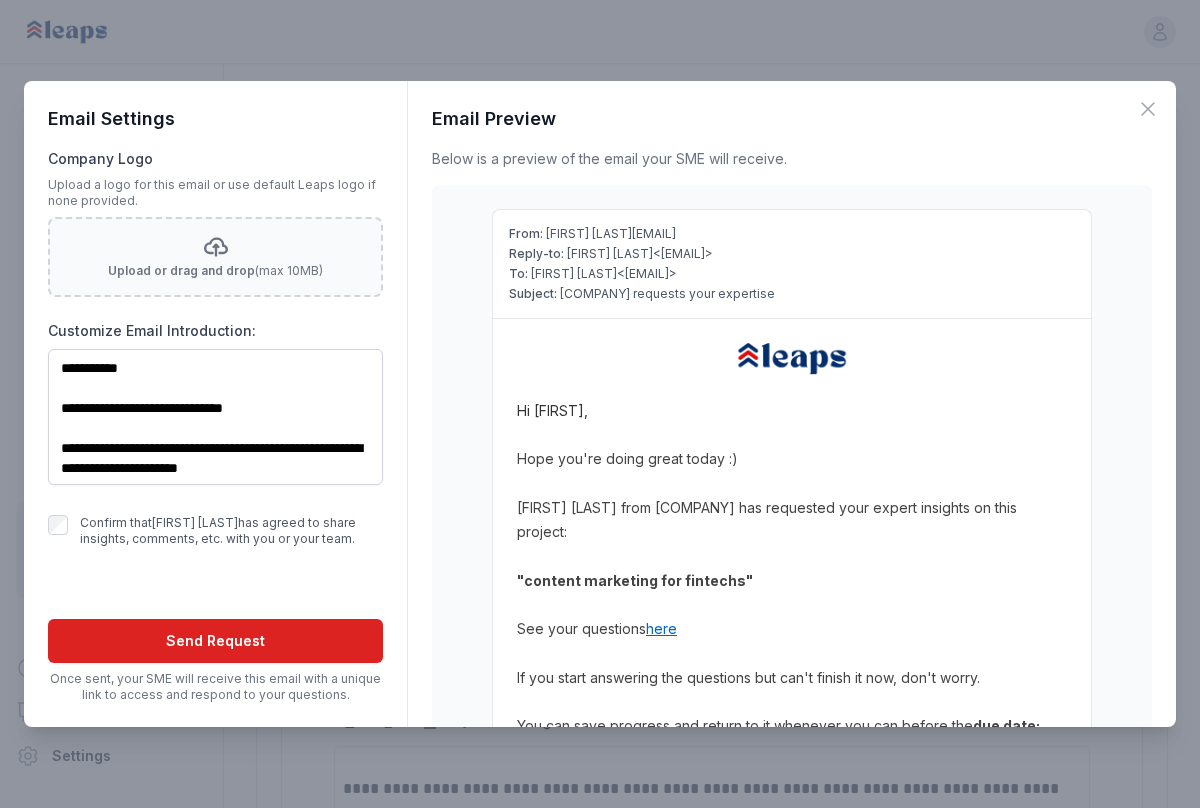 click on "Send Request" at bounding box center (215, 641) 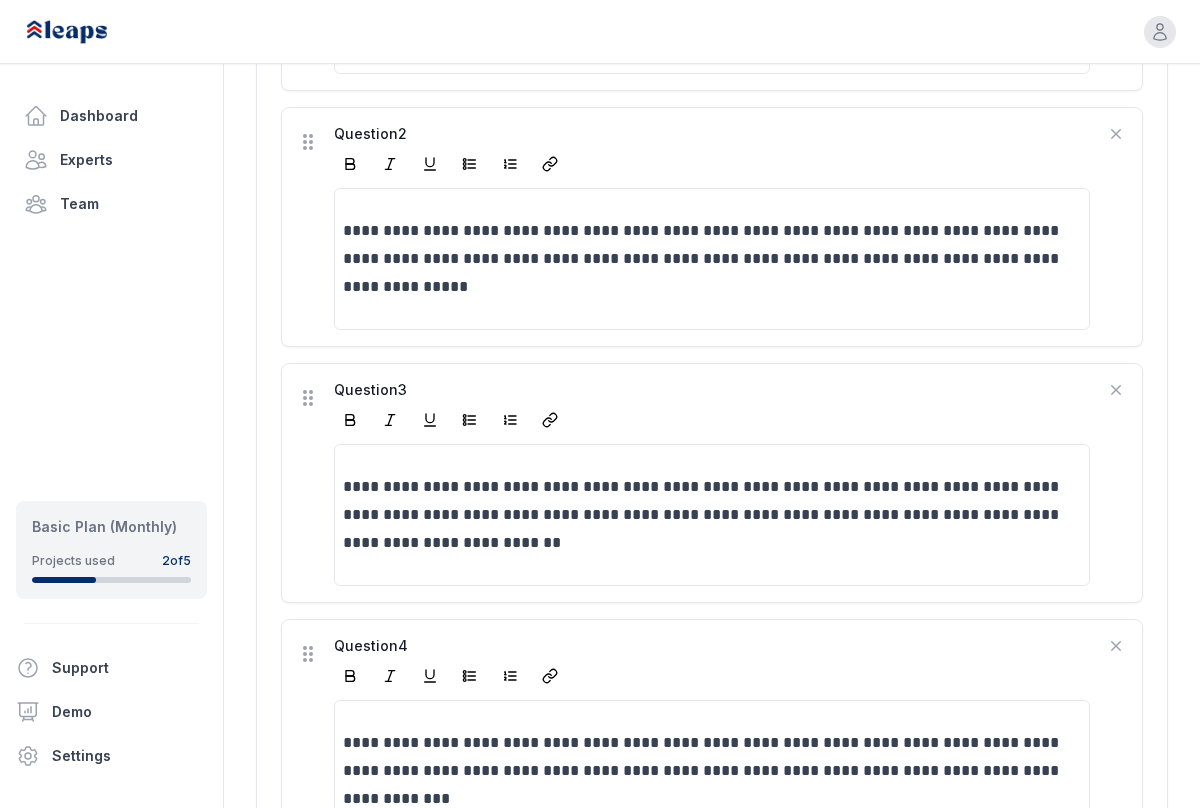 scroll, scrollTop: 1537, scrollLeft: 0, axis: vertical 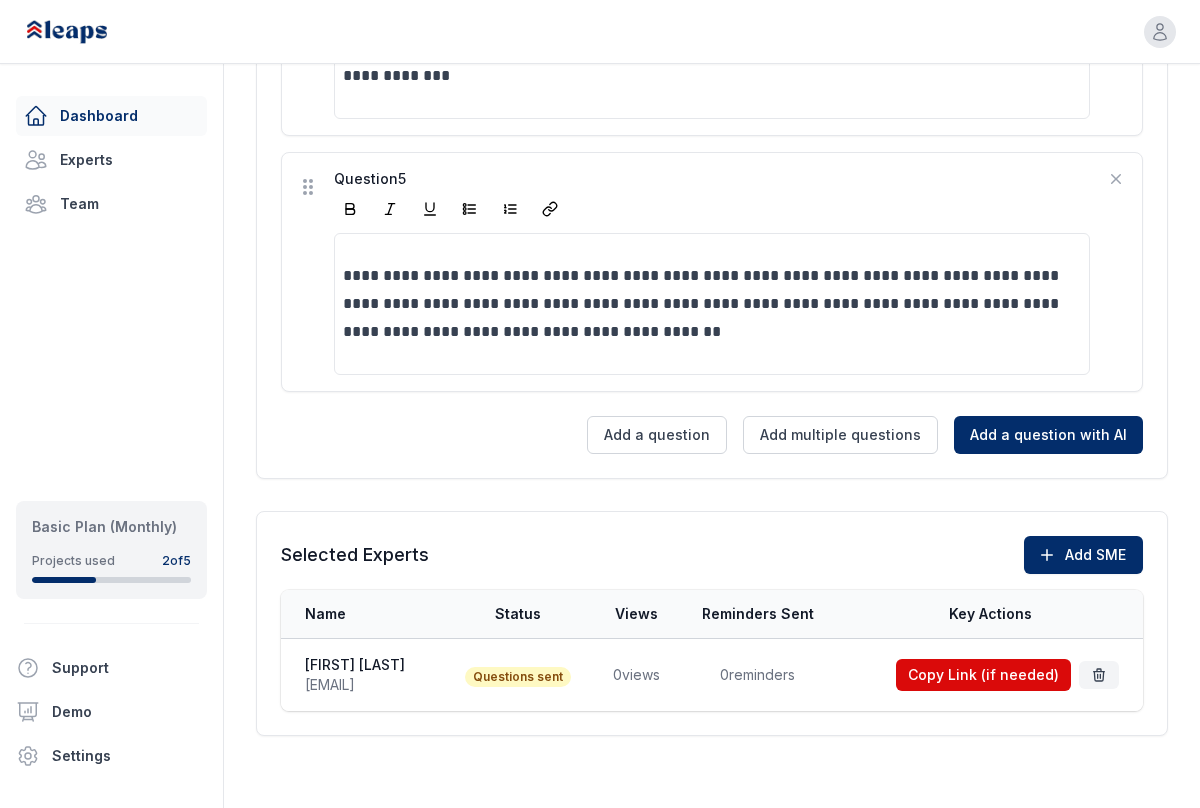 click on "Dashboard" at bounding box center [111, 116] 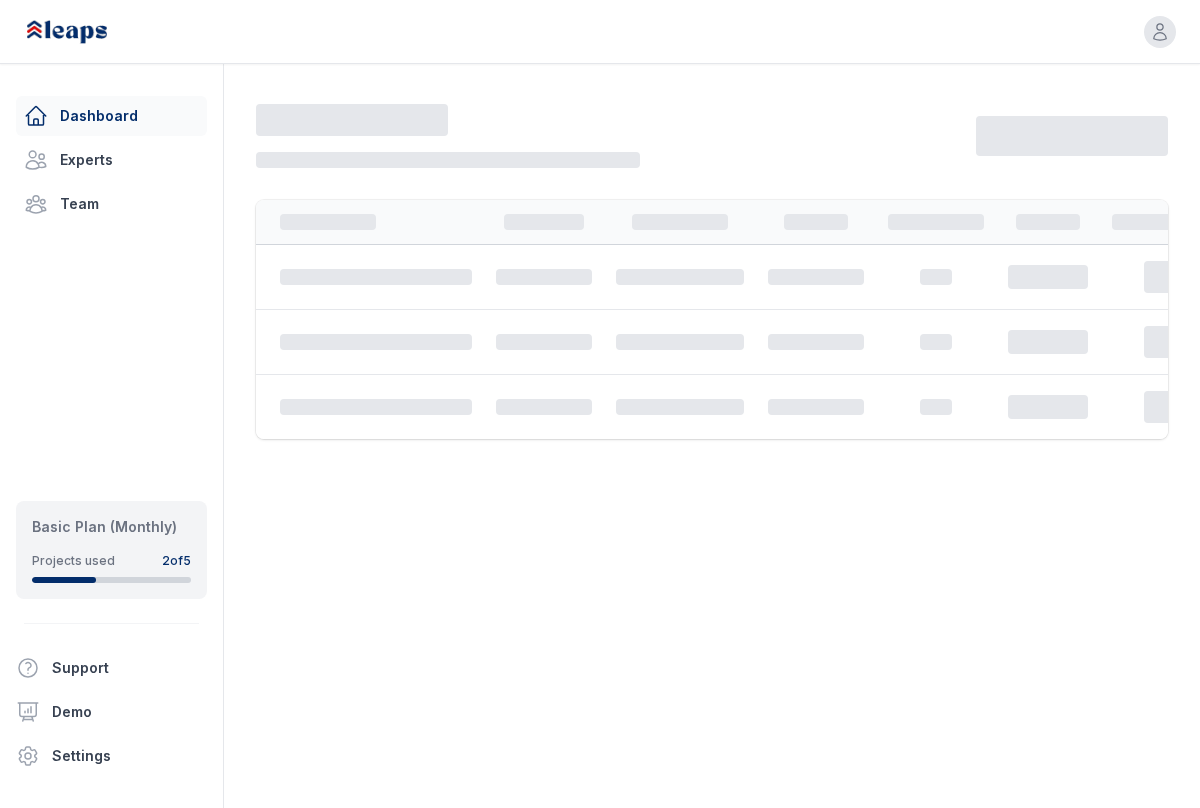 scroll, scrollTop: 0, scrollLeft: 0, axis: both 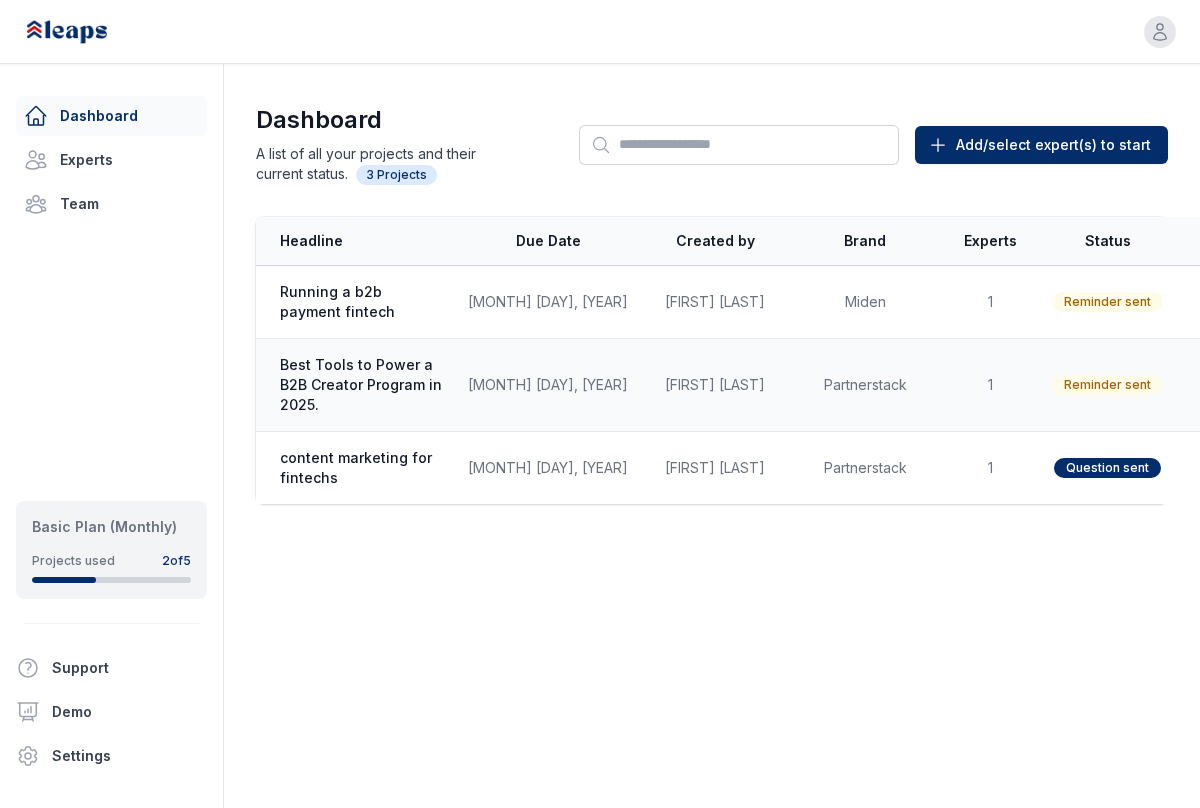click on "Best Tools to Power a B2B Creator Program in 2025." at bounding box center (362, 385) 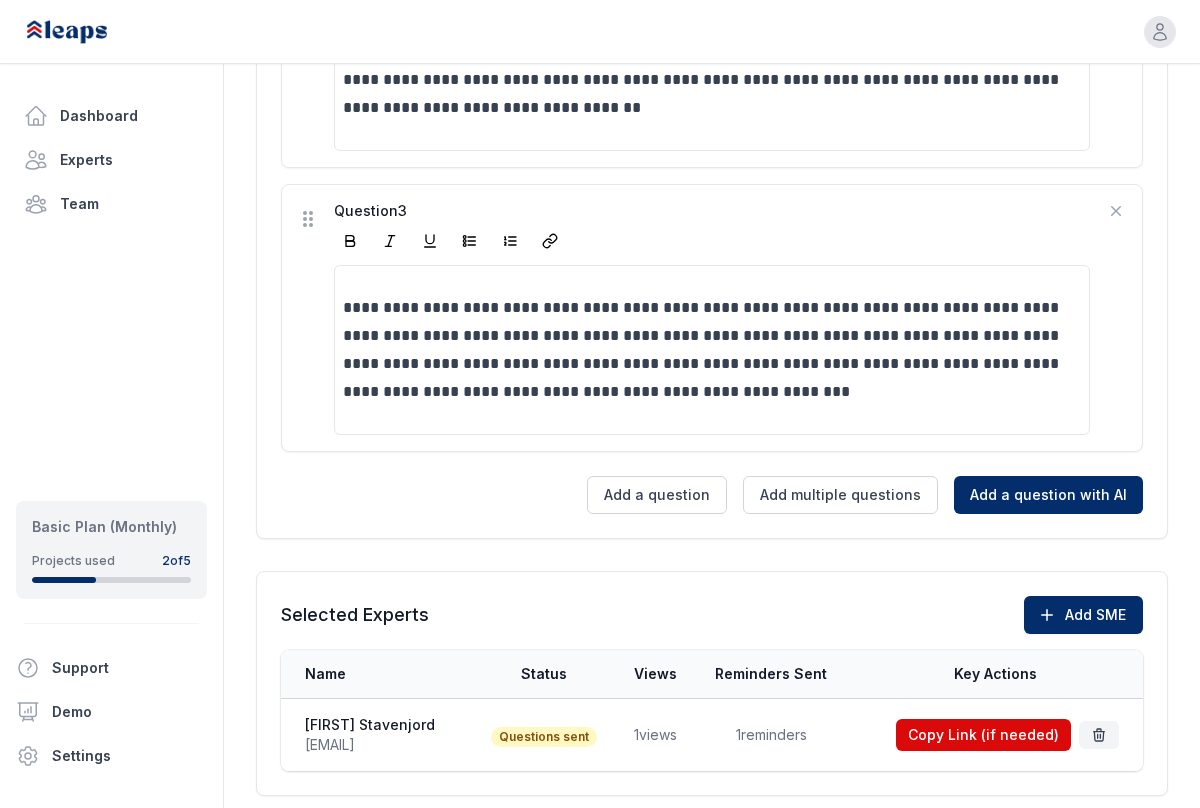 scroll, scrollTop: 1045, scrollLeft: 0, axis: vertical 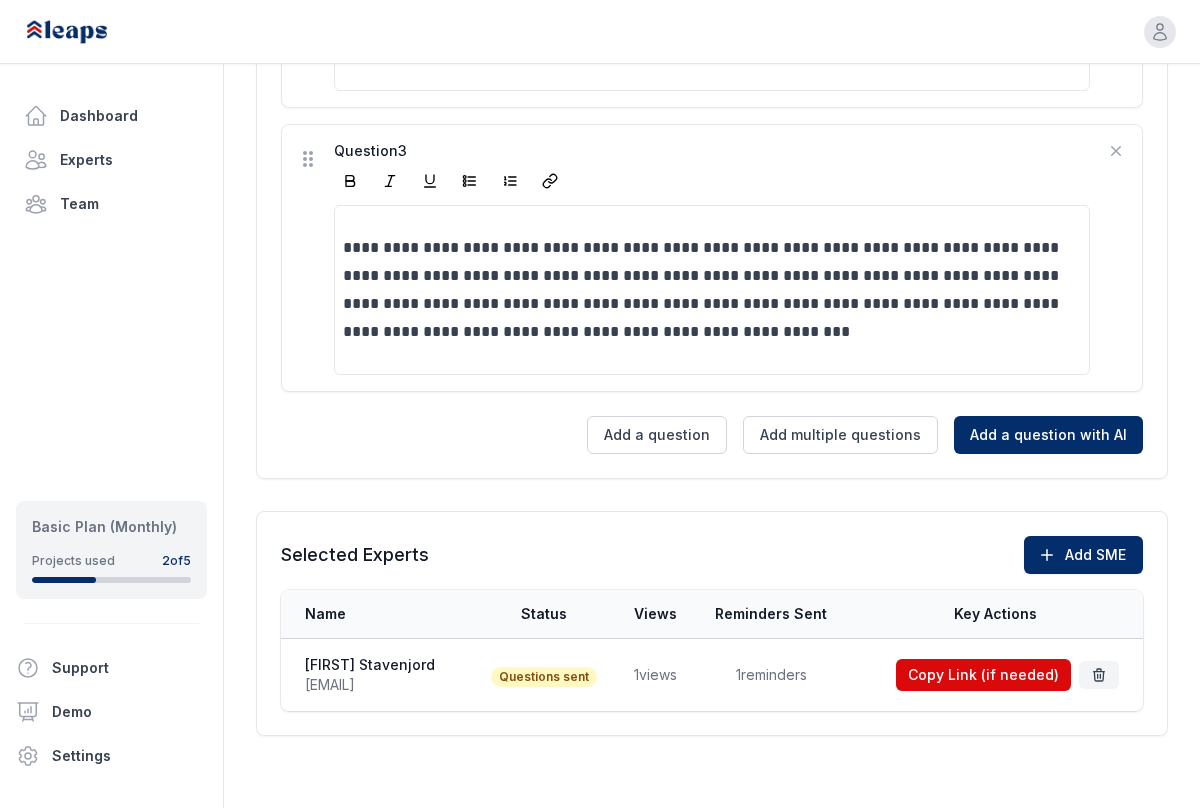 click on "1  reminders" at bounding box center (771, 675) 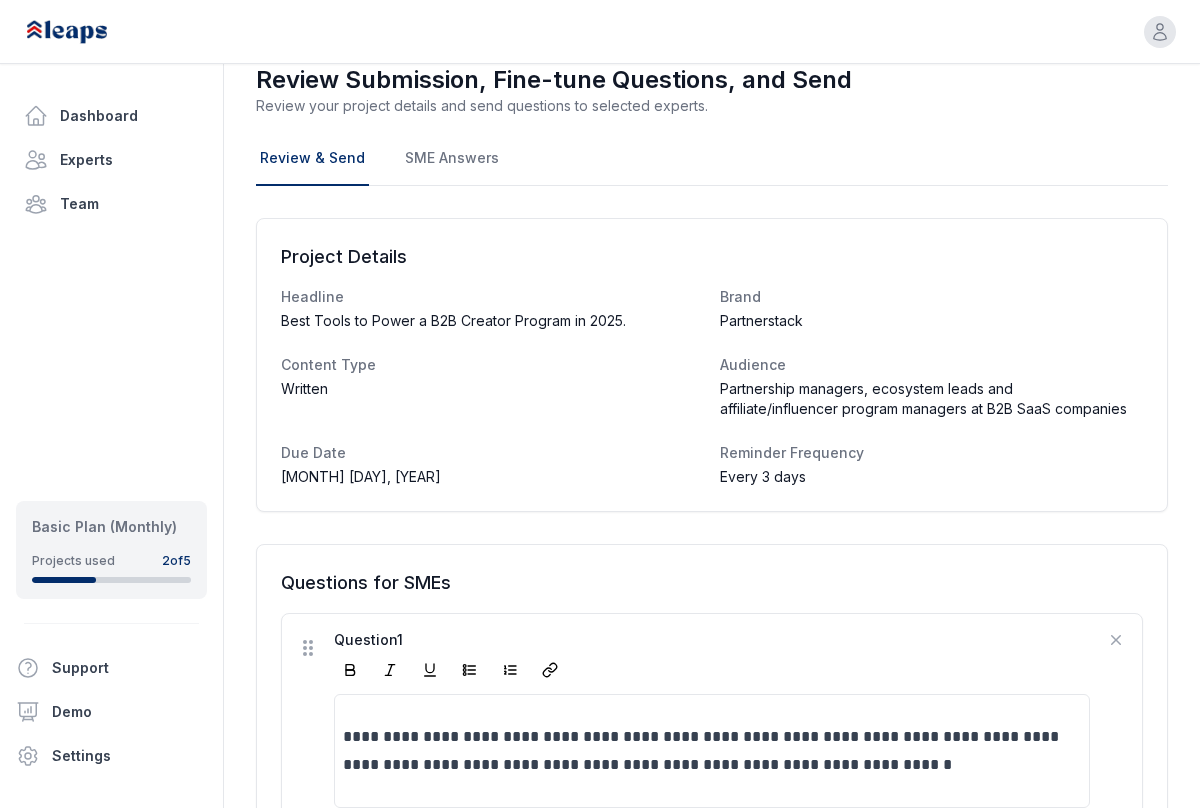 scroll, scrollTop: 0, scrollLeft: 0, axis: both 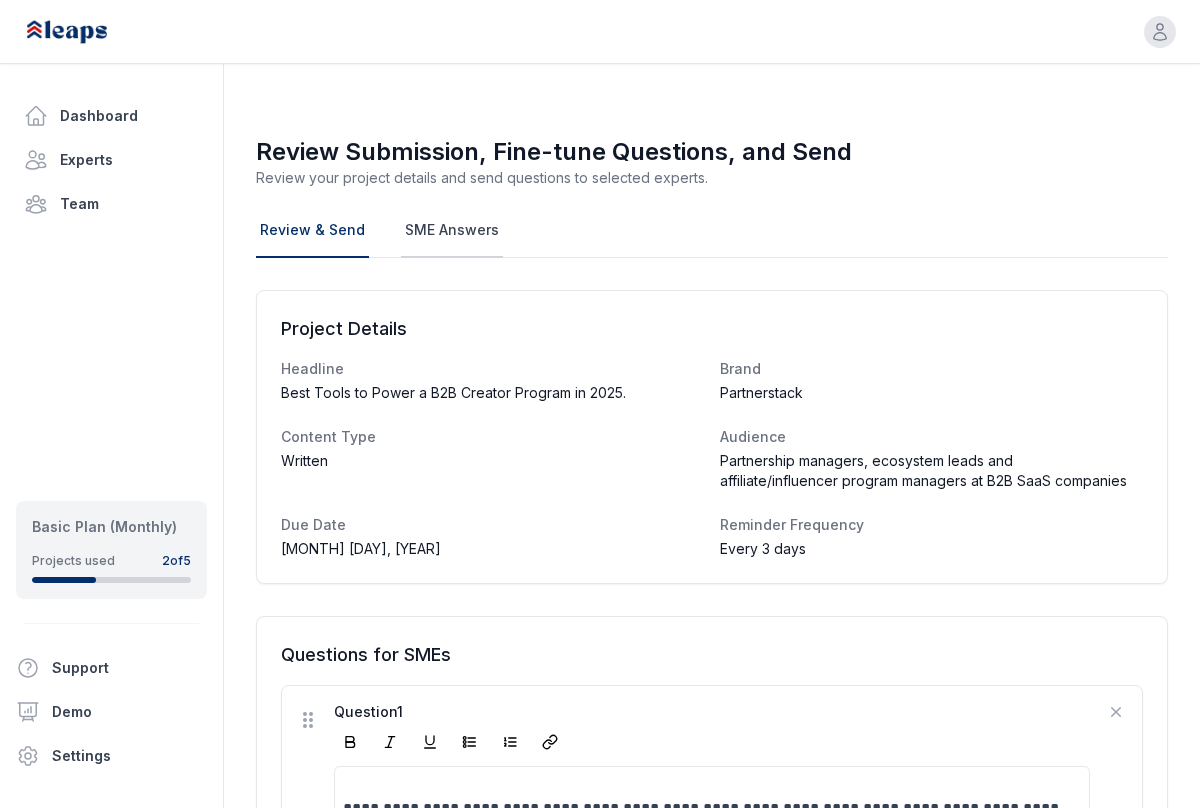 click on "SME Answers" at bounding box center (452, 231) 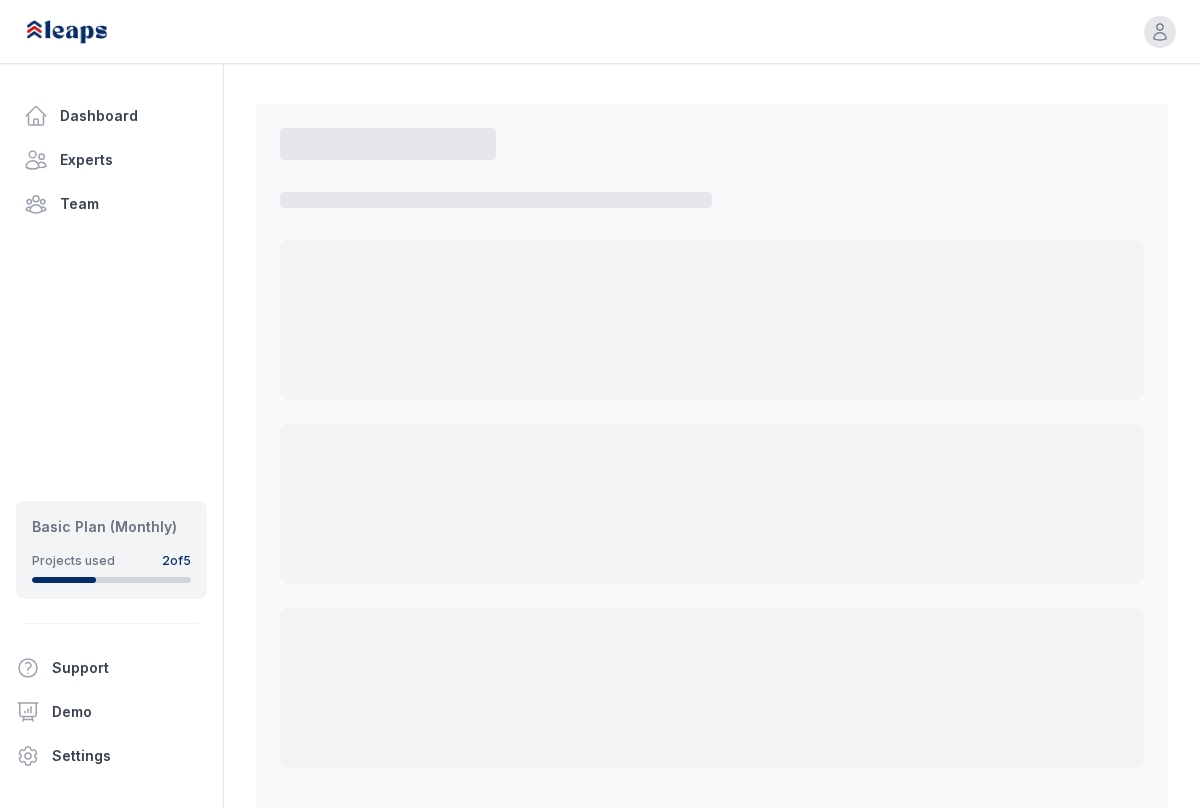 select on "*" 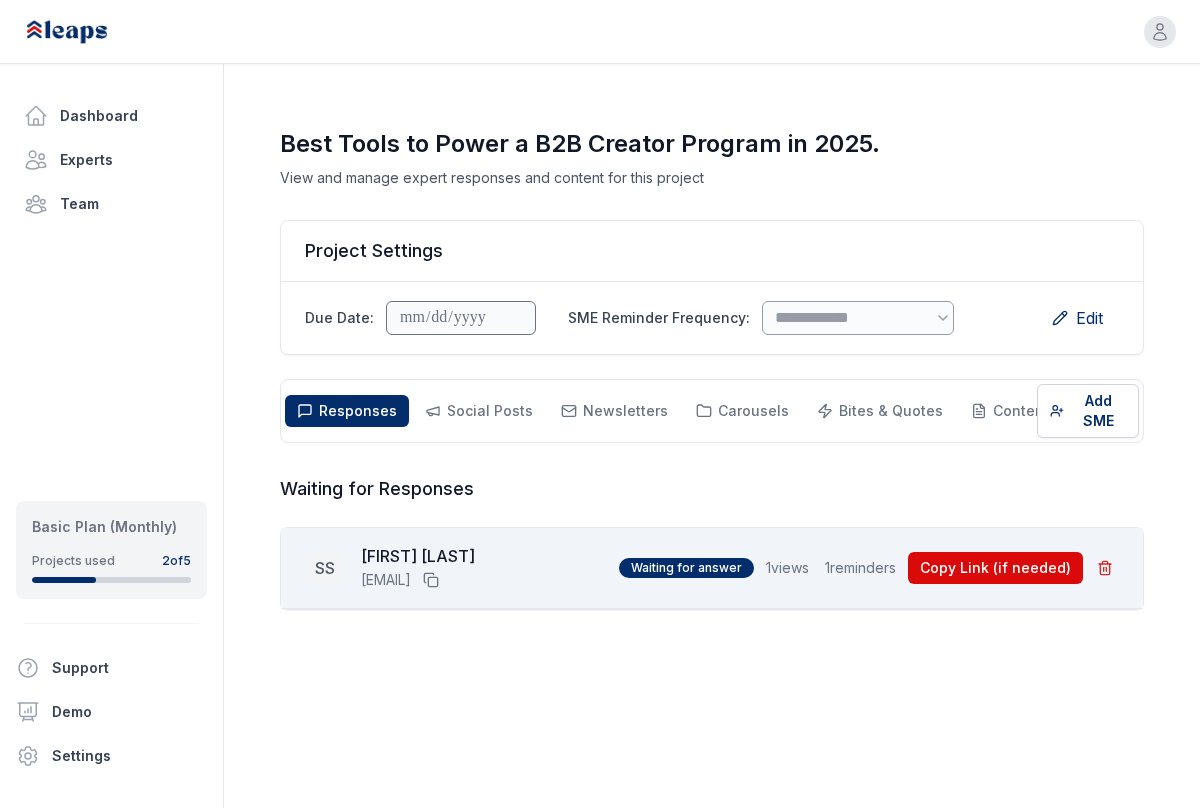 click on "Sabrina Stavenjord" at bounding box center (418, 556) 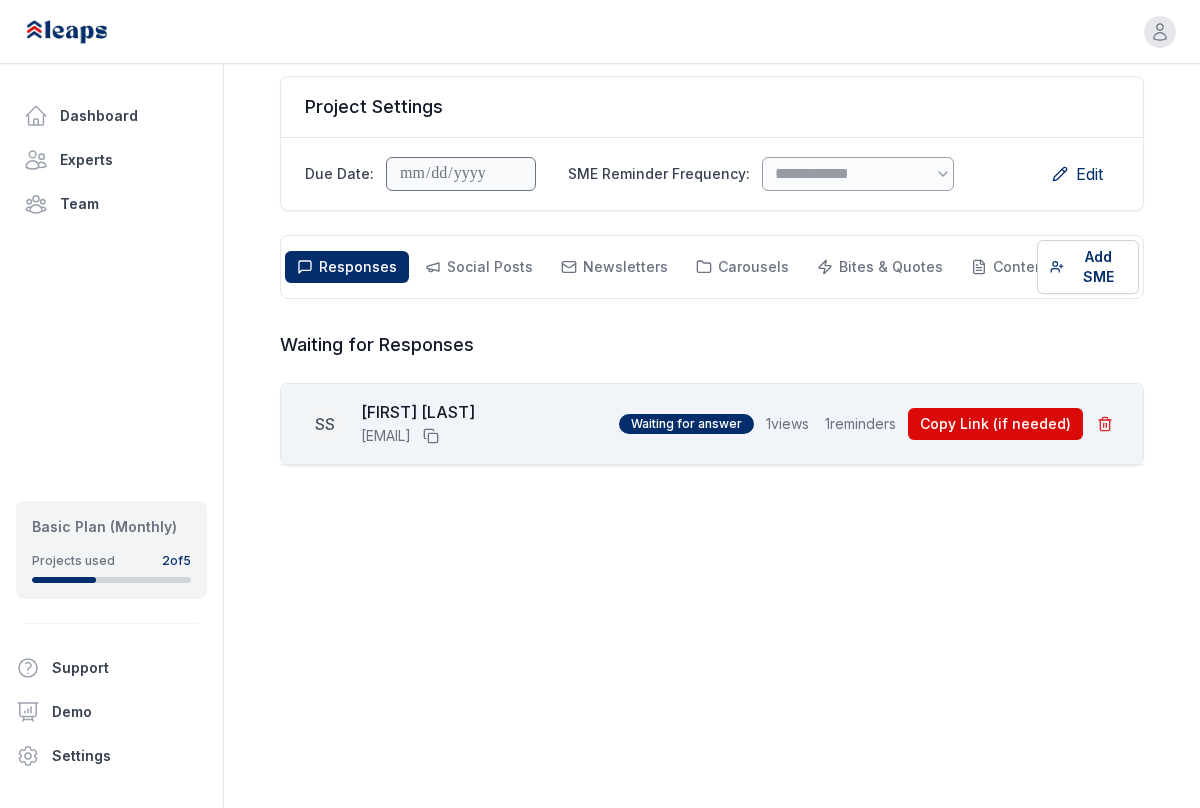 scroll, scrollTop: 0, scrollLeft: 0, axis: both 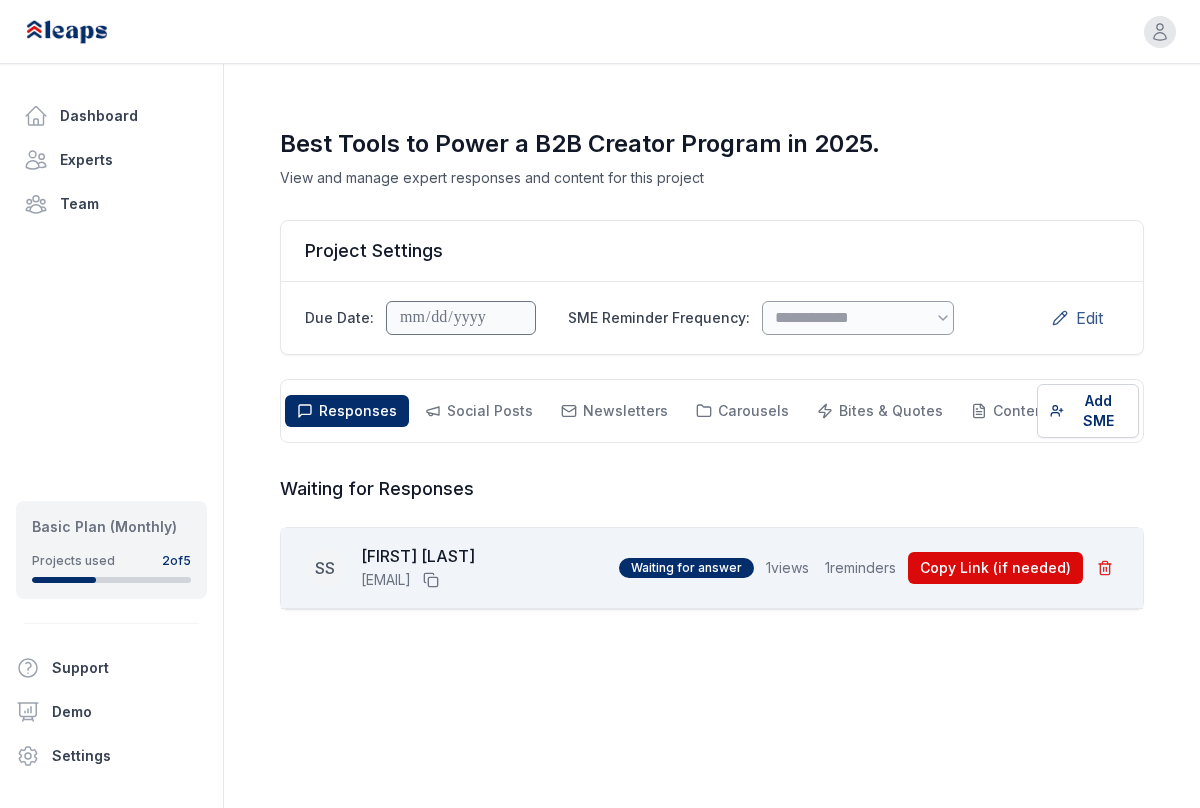 click 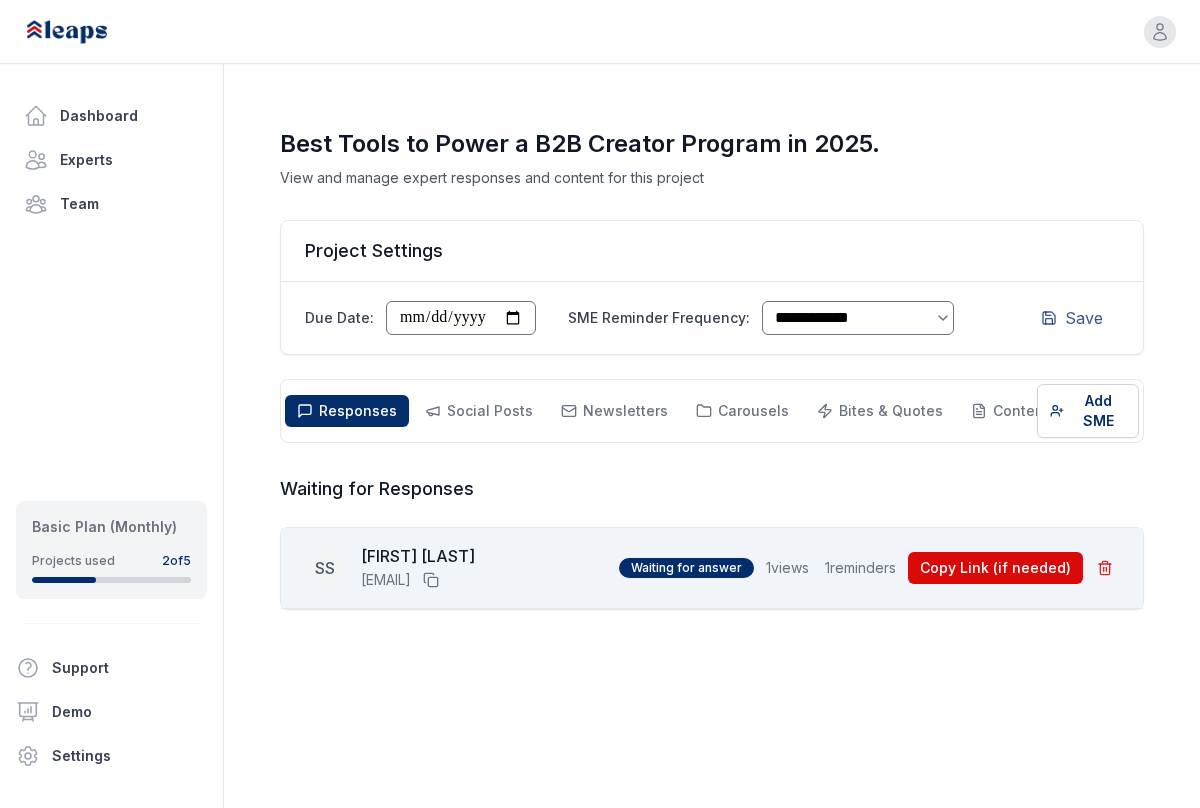 click on "Waiting for Responses" at bounding box center [712, 489] 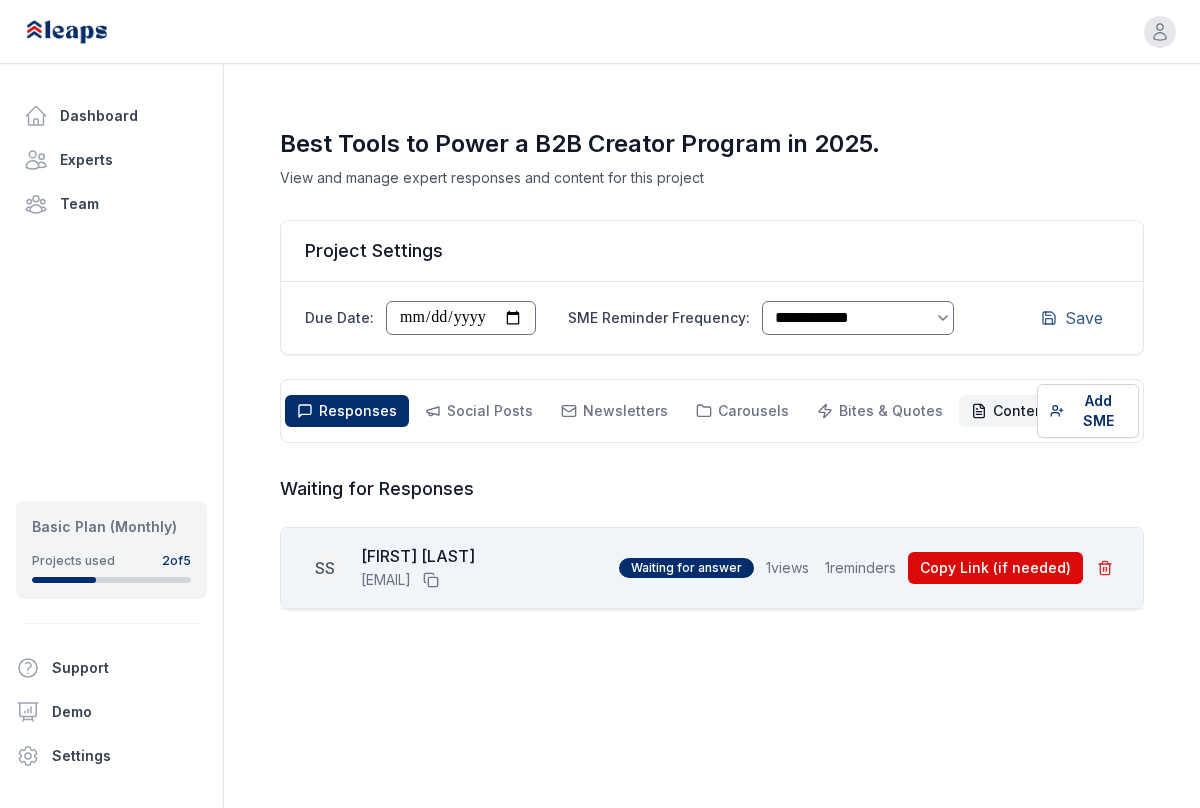 click on "Content Outline" at bounding box center [1048, 410] 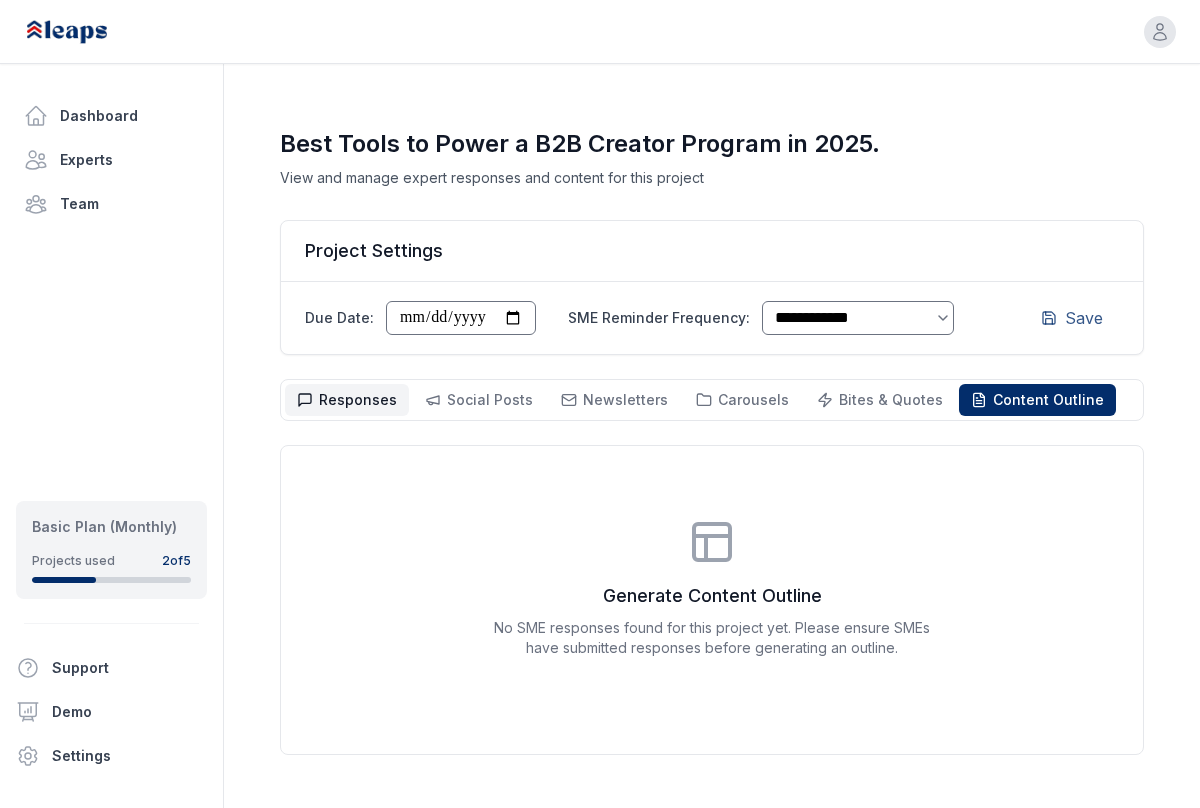 click on "Responses" at bounding box center (358, 399) 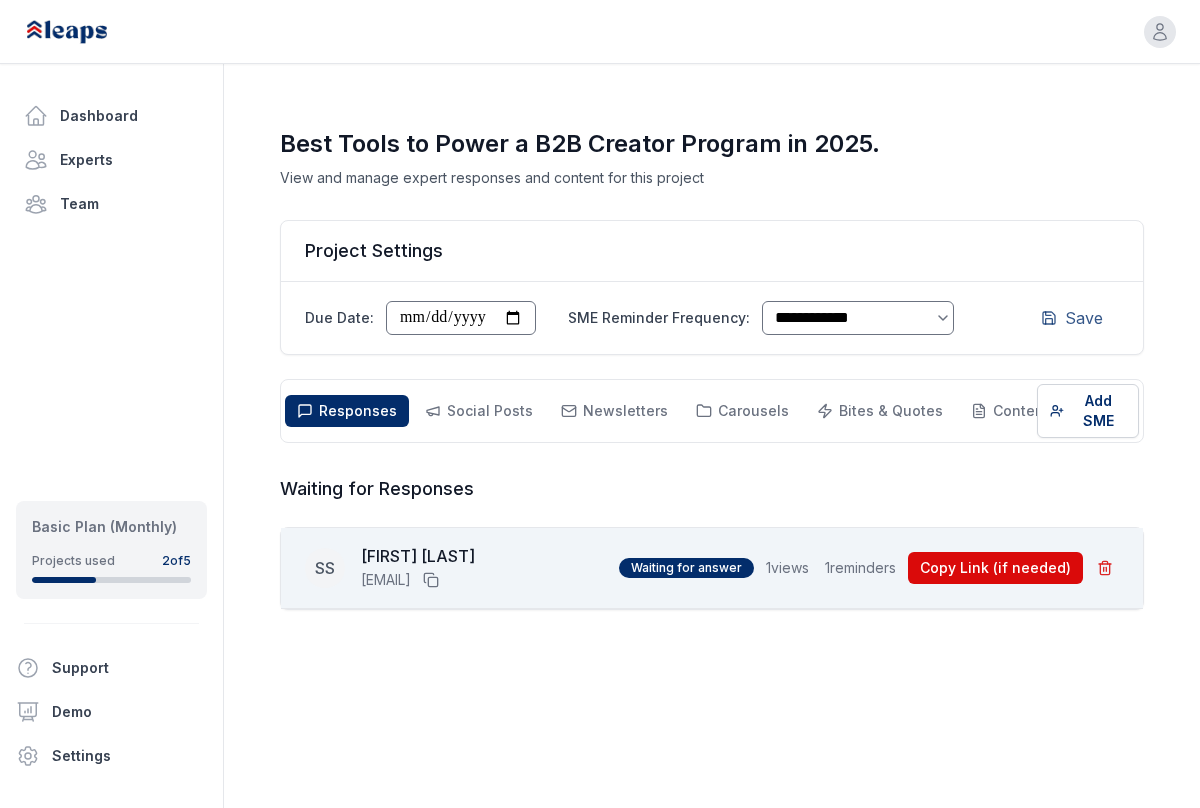 scroll, scrollTop: 57, scrollLeft: 0, axis: vertical 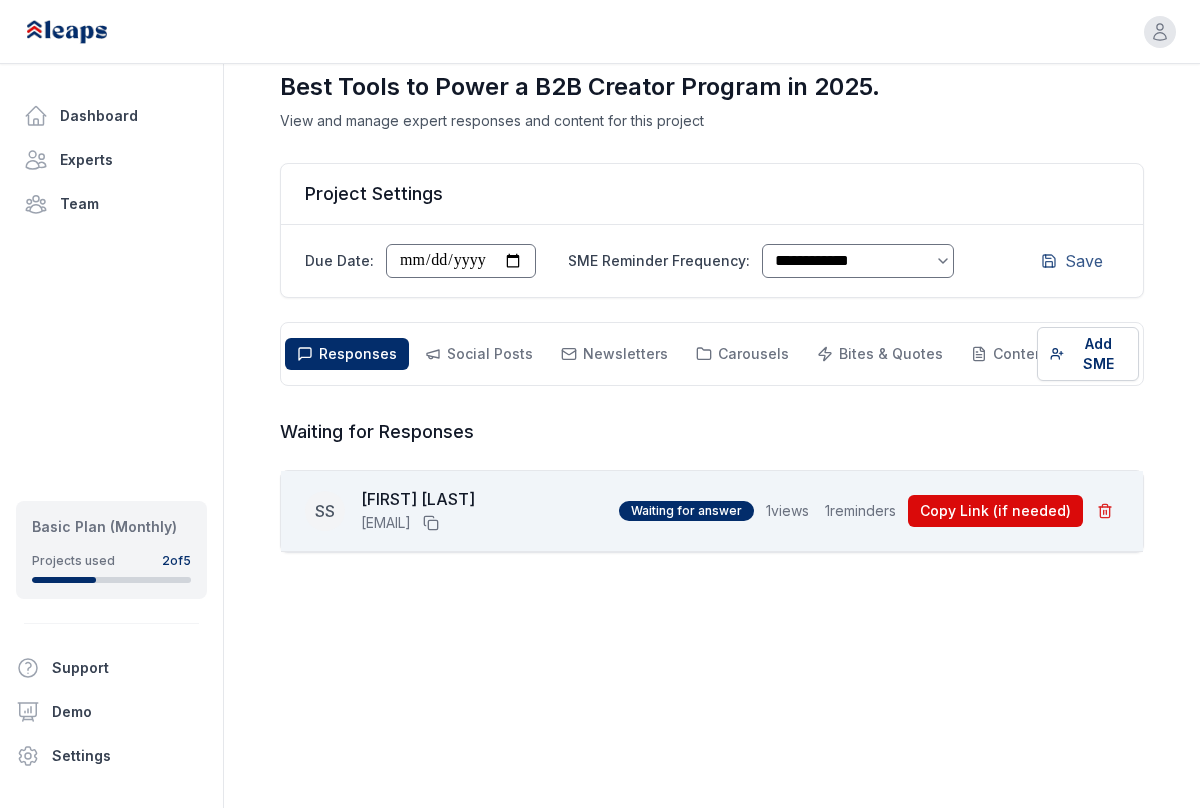 click on "[EMAIL]" at bounding box center [386, 523] 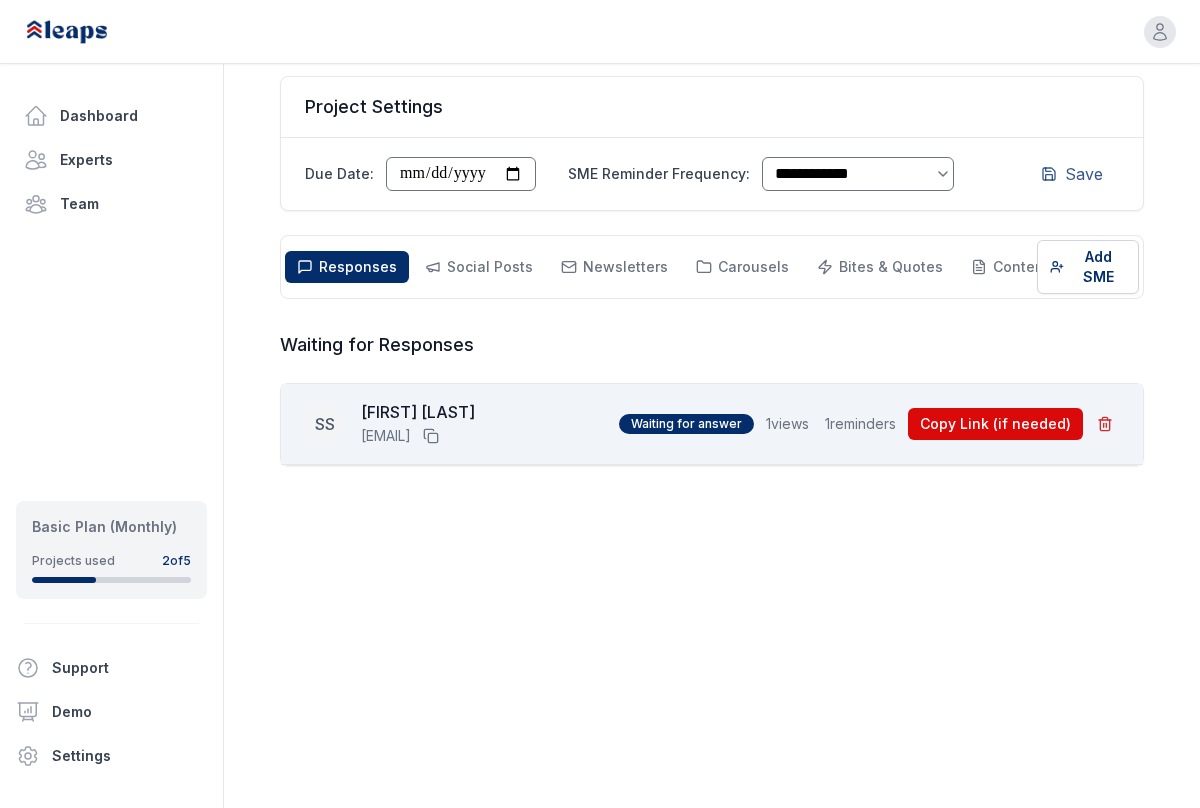 scroll, scrollTop: 0, scrollLeft: 0, axis: both 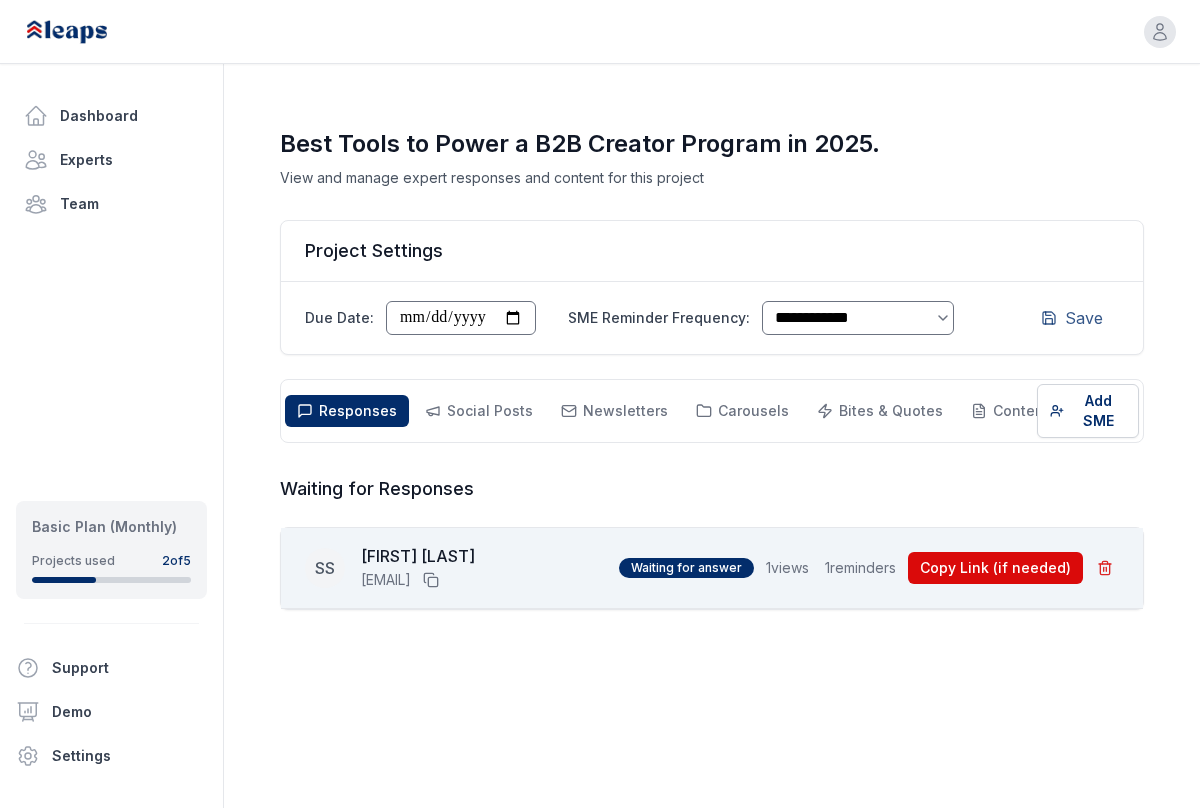 click on "SME Reminder Frequency:" at bounding box center [659, 318] 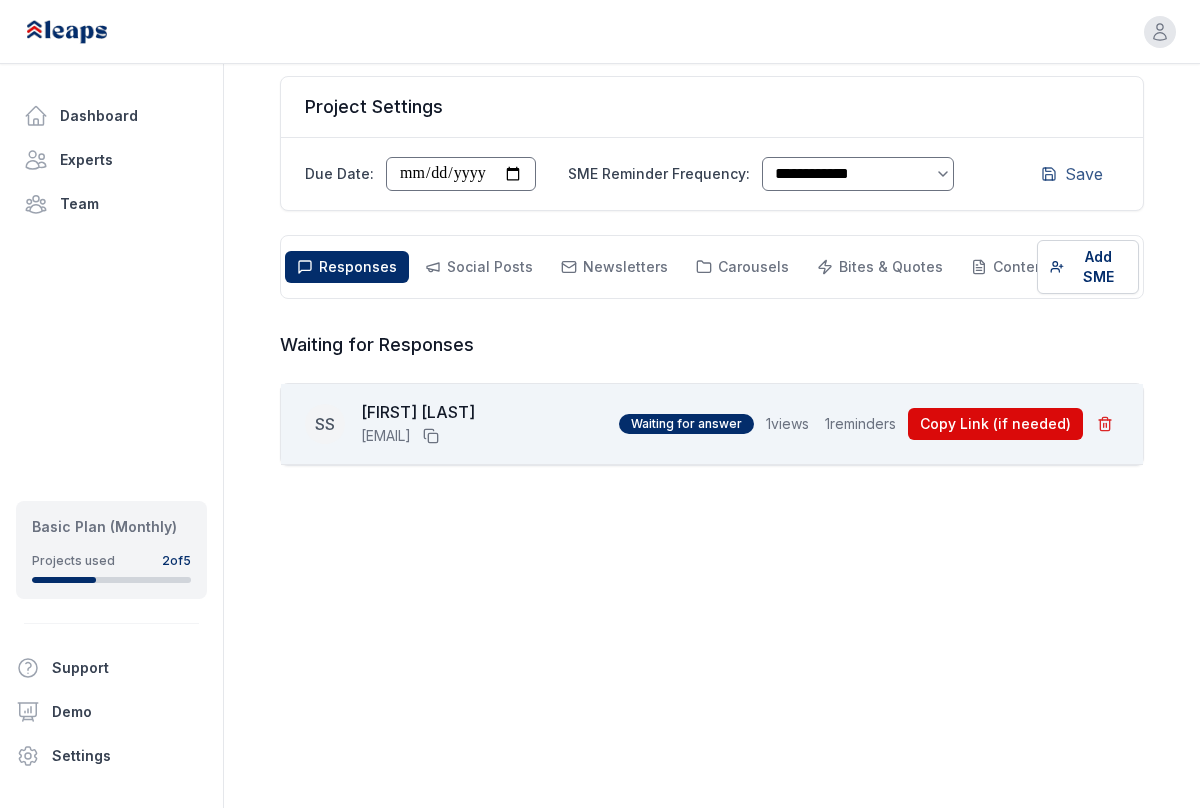 scroll, scrollTop: 0, scrollLeft: 0, axis: both 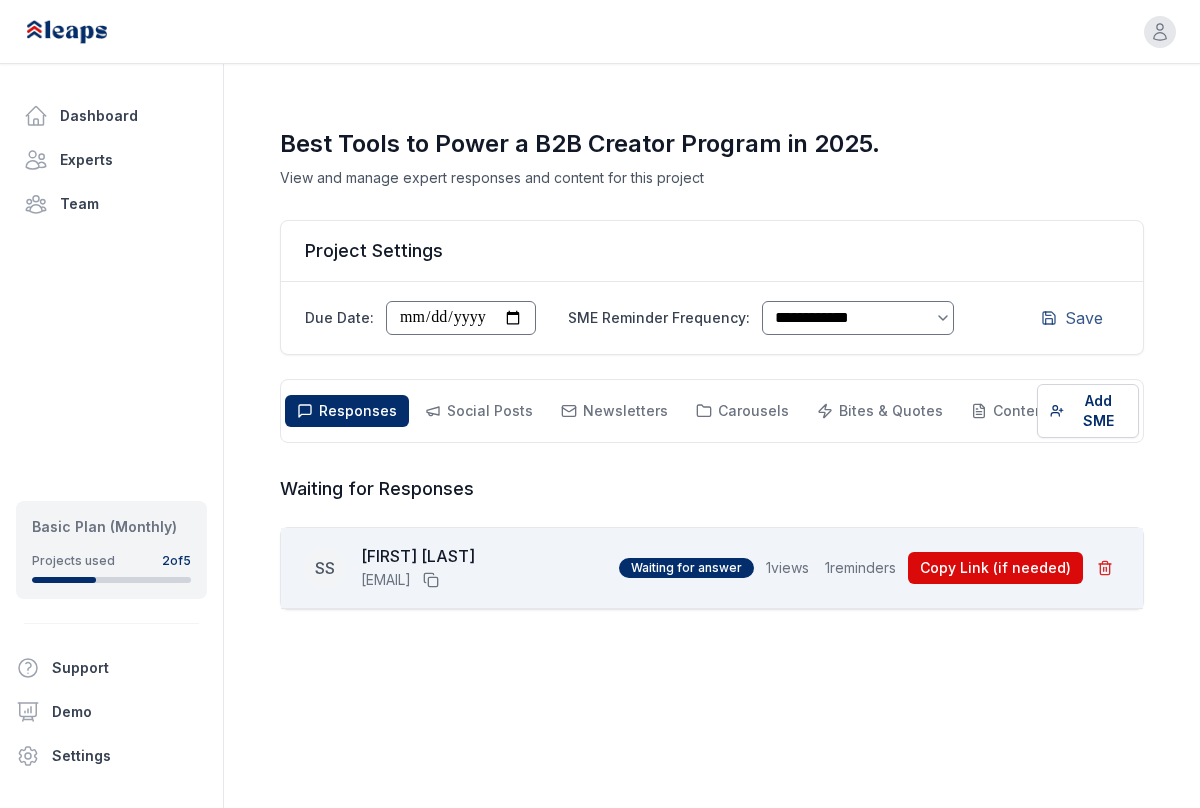 click on "Waiting for Responses" at bounding box center [712, 489] 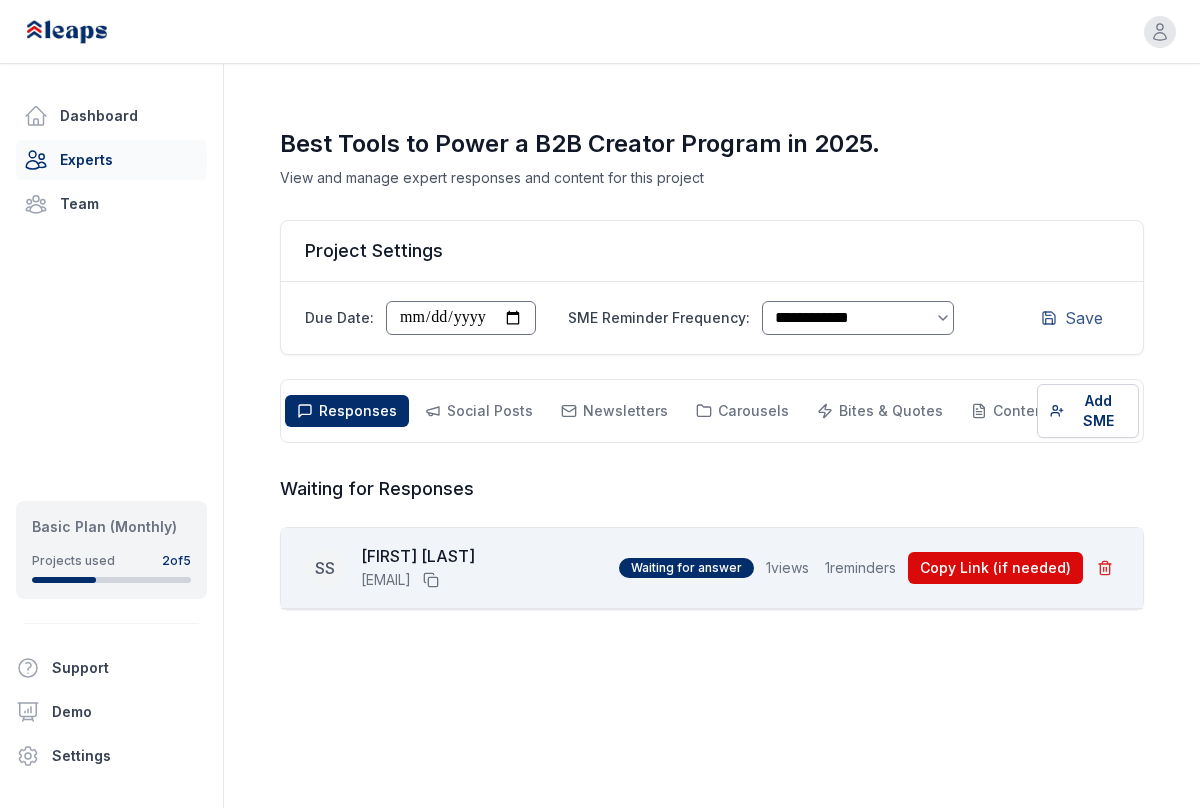 click on "Experts" at bounding box center (111, 160) 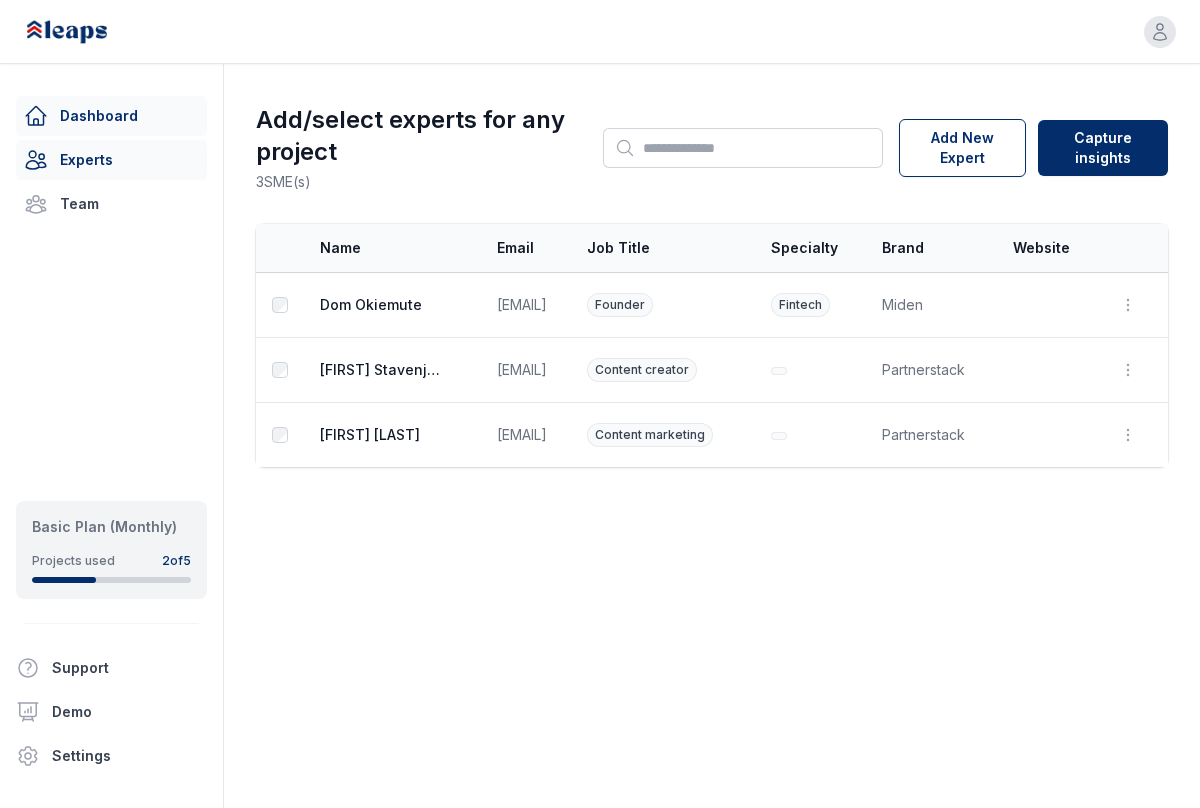click on "Dashboard" at bounding box center [111, 116] 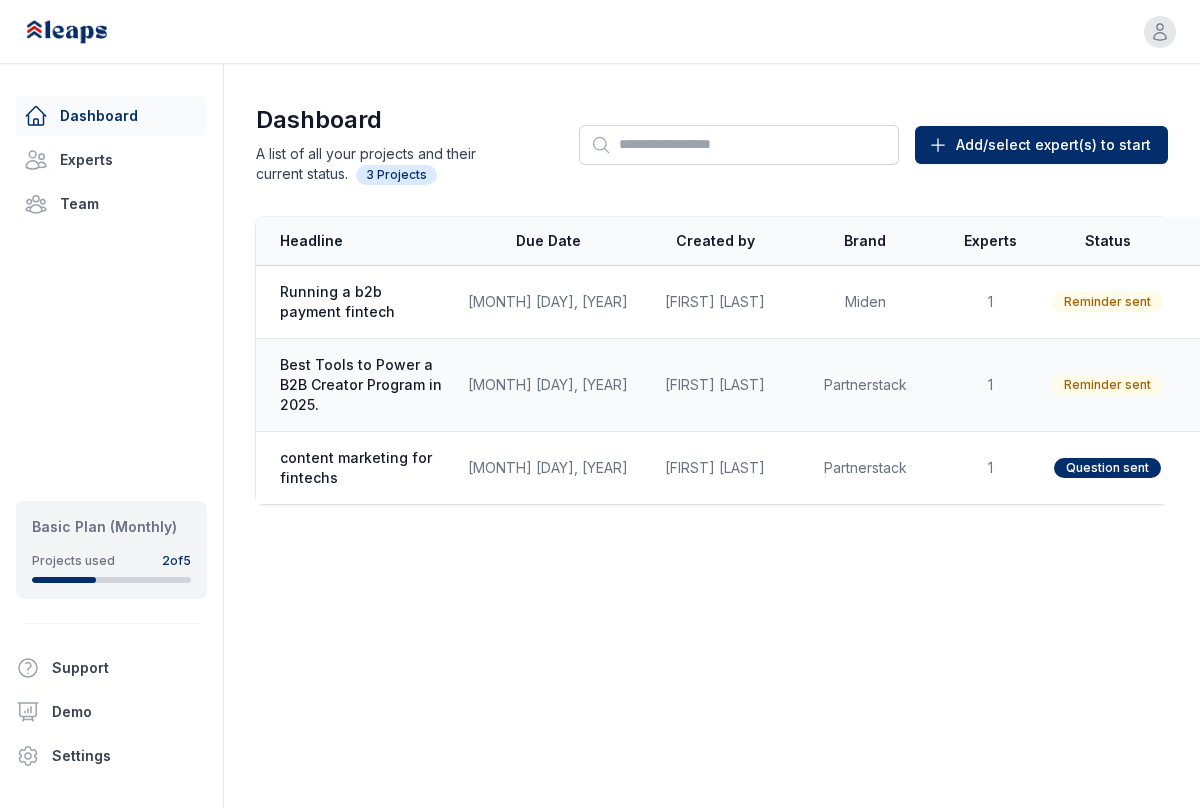click on "Best Tools to Power a B2B Creator Program in 2025." at bounding box center (362, 385) 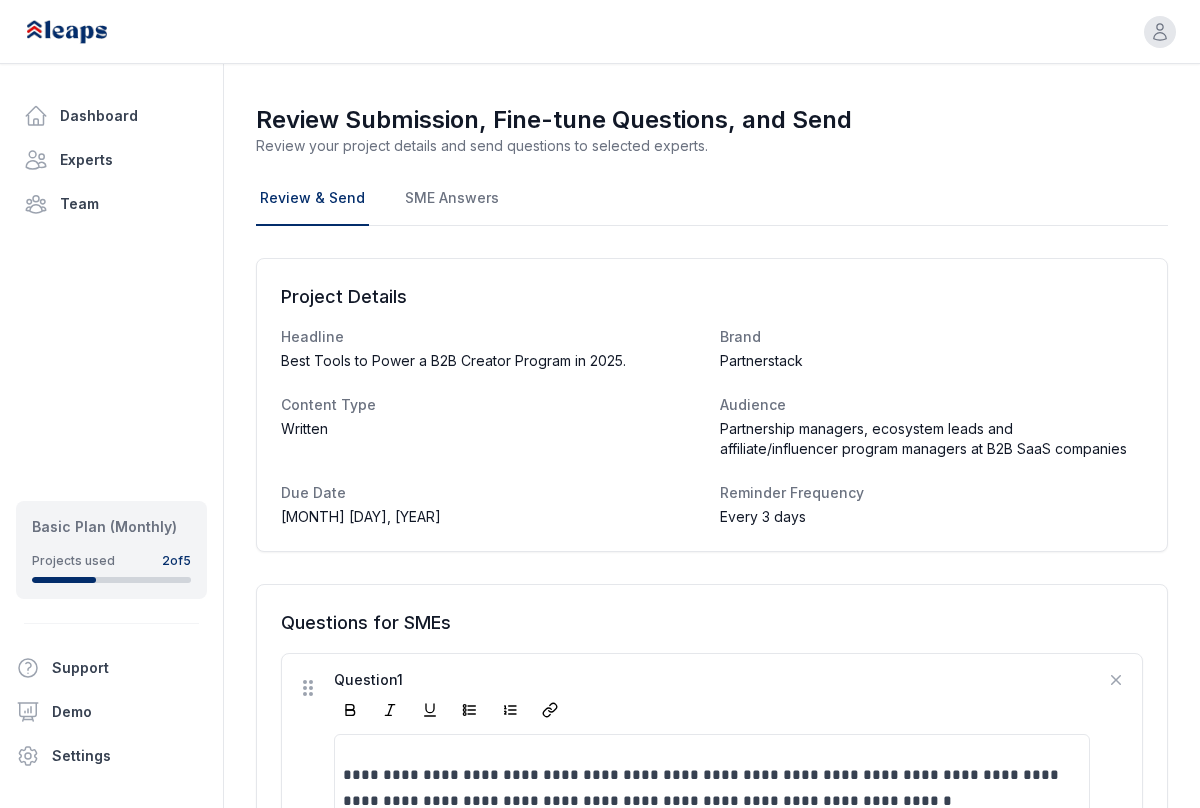 scroll, scrollTop: 0, scrollLeft: 0, axis: both 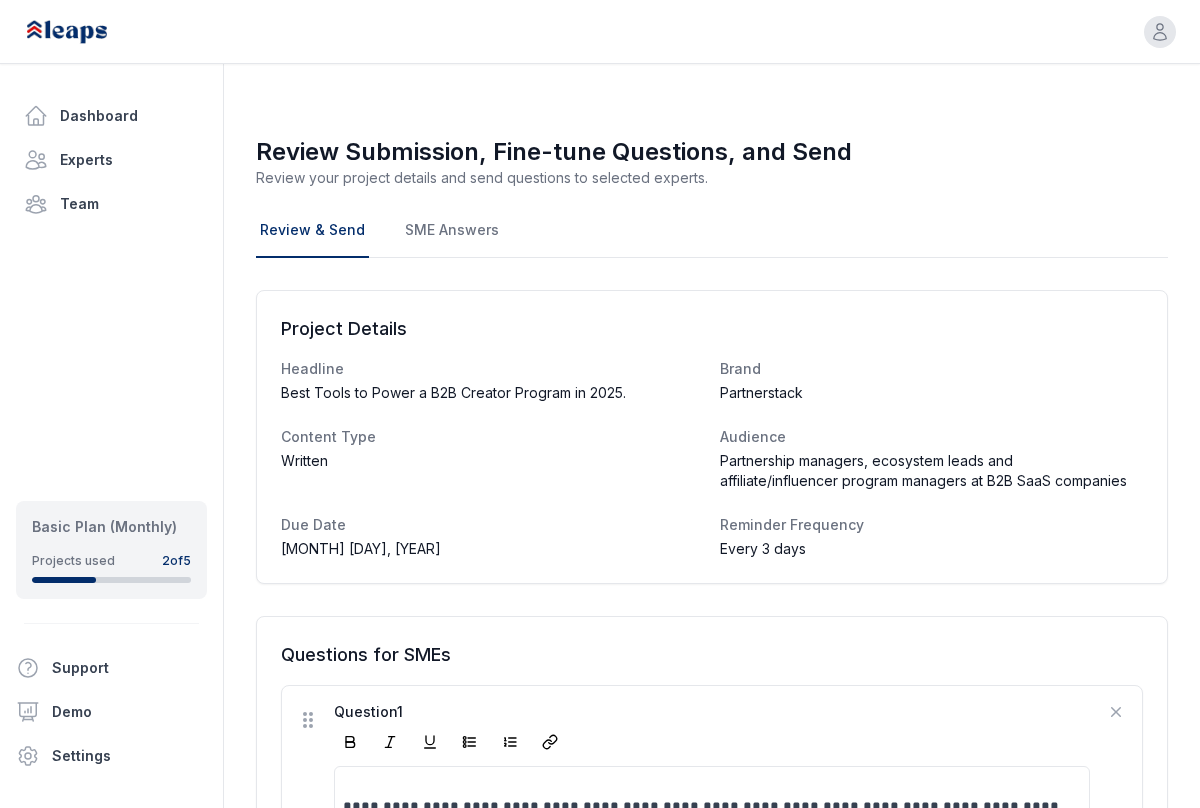 click on "Review & Send" at bounding box center [312, 231] 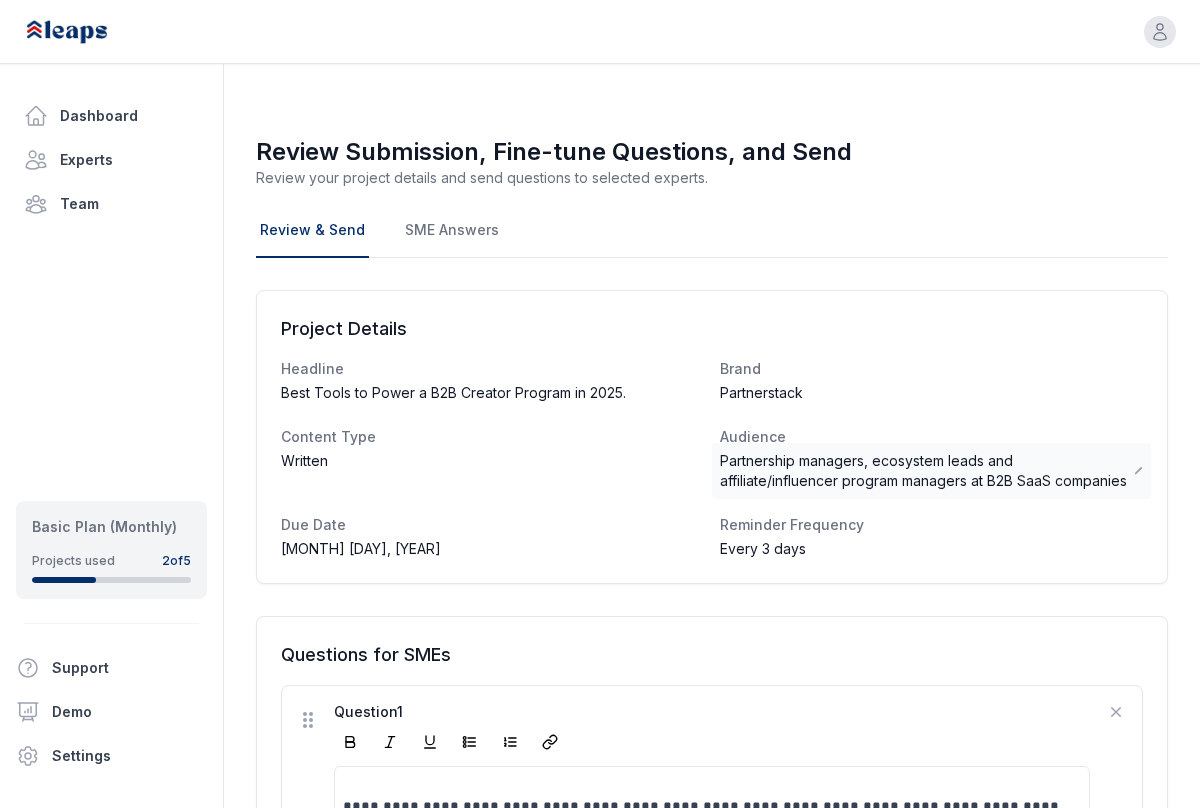 click on "Partnership managers, ecosystem leads and affiliate/influencer program managers at B2B SaaS companies" at bounding box center (931, 471) 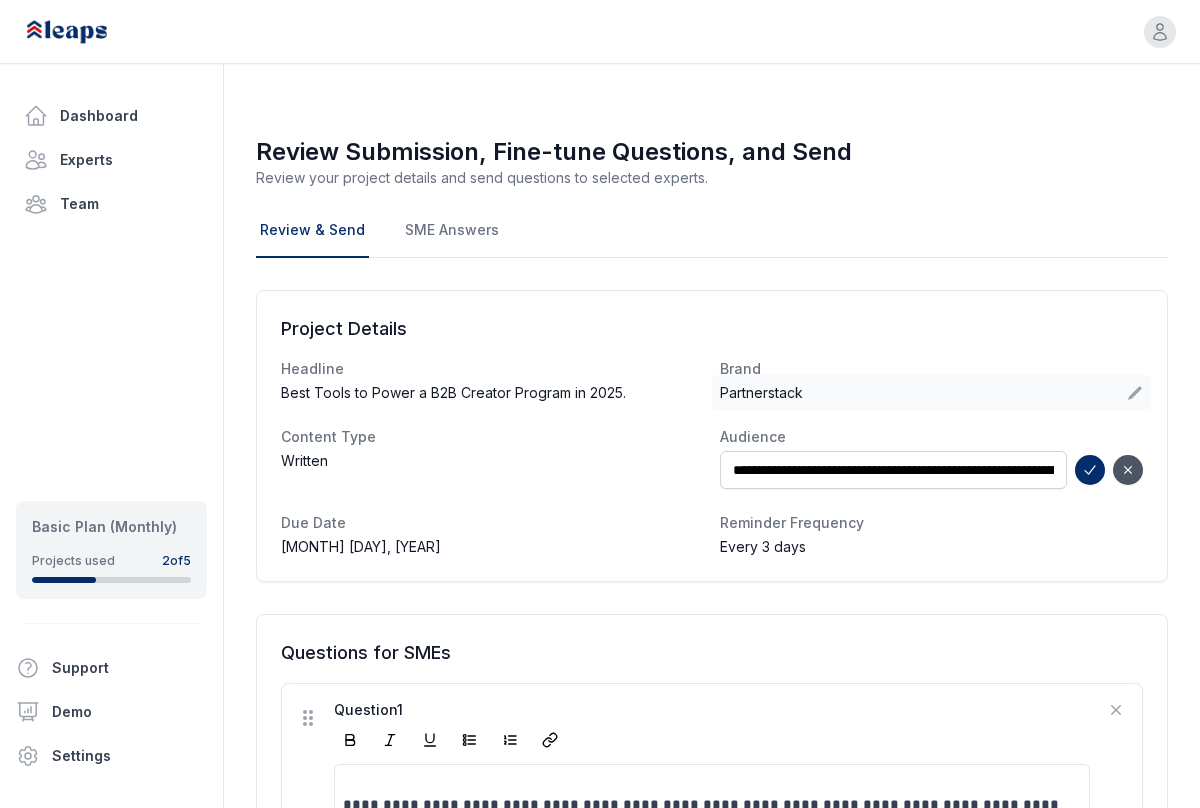 click on "Partnerstack" at bounding box center [931, 393] 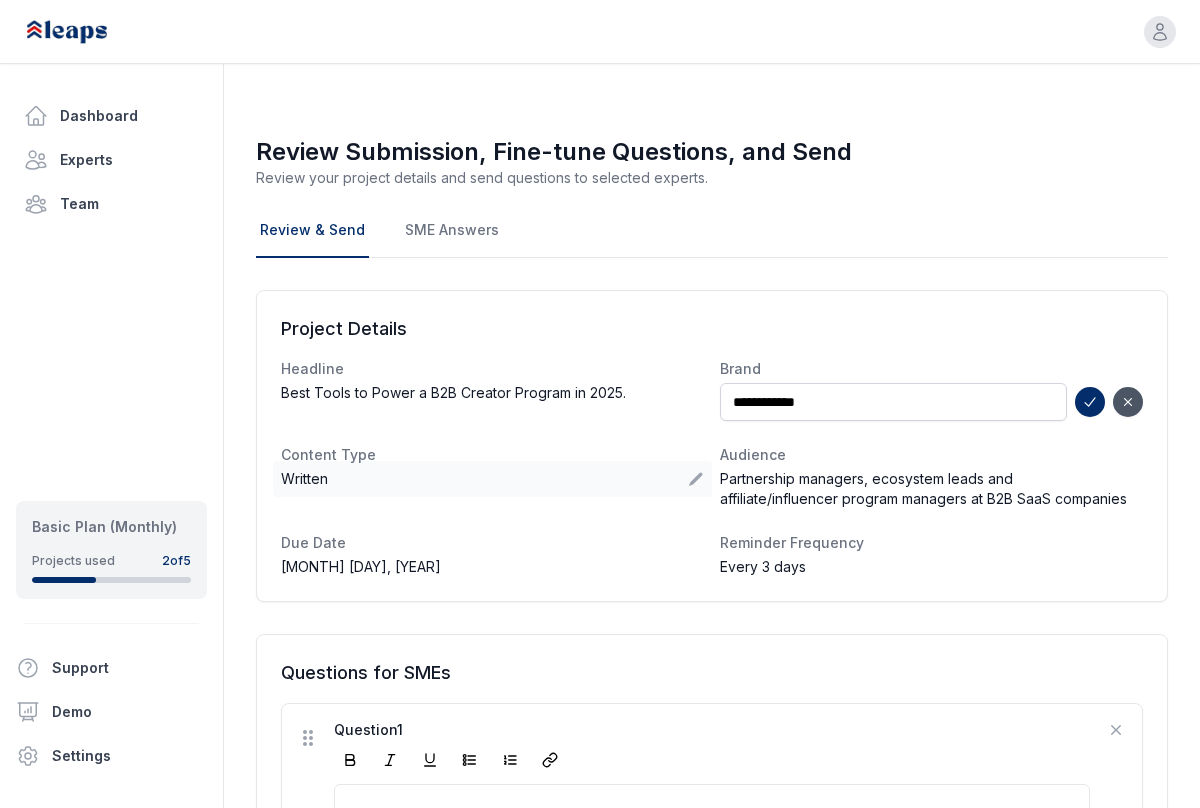 click on "Written" at bounding box center (492, 479) 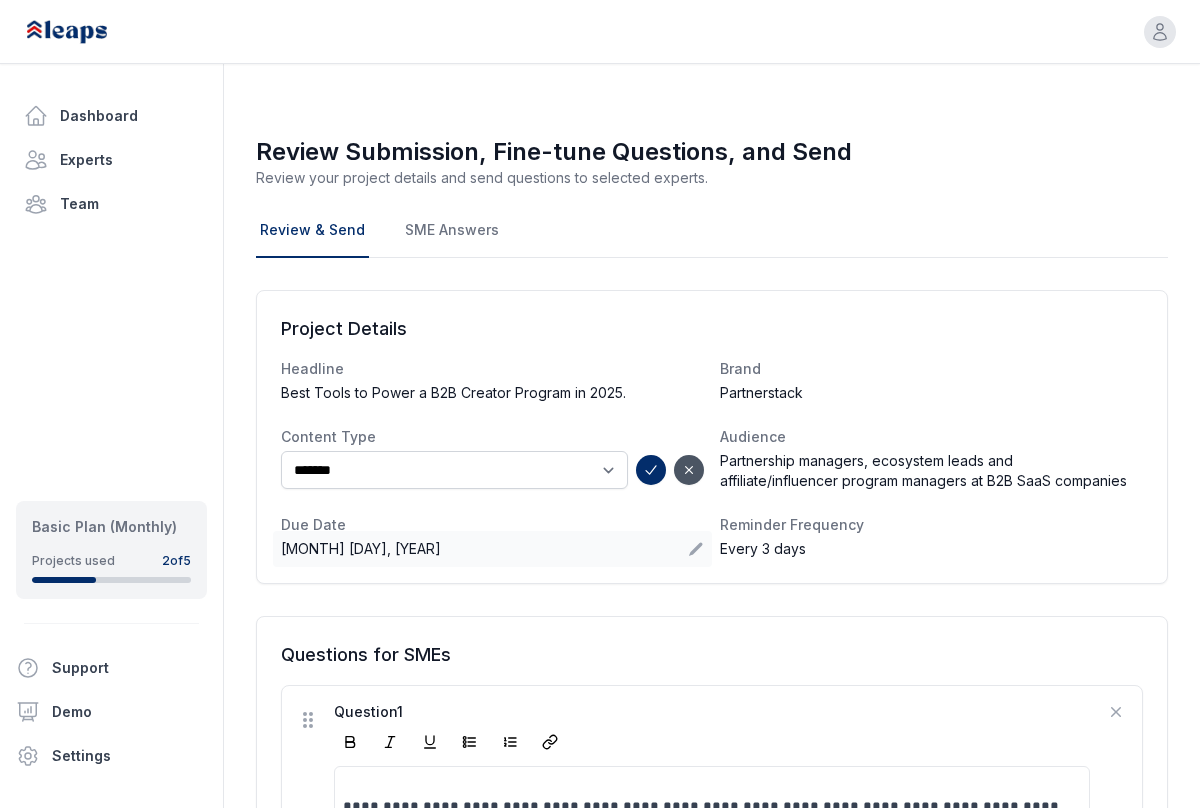 click on "[MONTH] [DAY], [YEAR]" at bounding box center [492, 549] 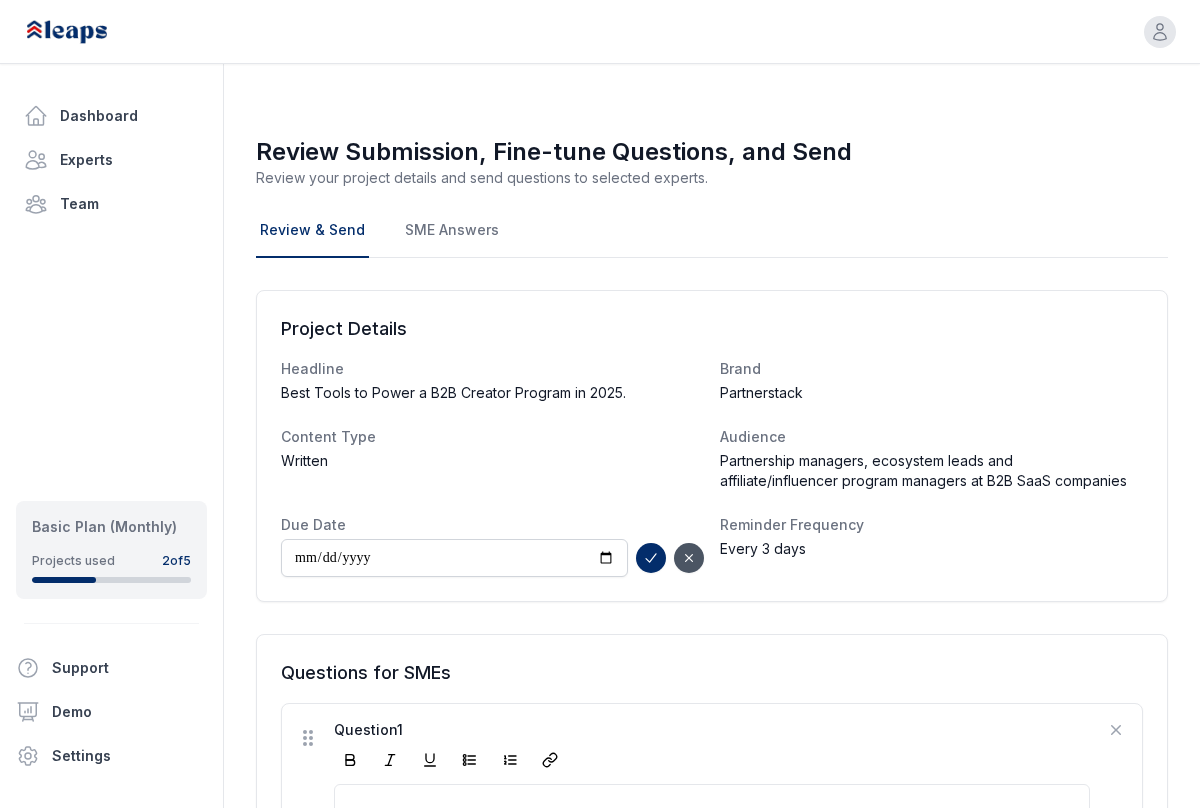 click on "**********" at bounding box center (712, 1076) 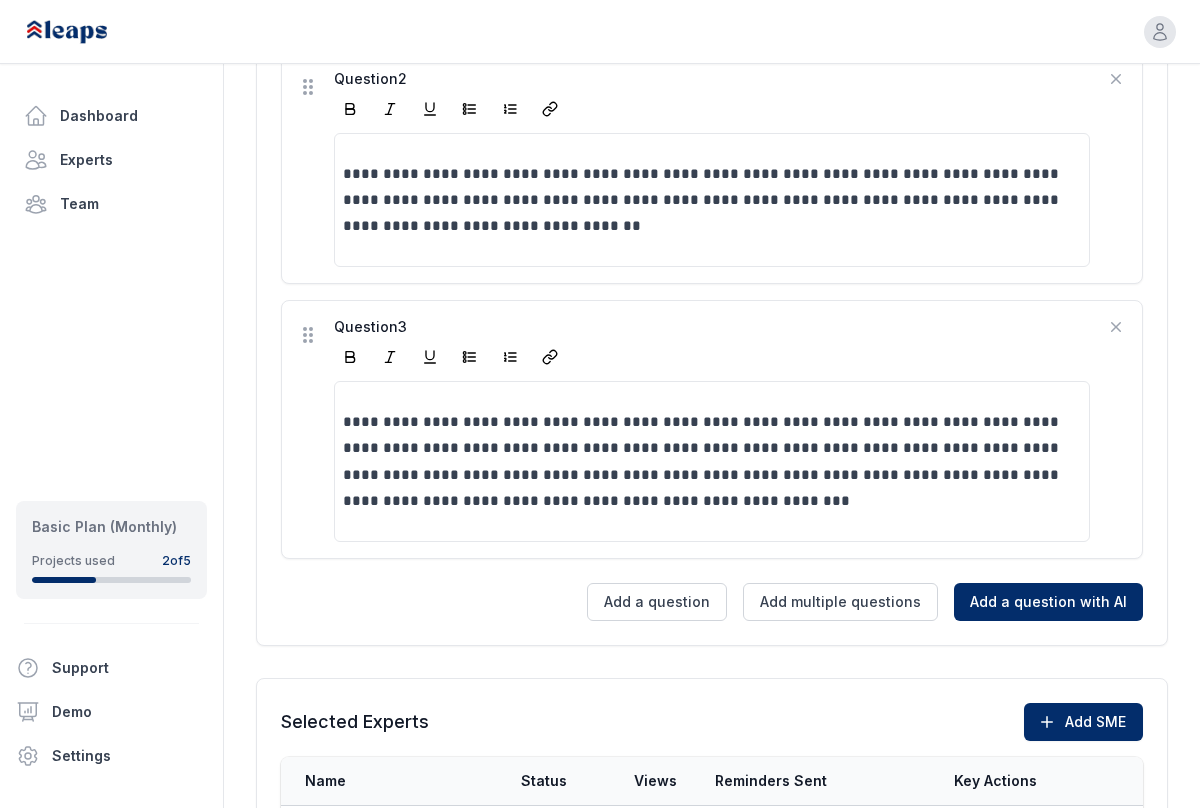 scroll, scrollTop: 1040, scrollLeft: 0, axis: vertical 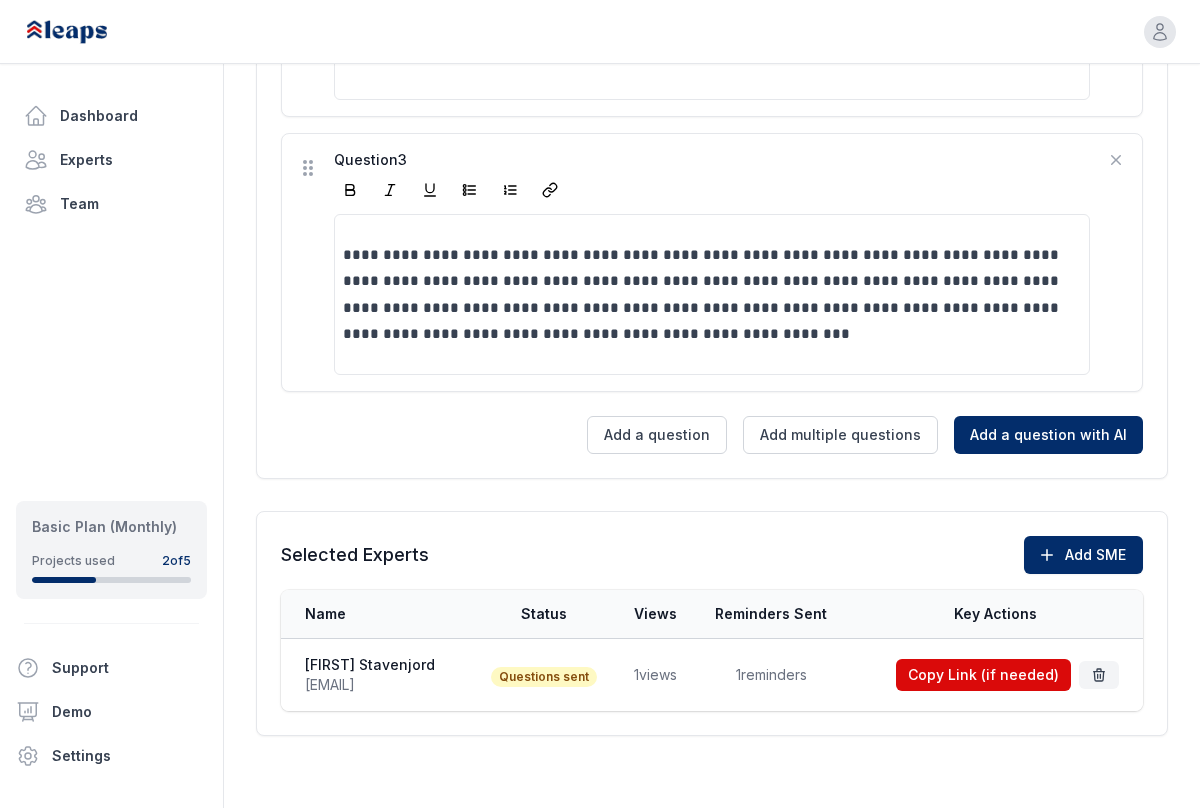 click on "Questions sent" at bounding box center (544, 677) 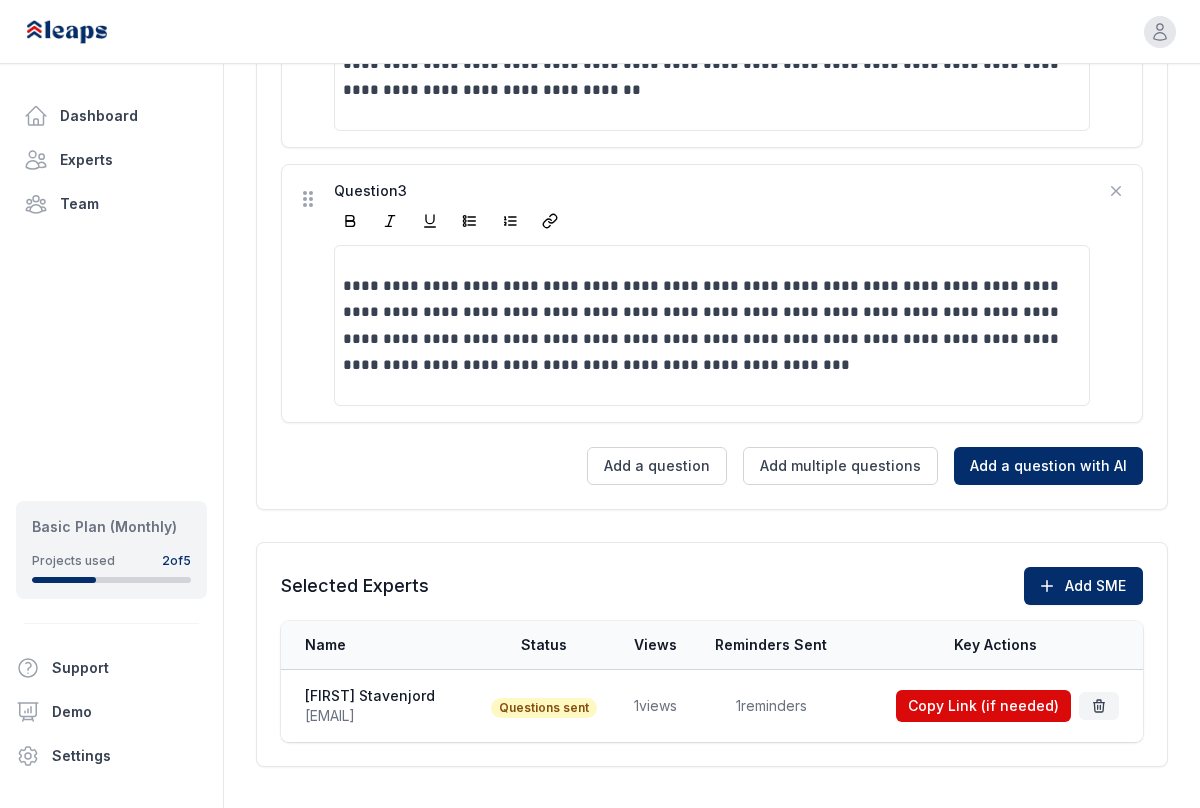 scroll, scrollTop: 1040, scrollLeft: 0, axis: vertical 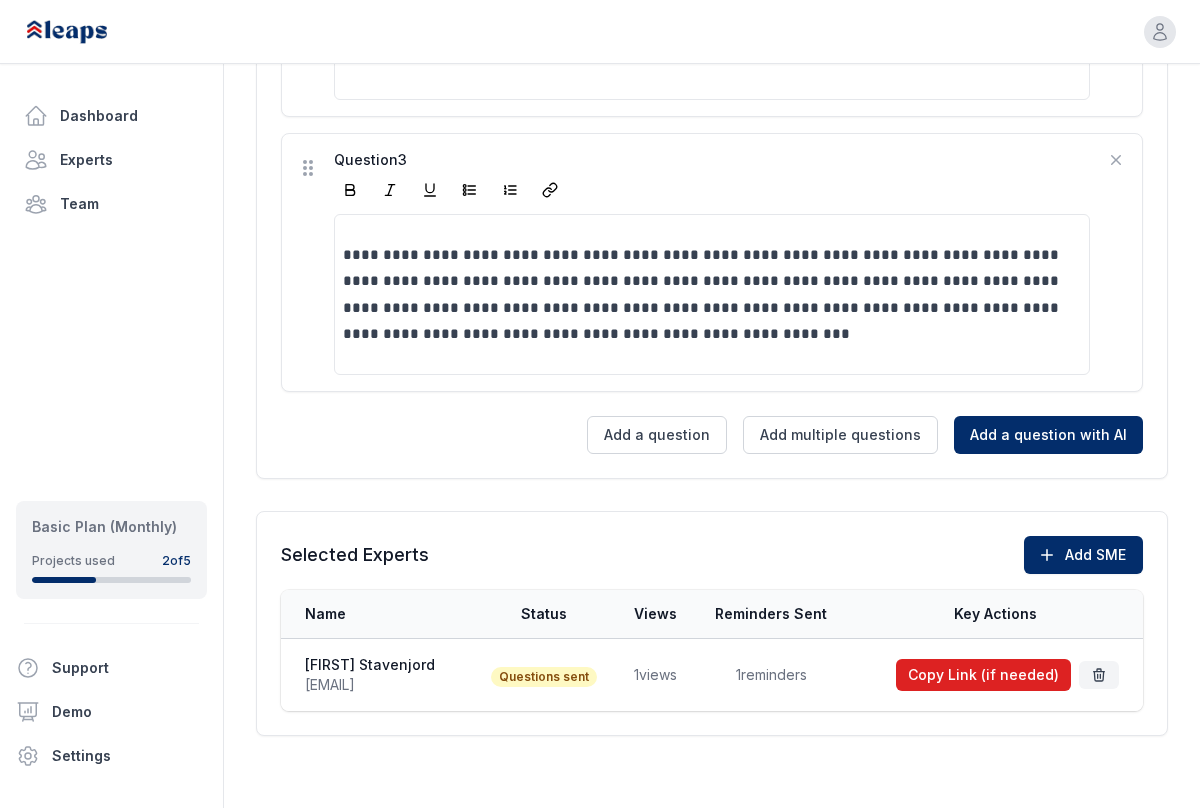 click on "Copy Link (if needed)" at bounding box center [983, 675] 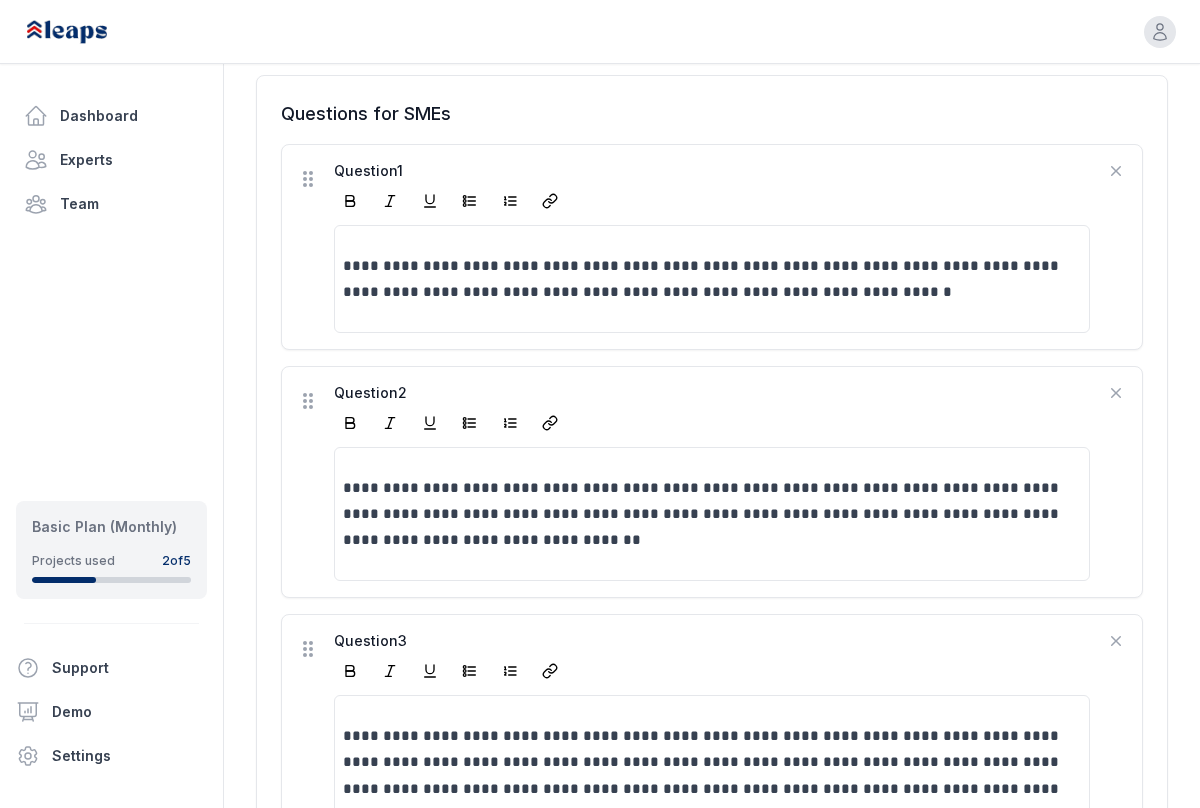 scroll, scrollTop: 325, scrollLeft: 0, axis: vertical 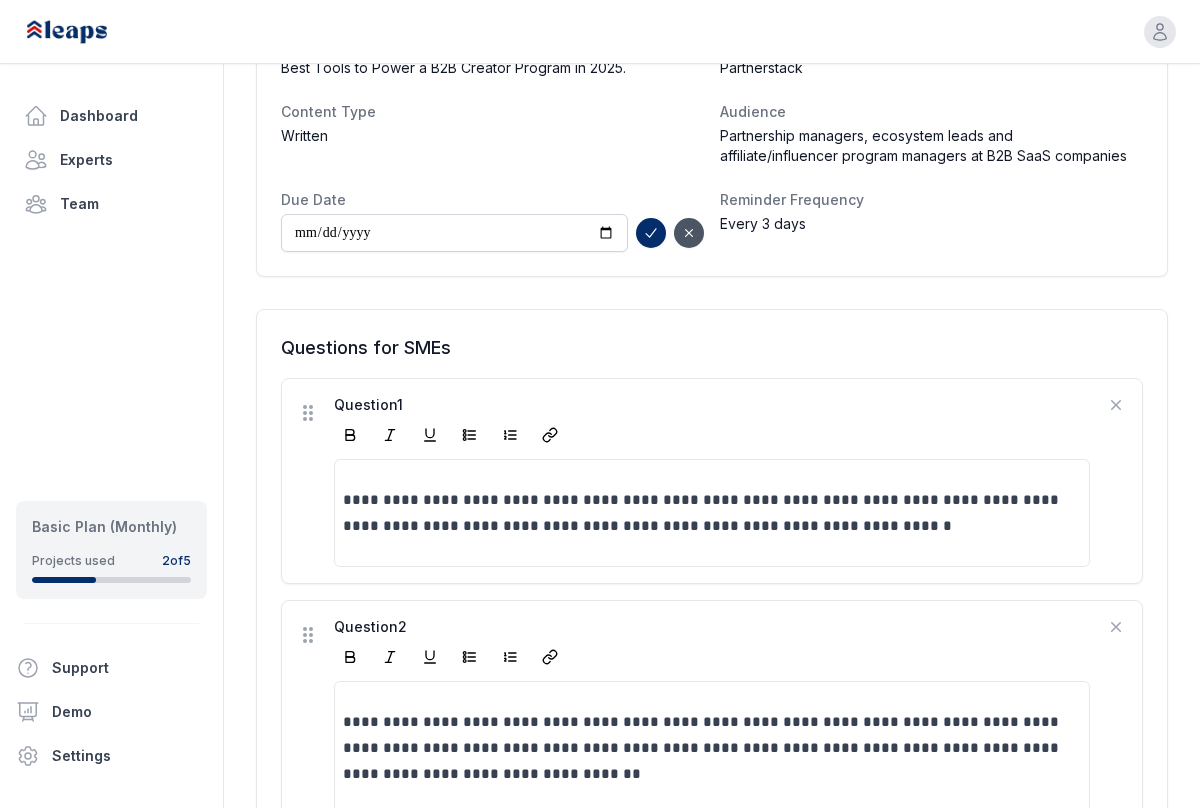 type 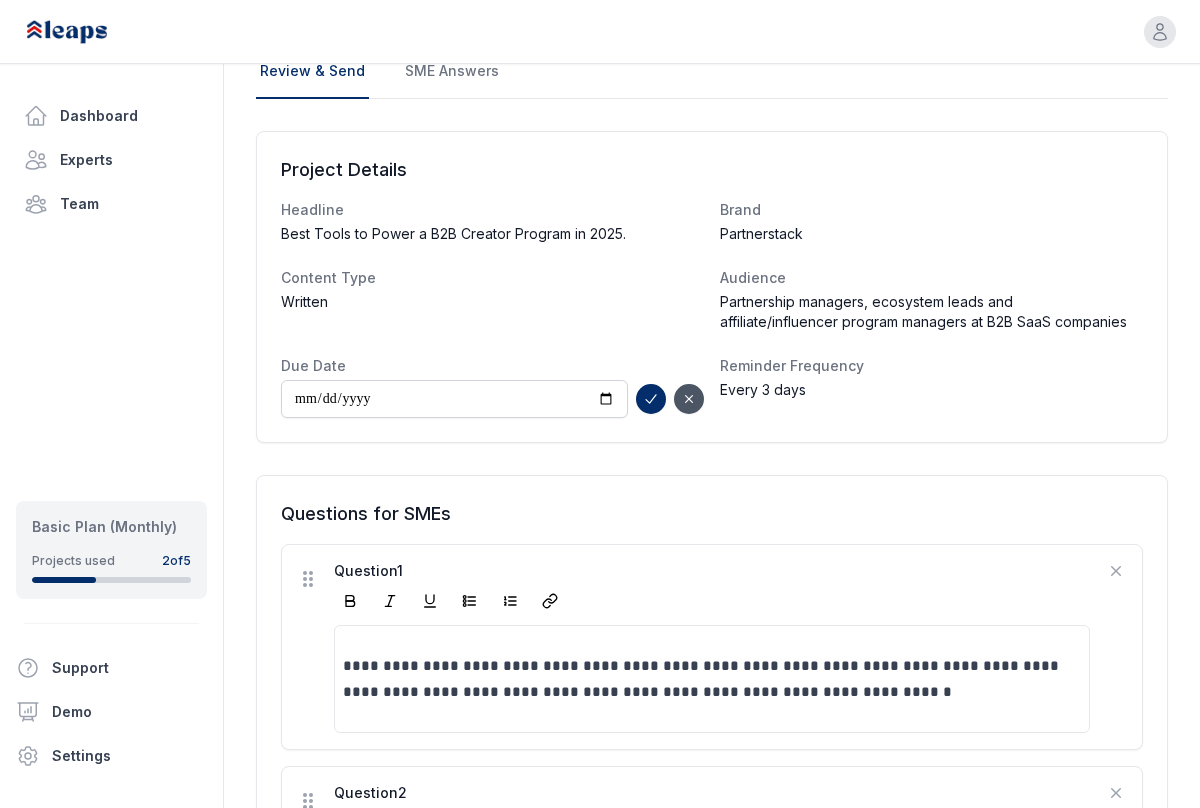 scroll, scrollTop: 0, scrollLeft: 0, axis: both 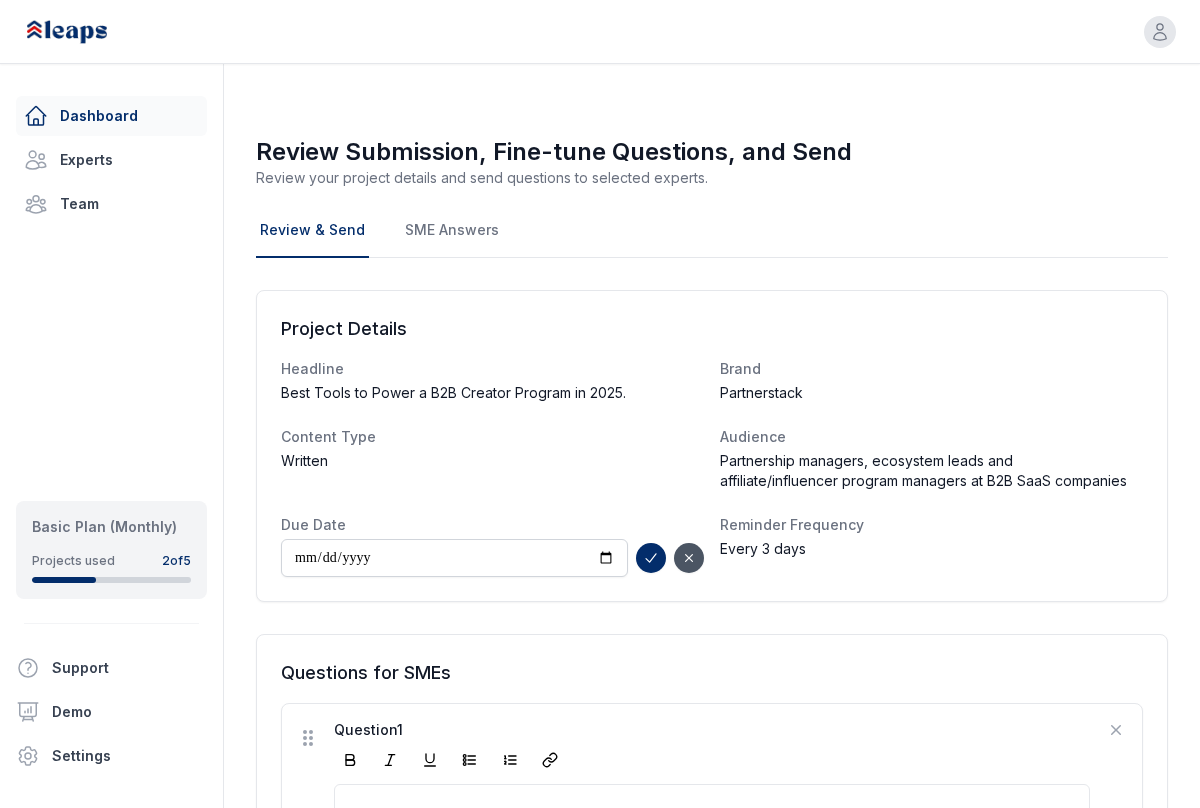 click on "Dashboard" at bounding box center [111, 116] 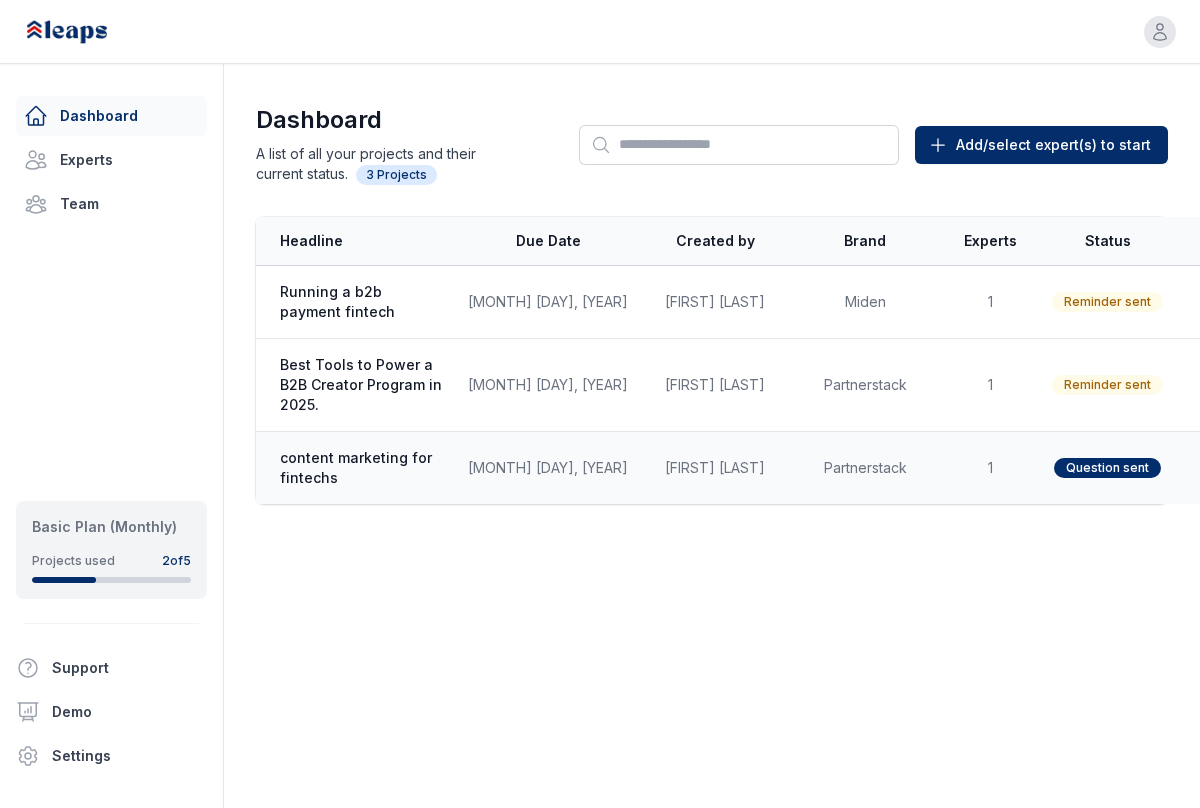 click on "Partnerstack" at bounding box center (865, 468) 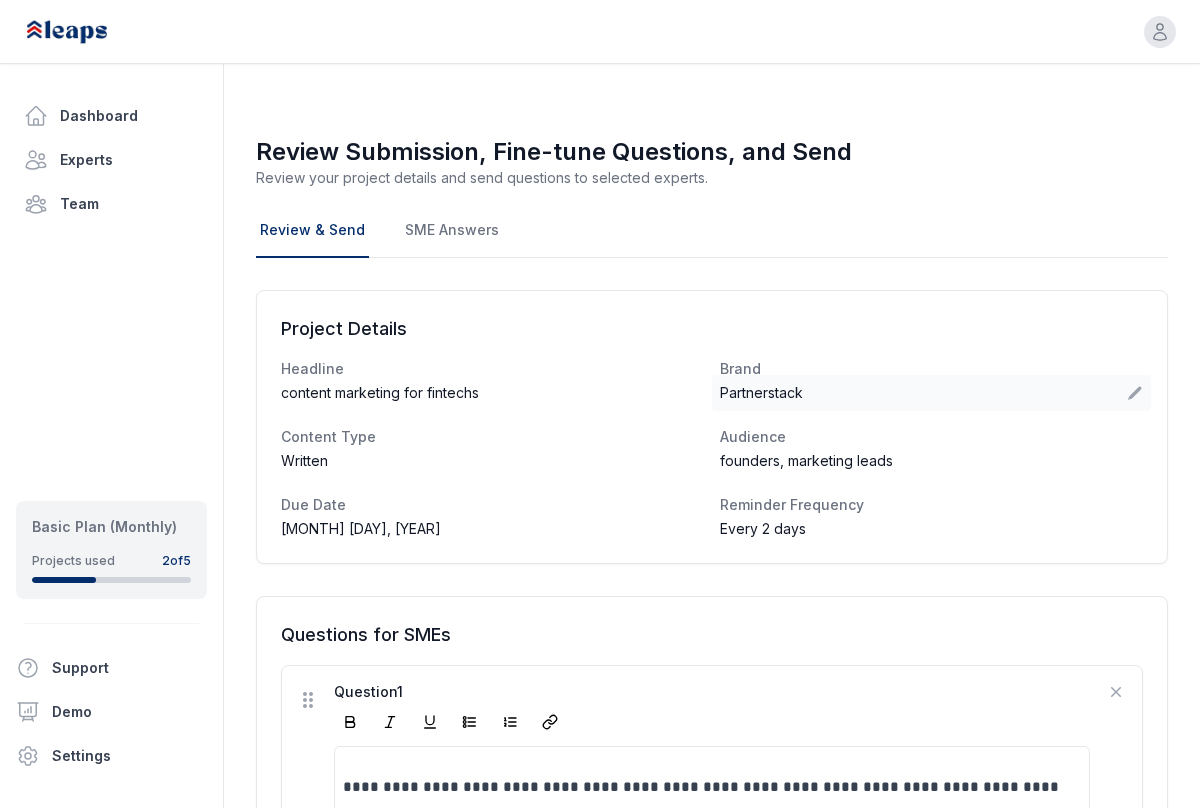 click on "Partnerstack" at bounding box center [761, 393] 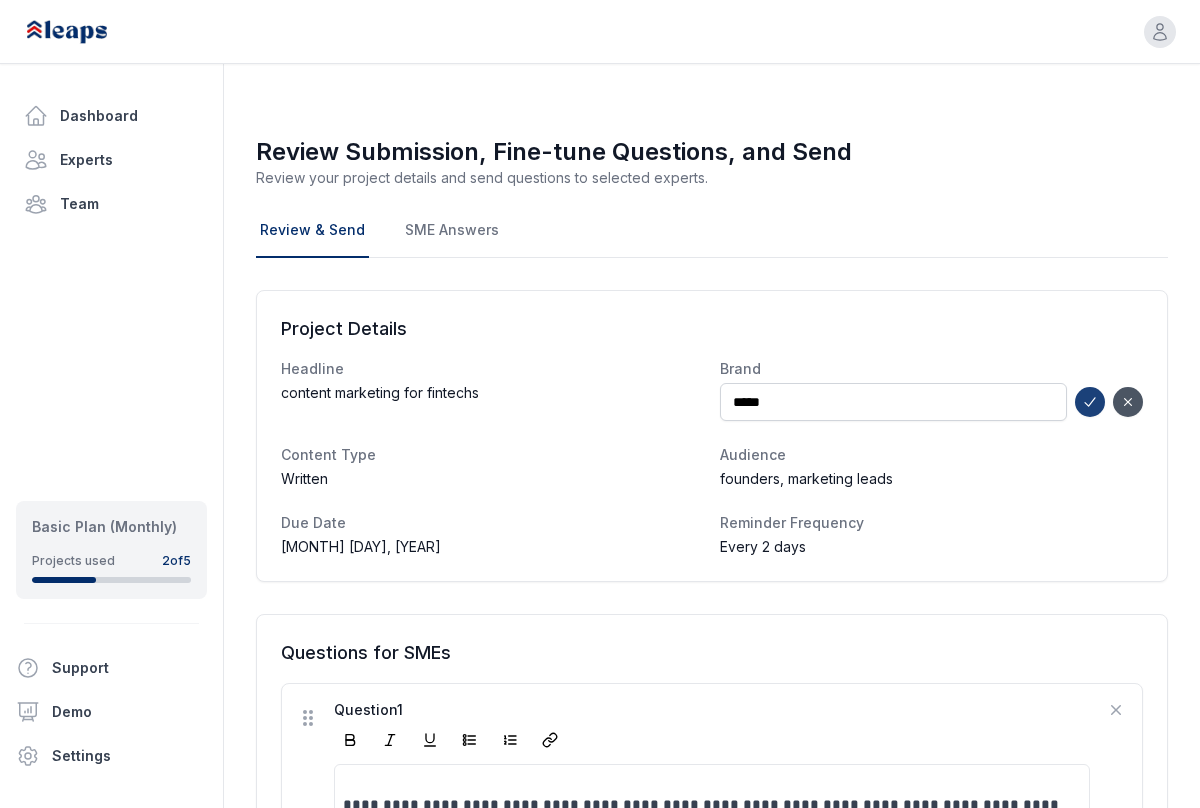 type on "*****" 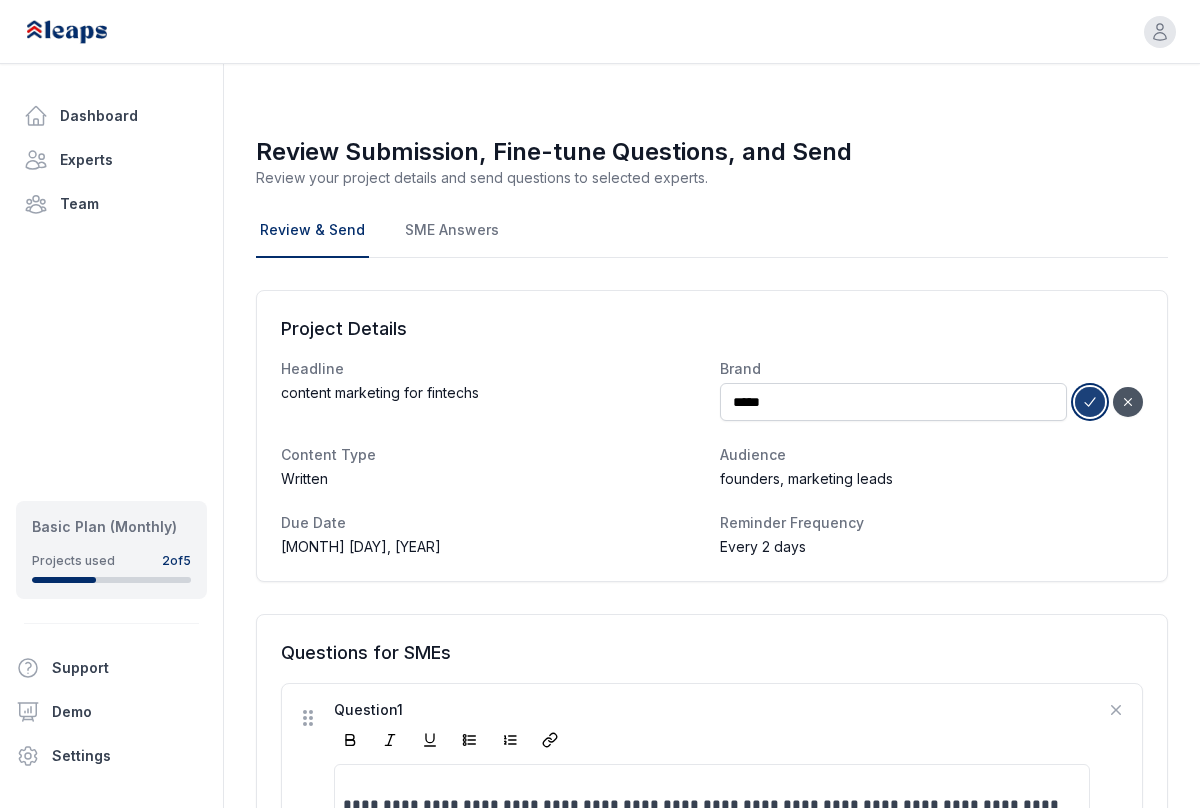 click 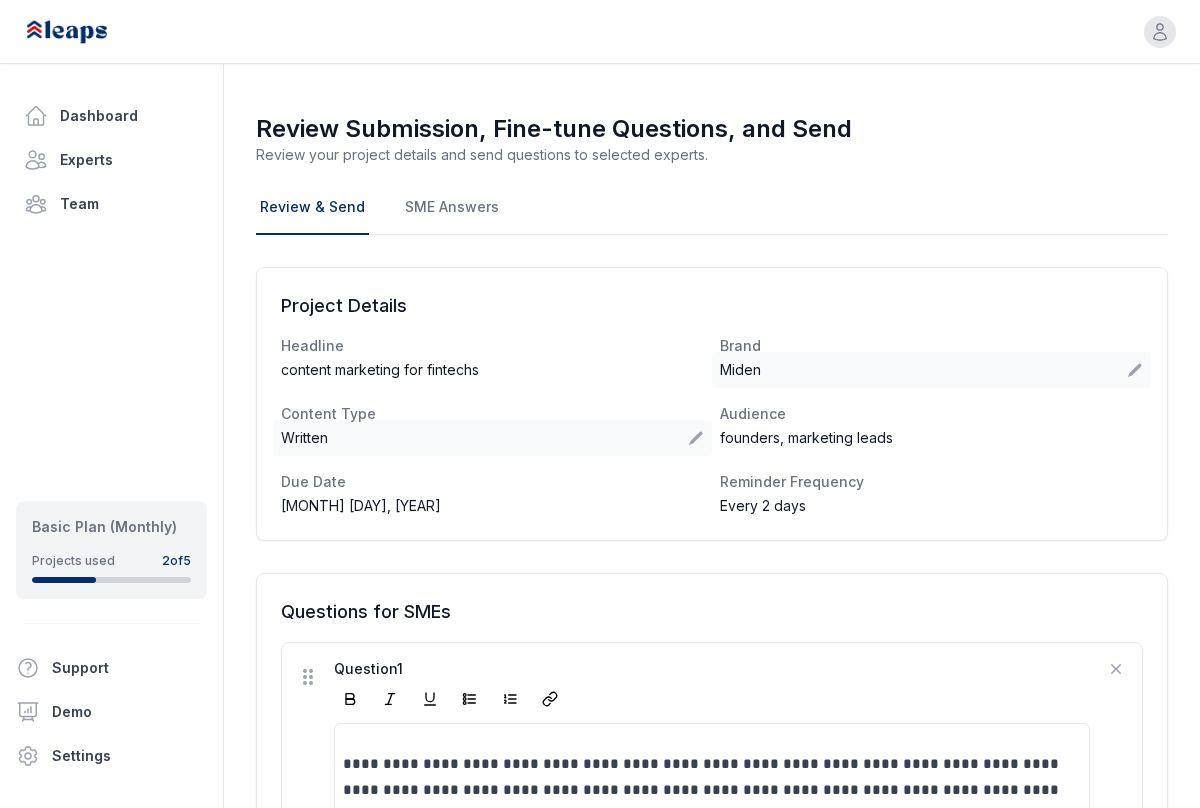 scroll, scrollTop: 0, scrollLeft: 0, axis: both 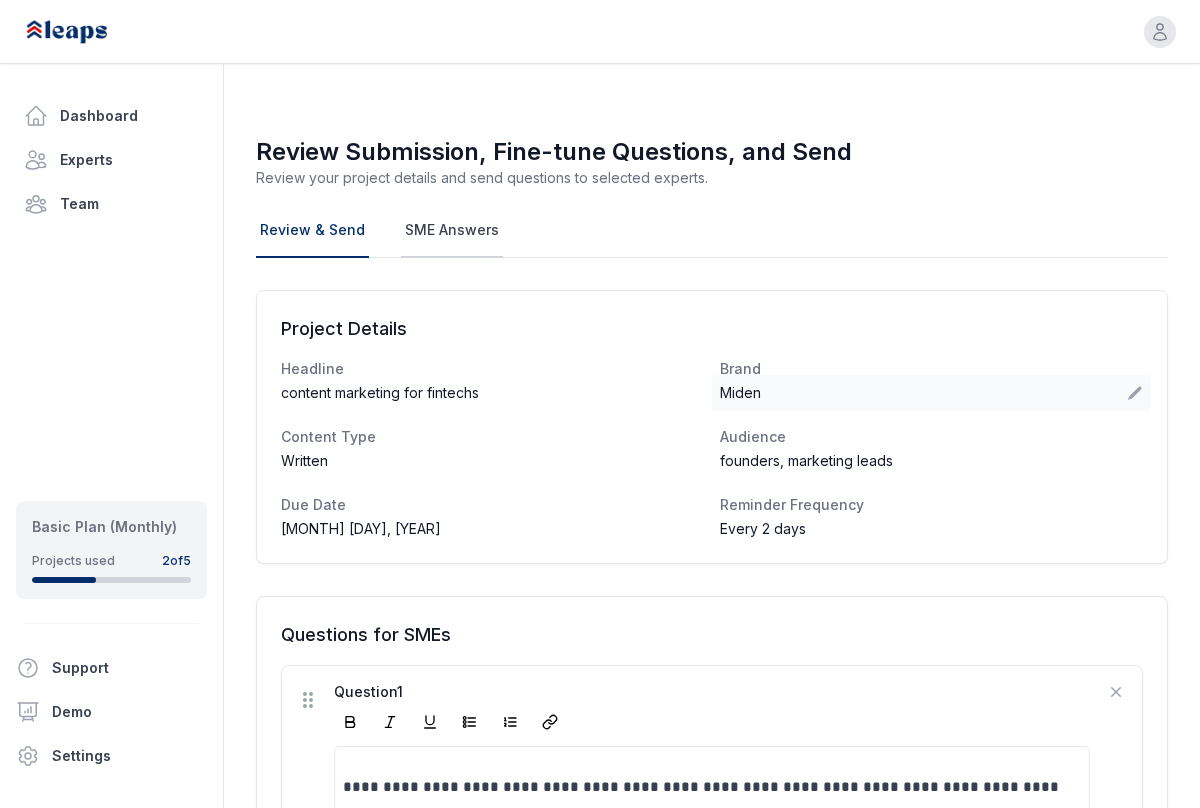 click on "SME Answers" at bounding box center (452, 231) 